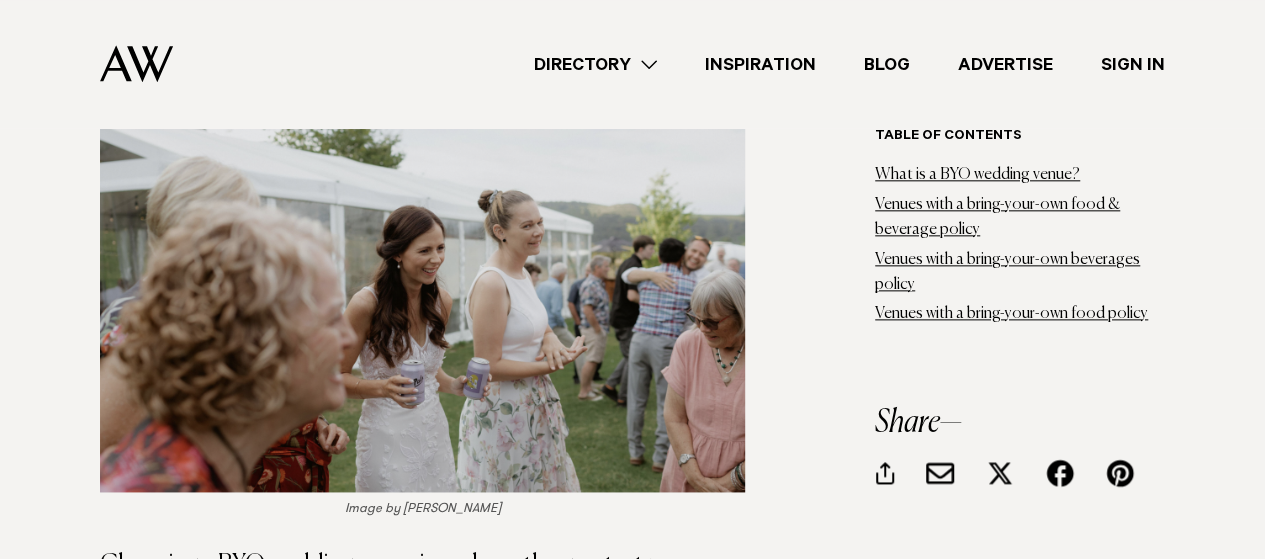 scroll, scrollTop: 1100, scrollLeft: 0, axis: vertical 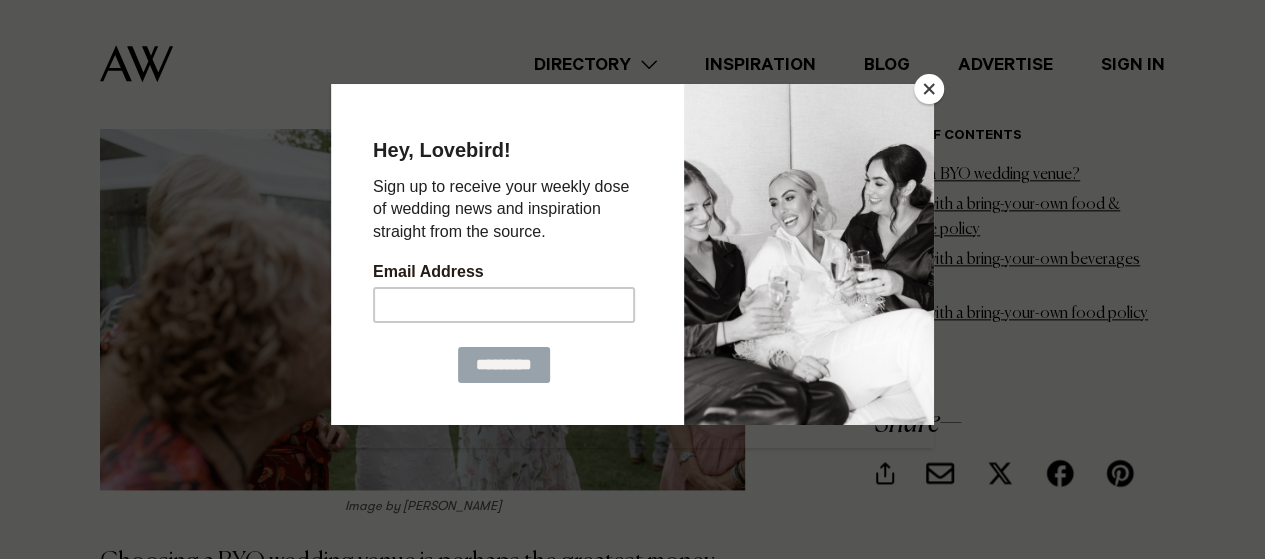click at bounding box center [929, 89] 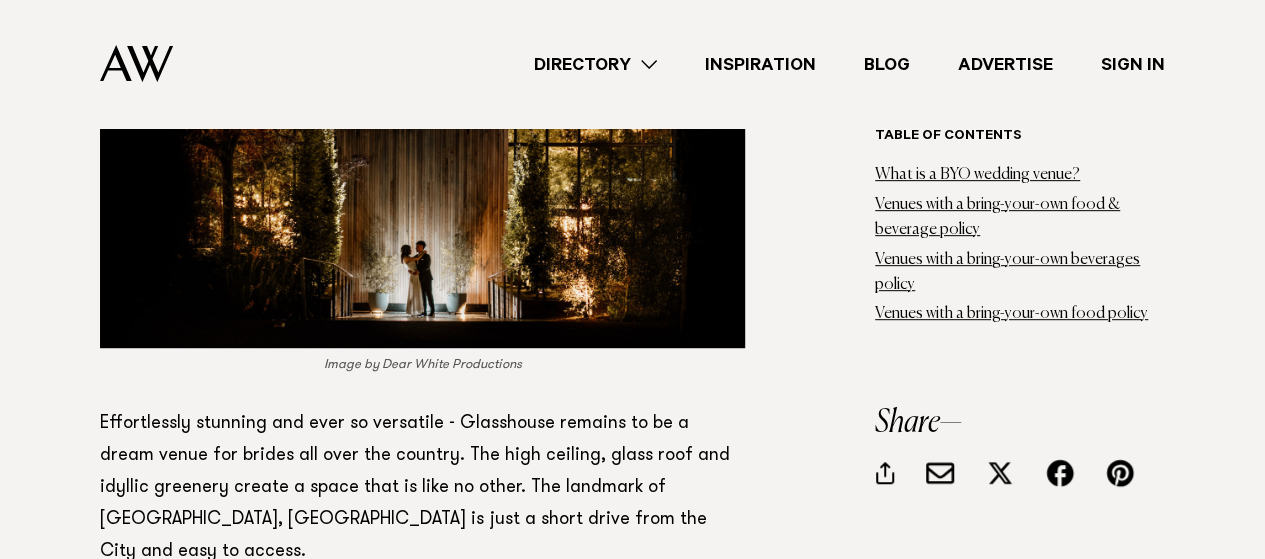 scroll, scrollTop: 8100, scrollLeft: 0, axis: vertical 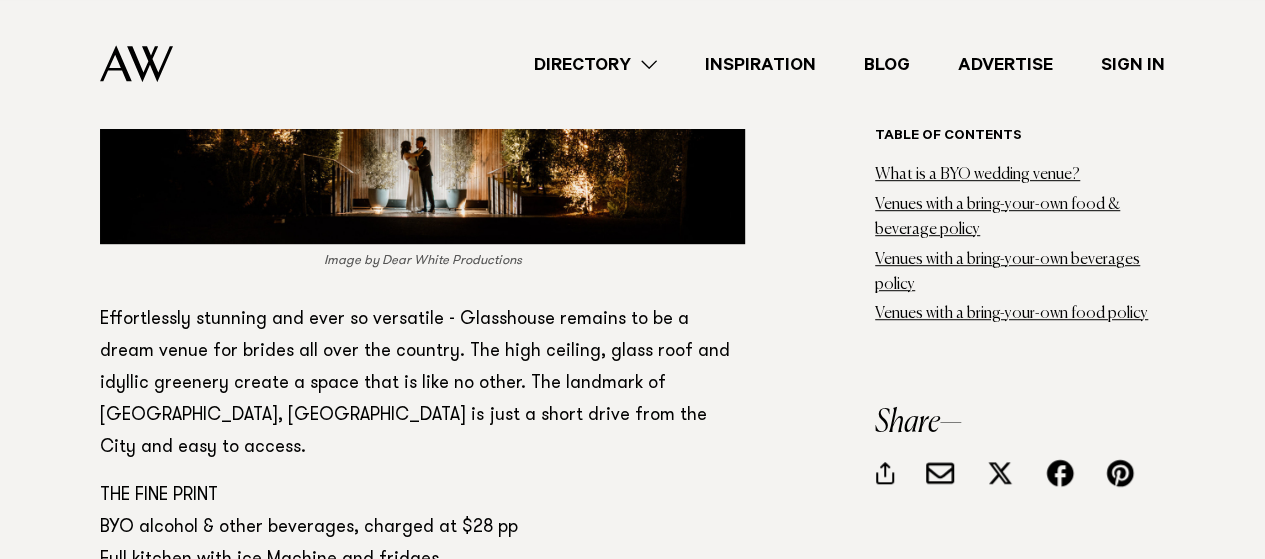 click on "here" at bounding box center (294, 608) 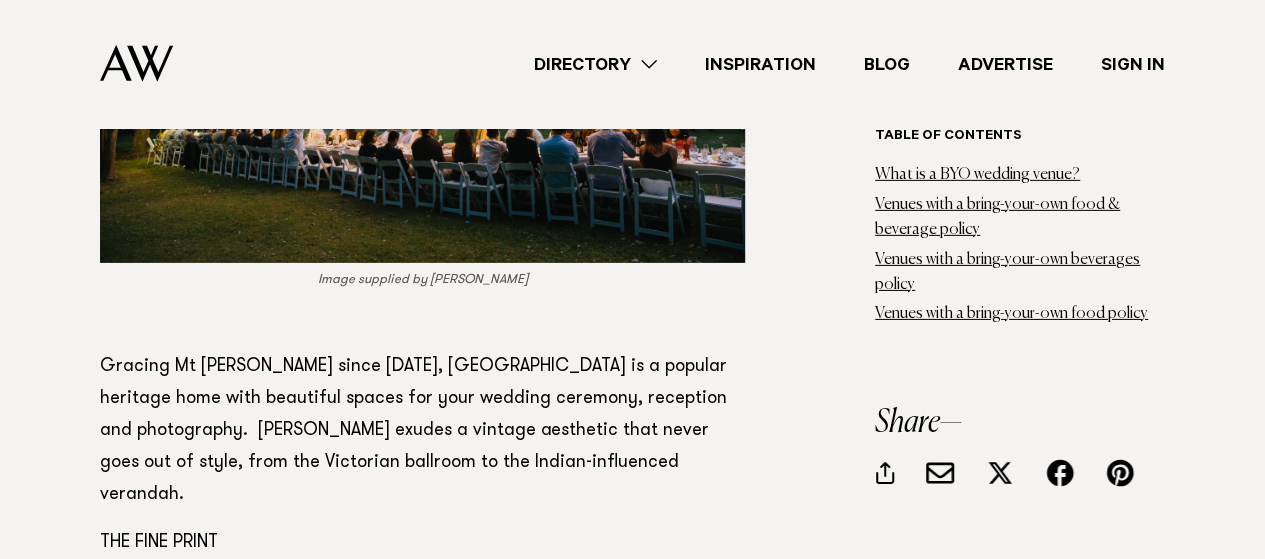 scroll, scrollTop: 7100, scrollLeft: 0, axis: vertical 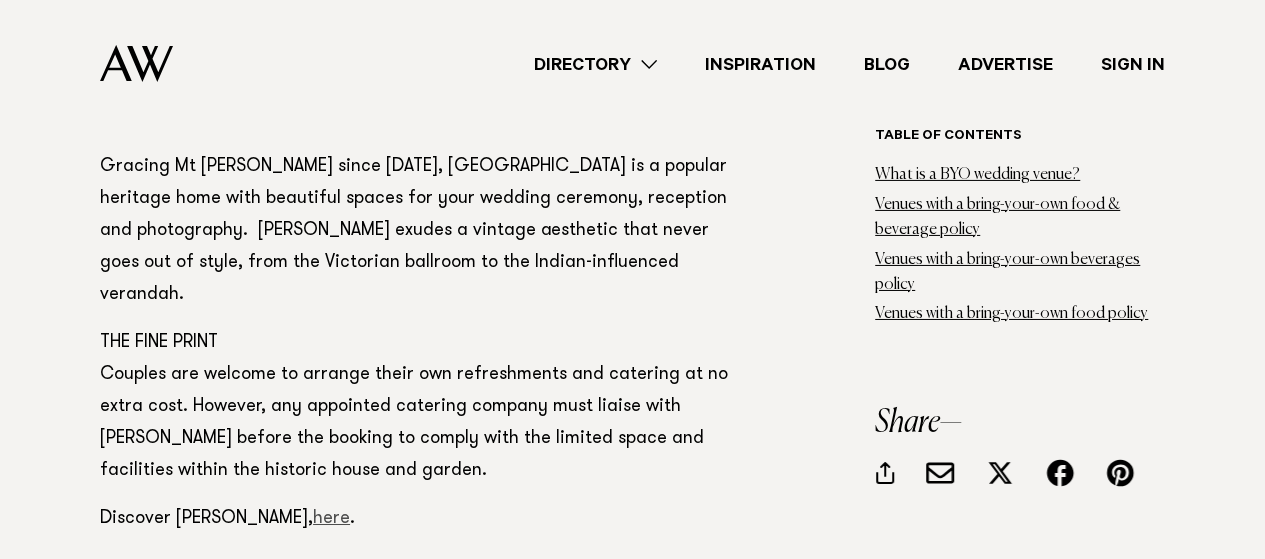 click on "here" at bounding box center [331, 519] 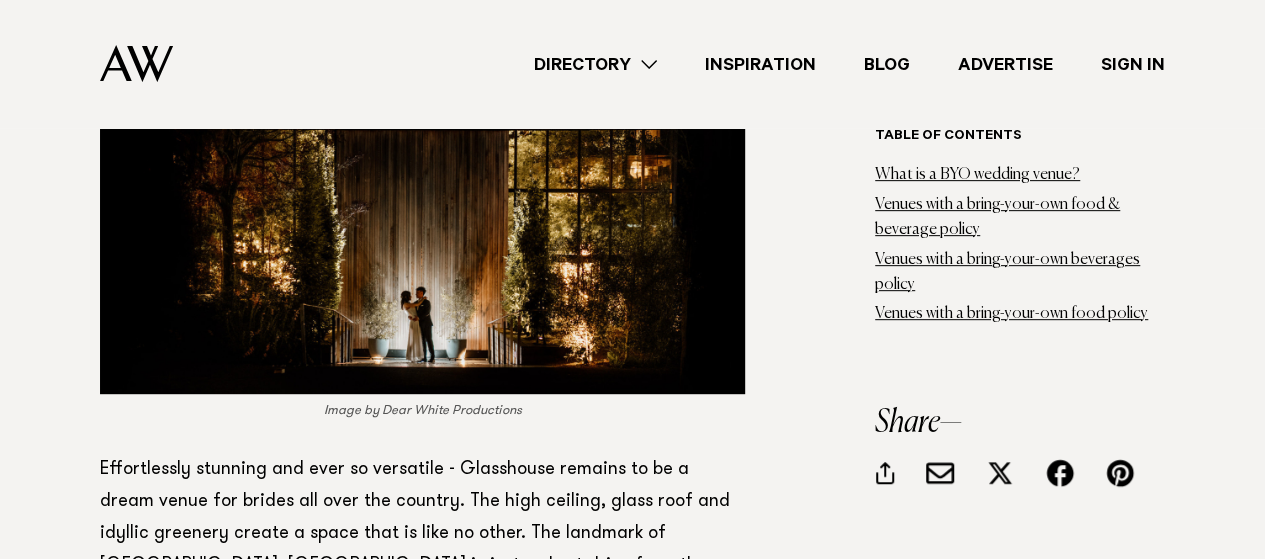 scroll, scrollTop: 8200, scrollLeft: 0, axis: vertical 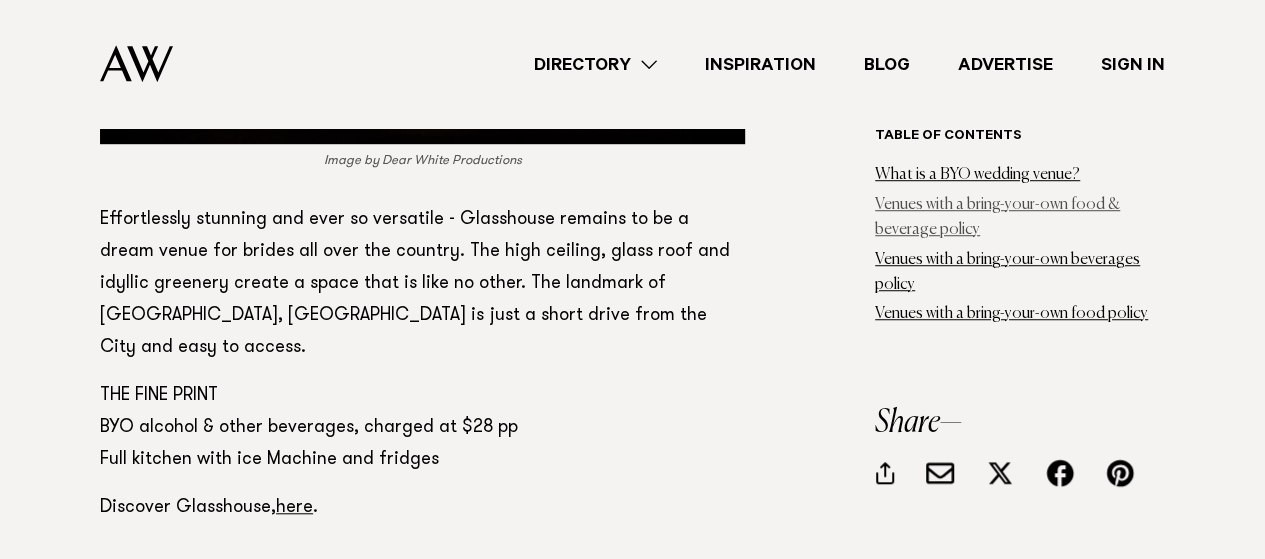click on "Venues with a bring-your-own food & beverage policy" at bounding box center (997, 217) 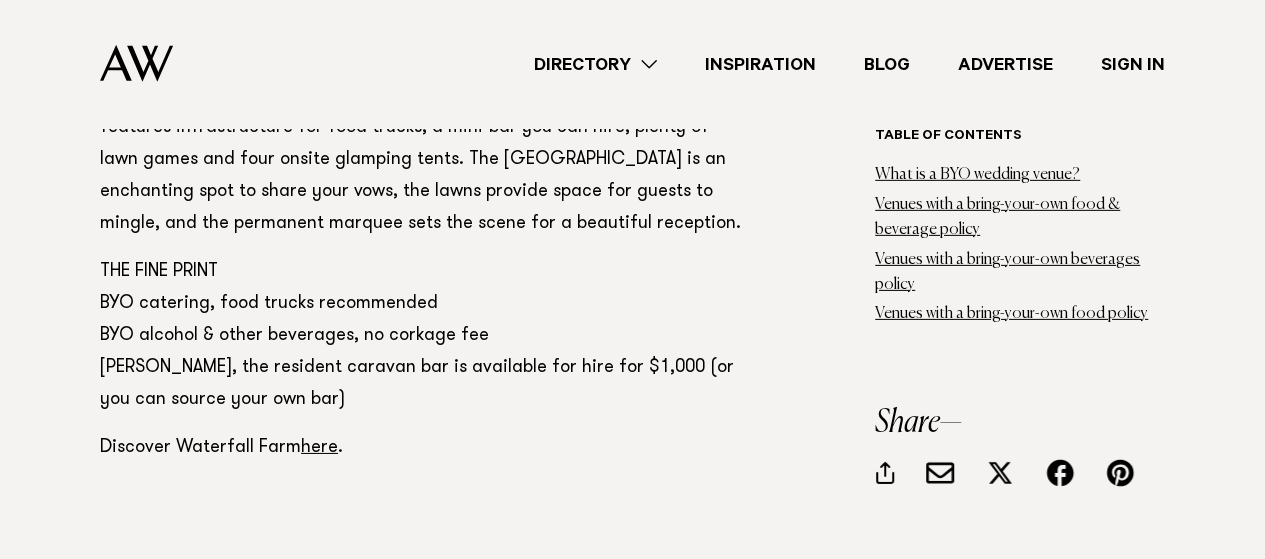 scroll, scrollTop: 3097, scrollLeft: 0, axis: vertical 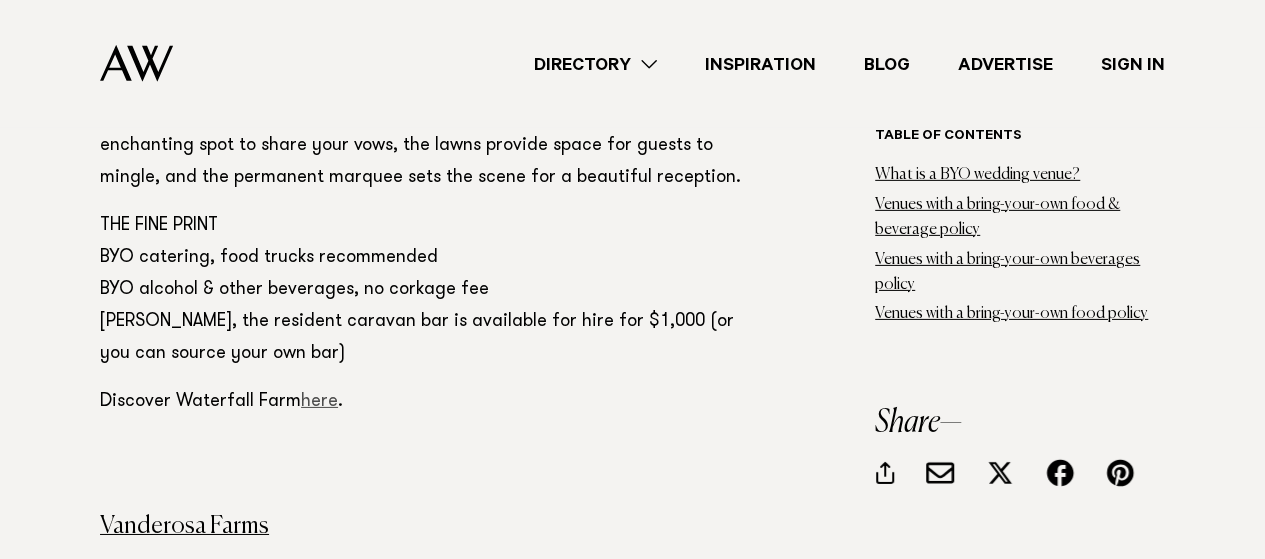 click on "here" at bounding box center (319, 402) 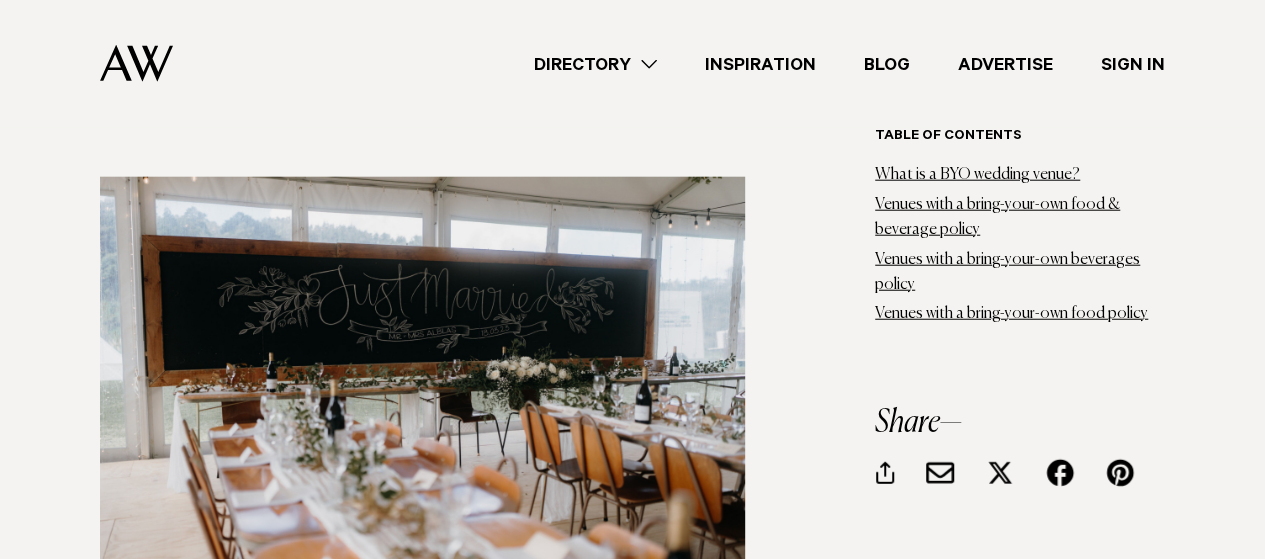 scroll, scrollTop: 1897, scrollLeft: 0, axis: vertical 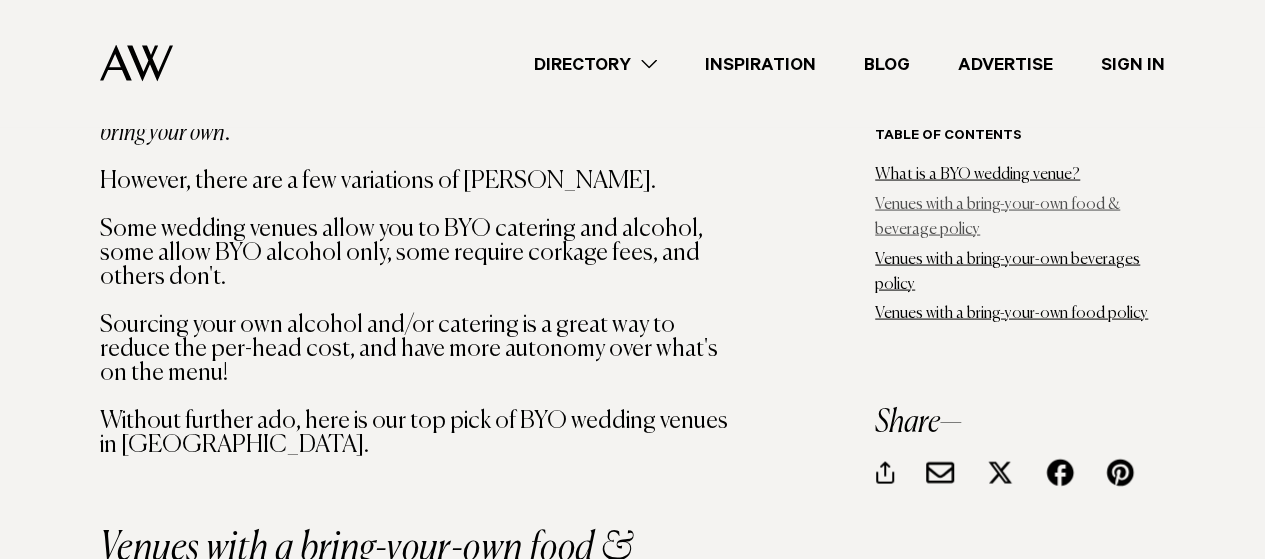click on "Venues with a bring-your-own food & beverage policy" at bounding box center (997, 217) 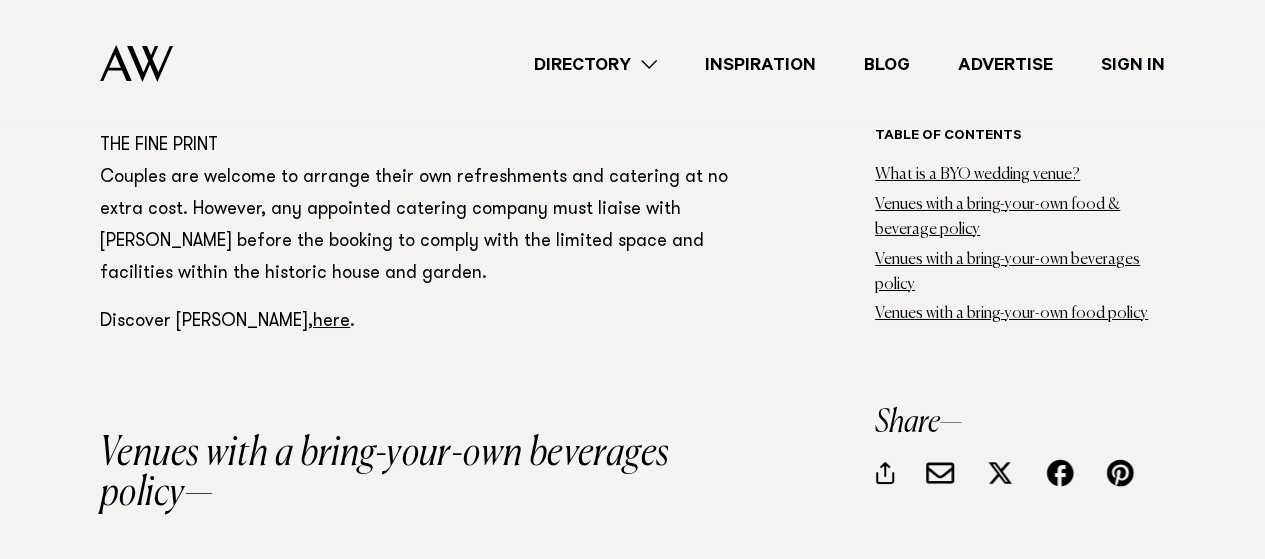 scroll, scrollTop: 7097, scrollLeft: 0, axis: vertical 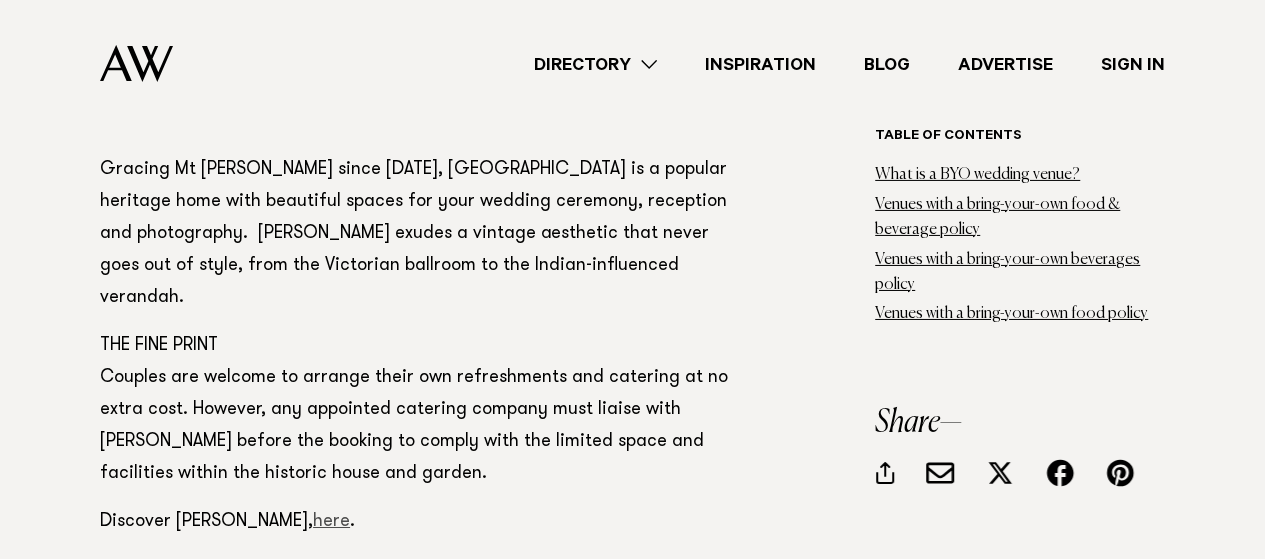 click on "here" at bounding box center [331, 522] 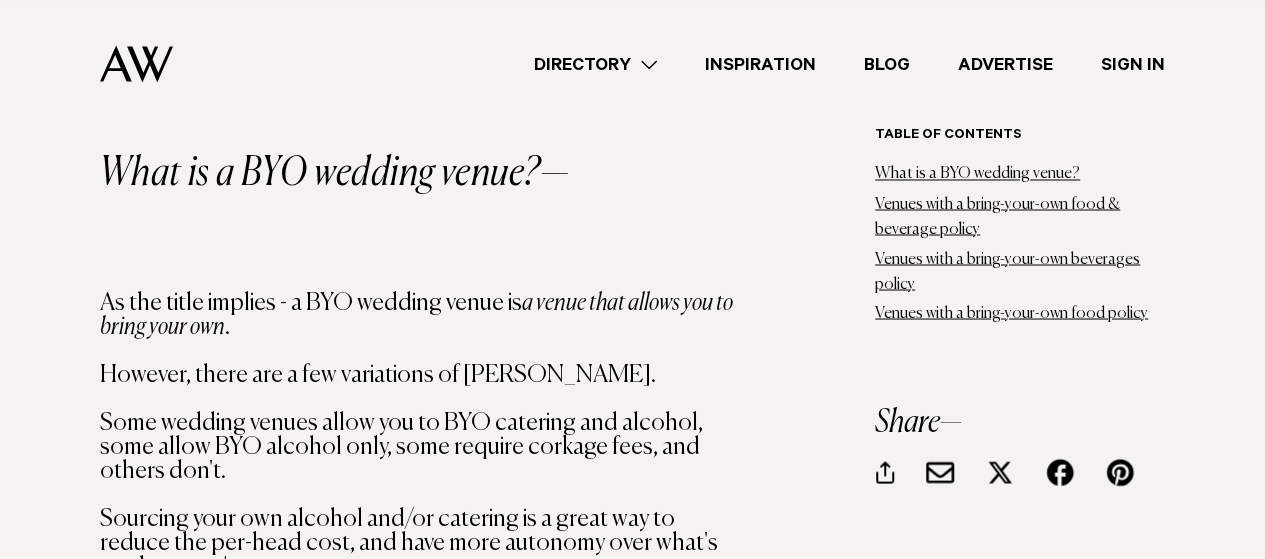 scroll, scrollTop: 1597, scrollLeft: 0, axis: vertical 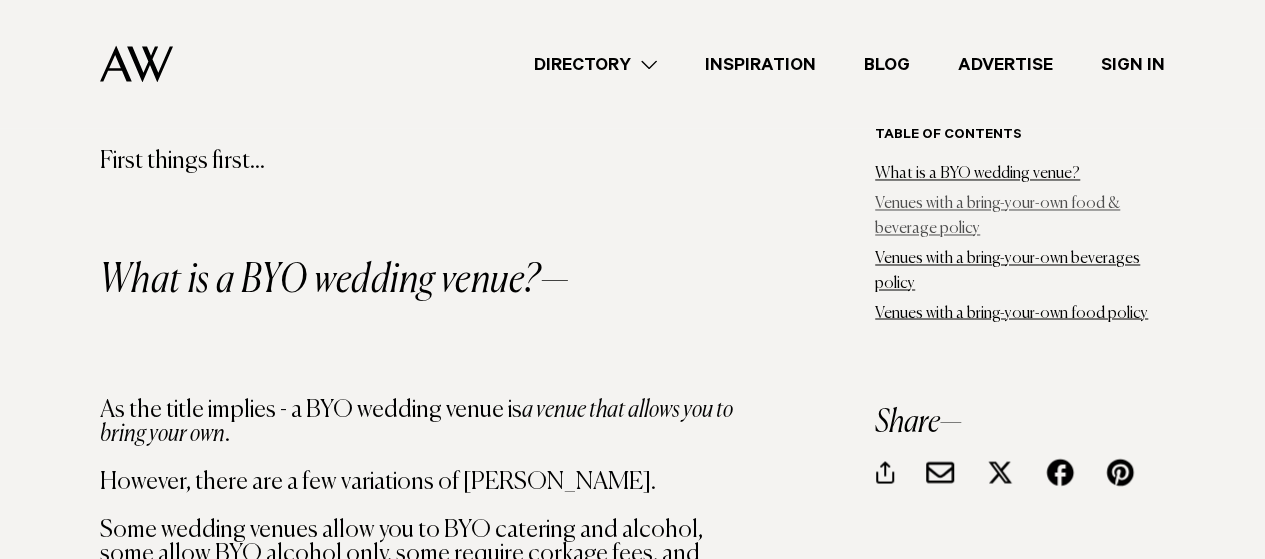 click on "Venues with a bring-your-own food & beverage policy" at bounding box center [997, 217] 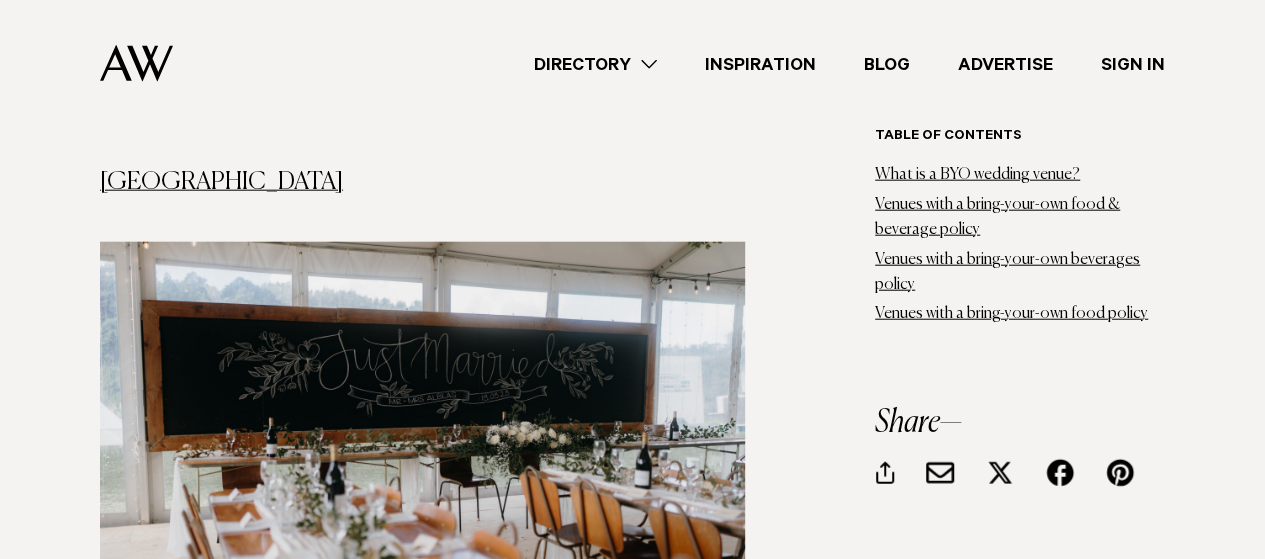 scroll, scrollTop: 2297, scrollLeft: 0, axis: vertical 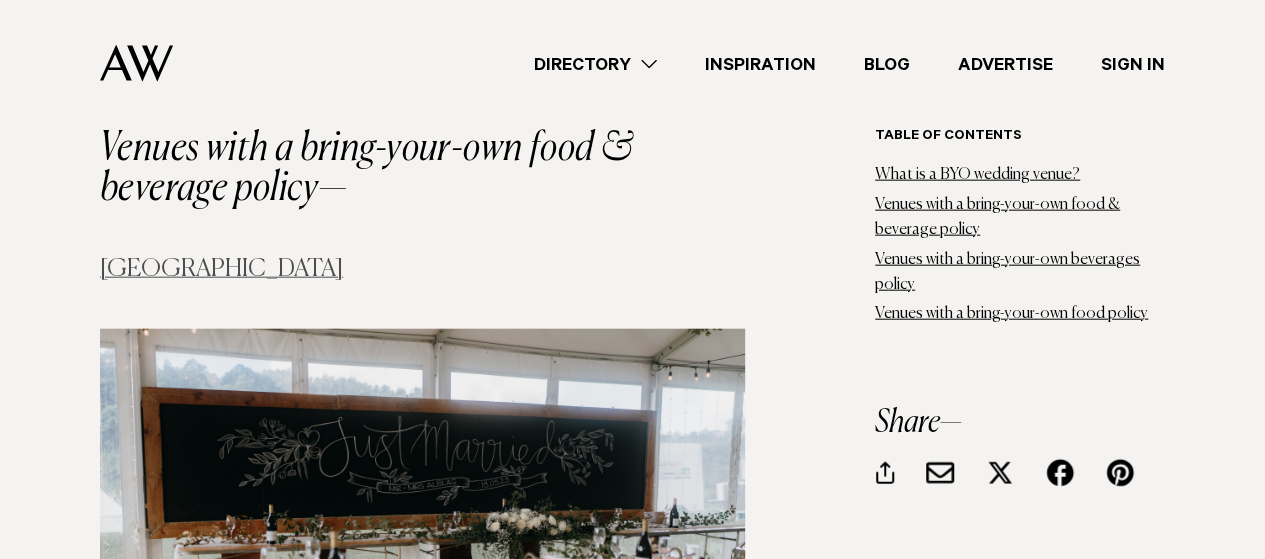 click on "[GEOGRAPHIC_DATA]" at bounding box center (221, 269) 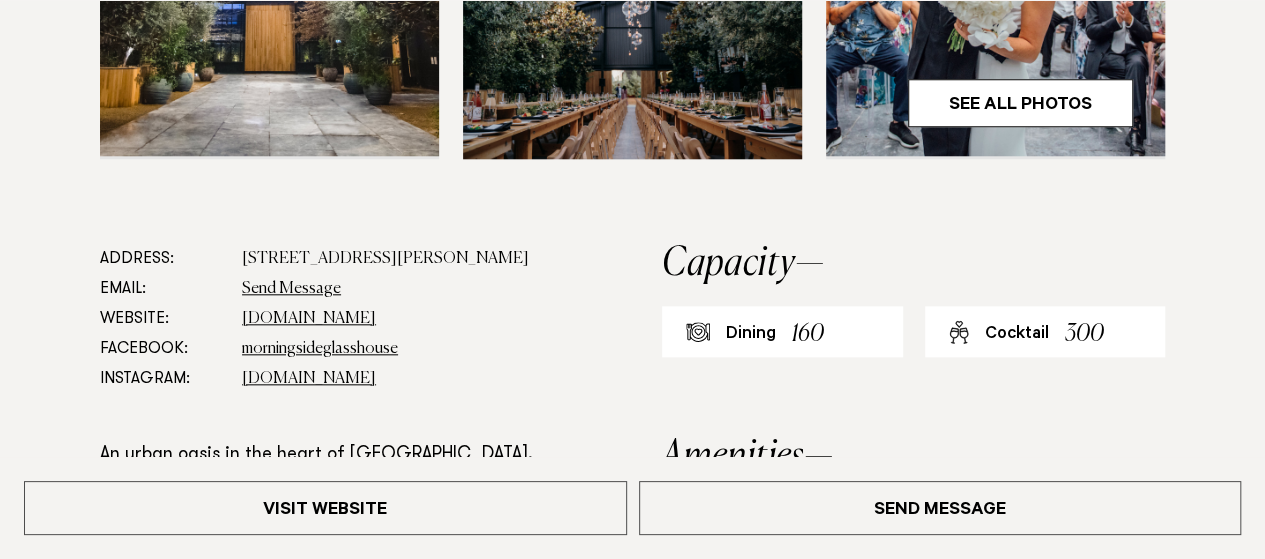scroll, scrollTop: 1100, scrollLeft: 0, axis: vertical 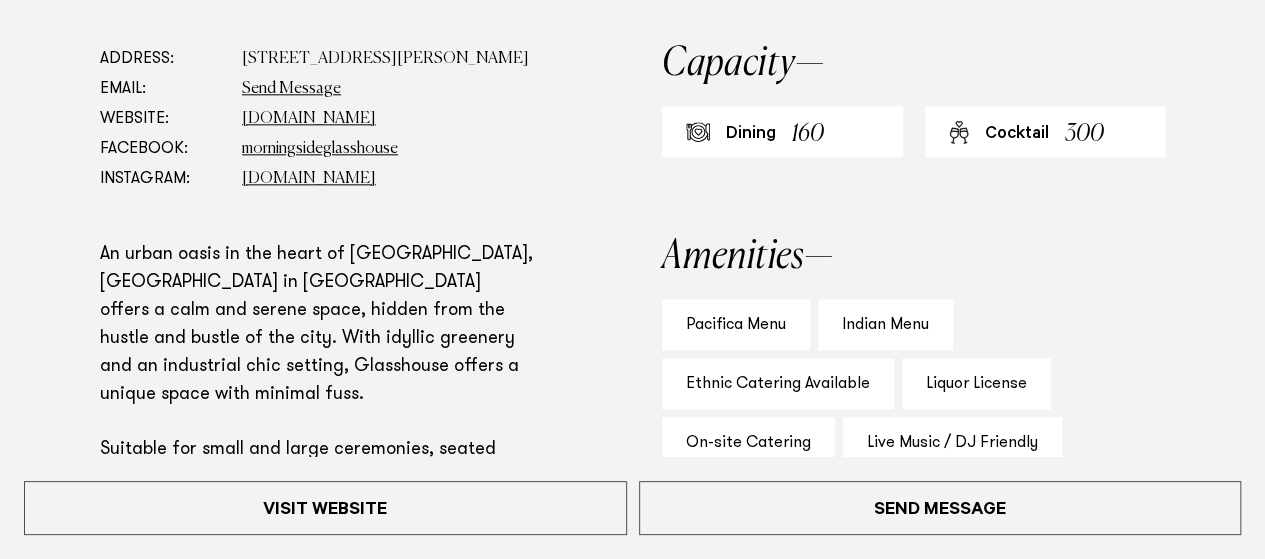 click on "Pacifica Menu" at bounding box center [736, 324] 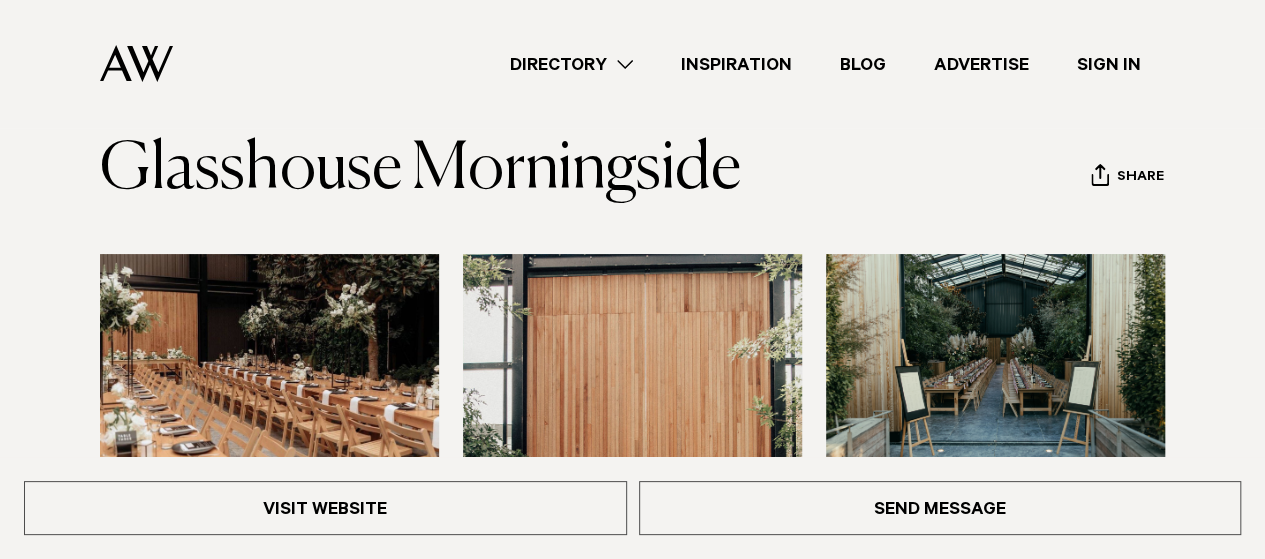 scroll, scrollTop: 0, scrollLeft: 0, axis: both 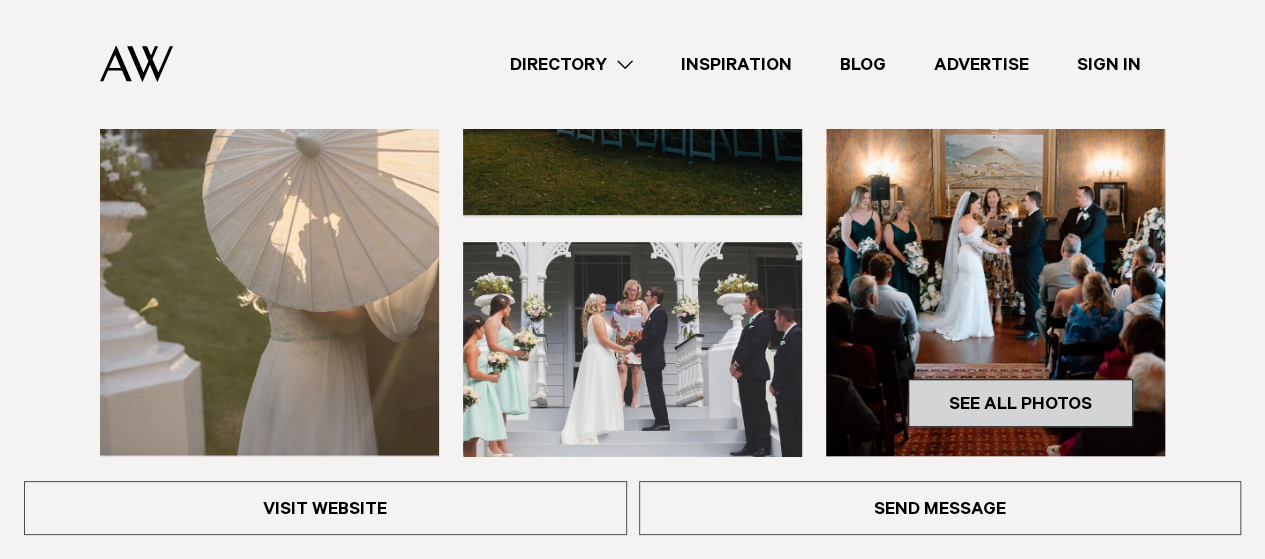 click on "See All Photos" at bounding box center [1020, 403] 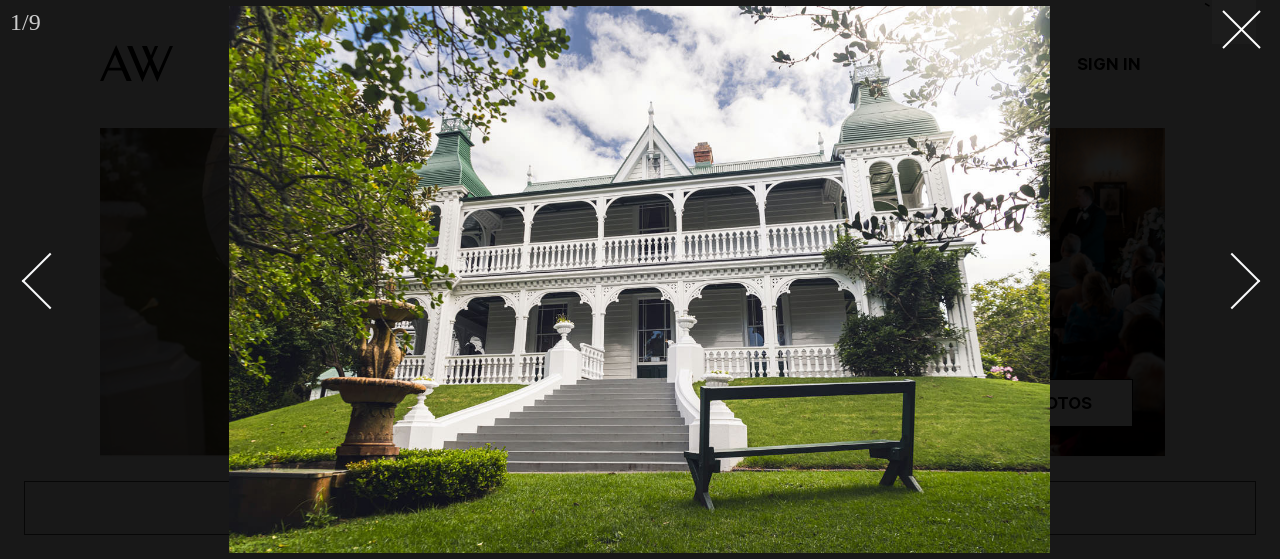 click at bounding box center [1232, 280] 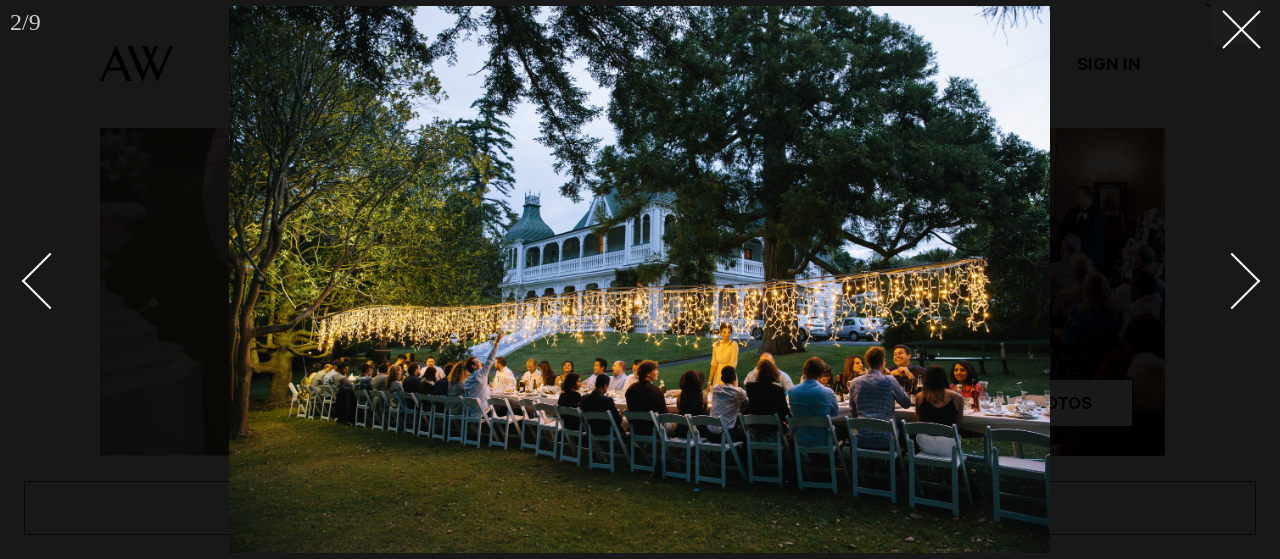 click at bounding box center [1232, 280] 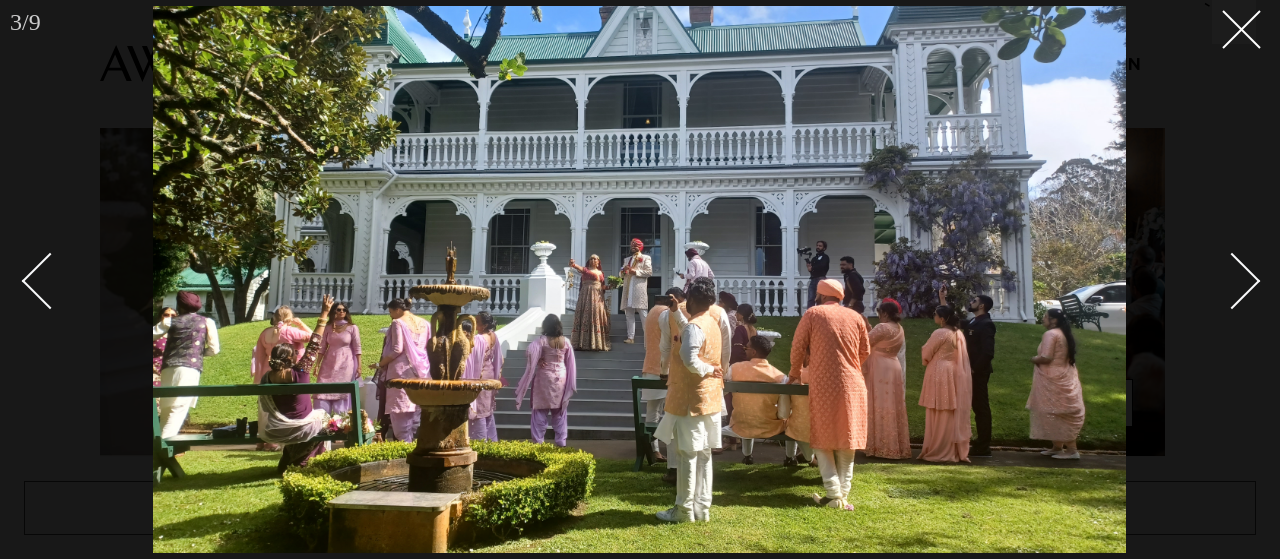 click at bounding box center (1232, 280) 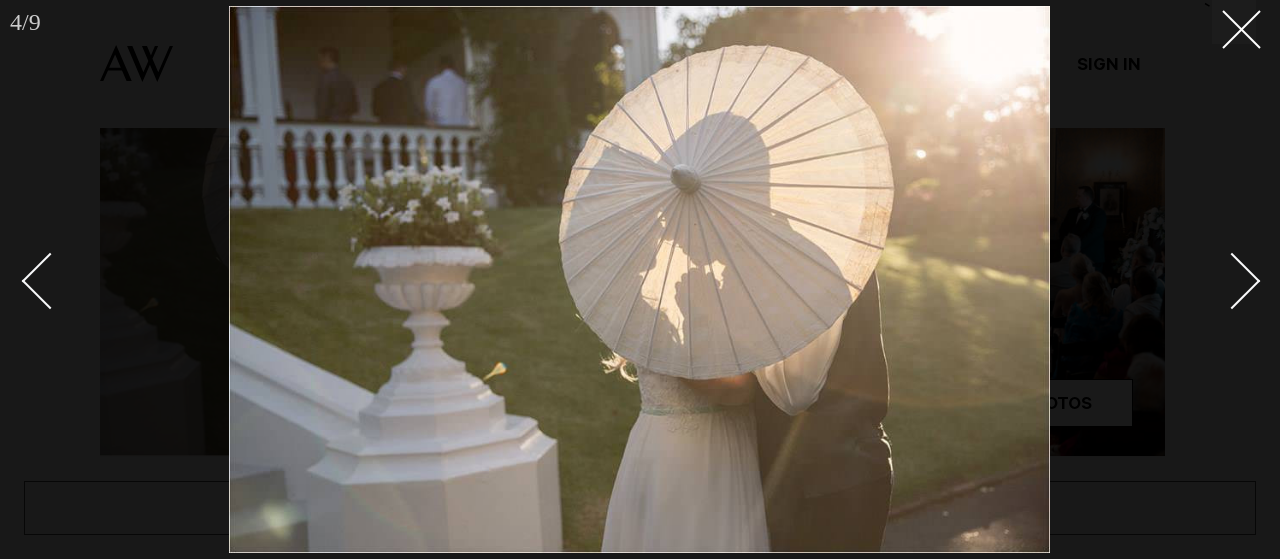 click at bounding box center (1232, 280) 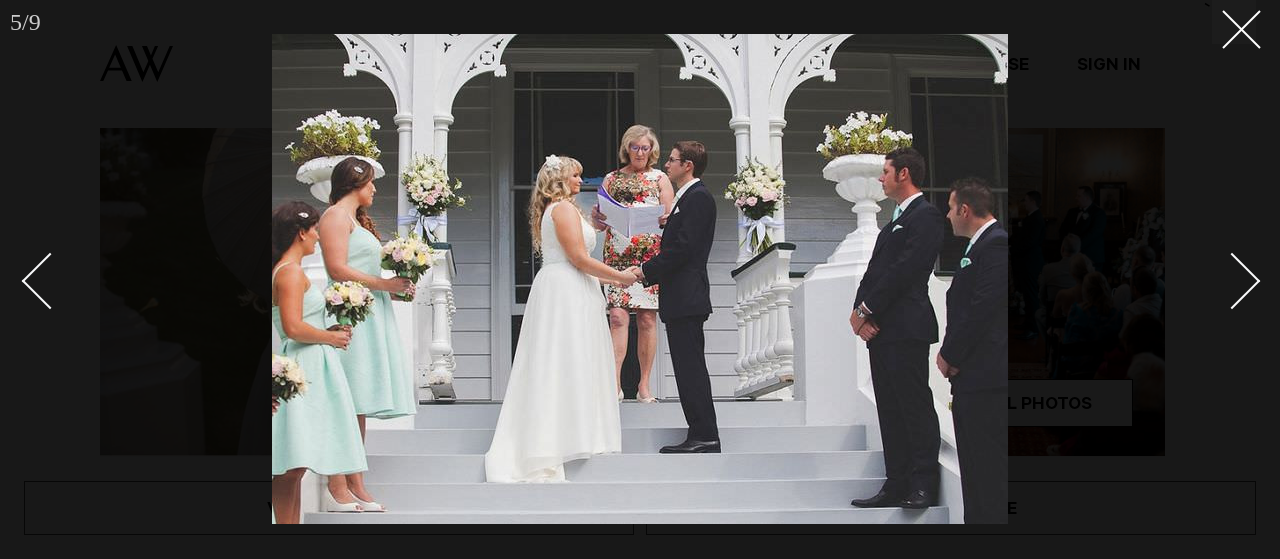 click at bounding box center (1232, 280) 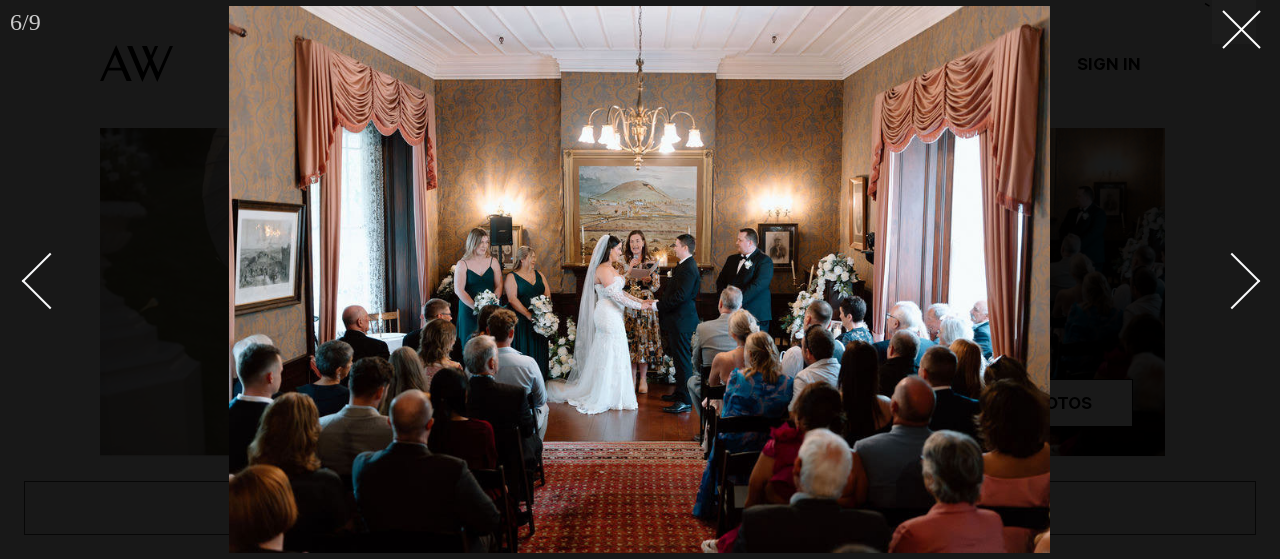 click at bounding box center [1232, 280] 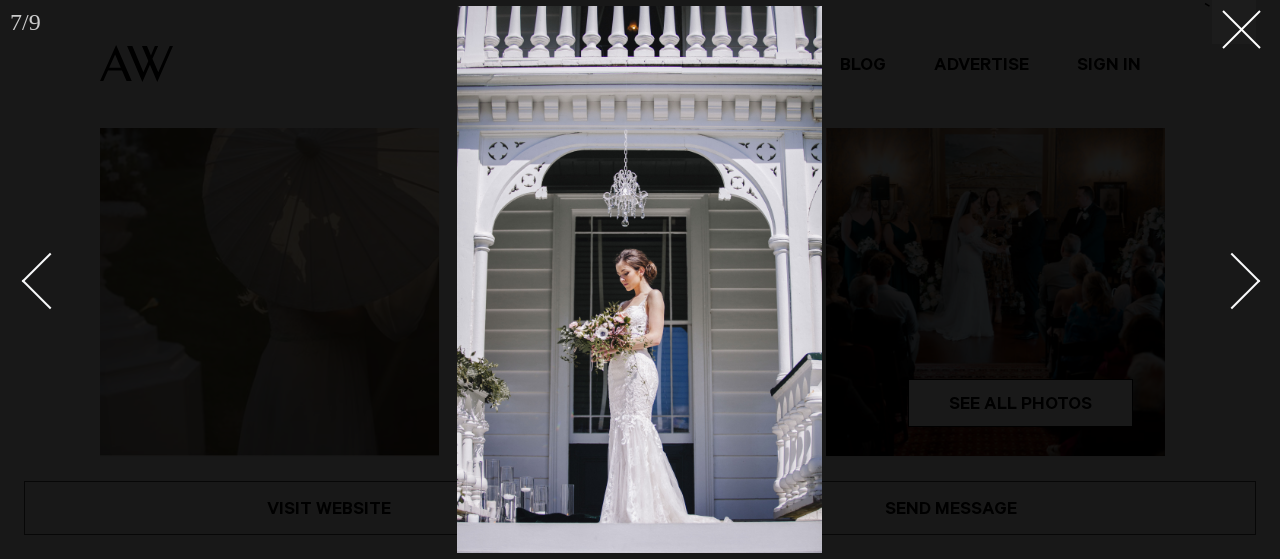 click at bounding box center (1232, 280) 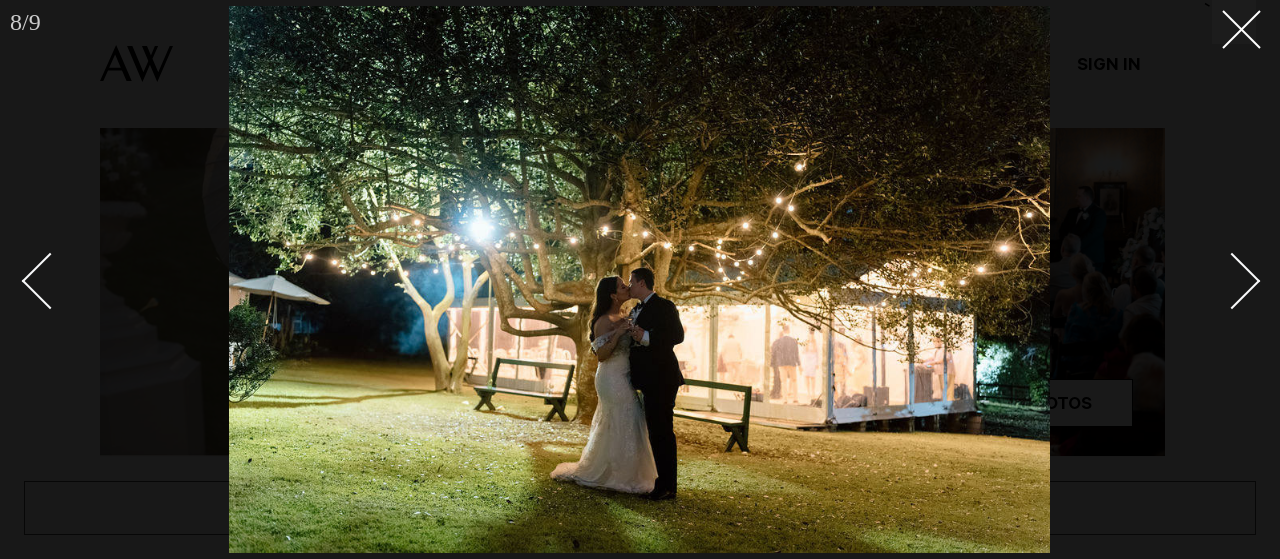 click at bounding box center (1232, 280) 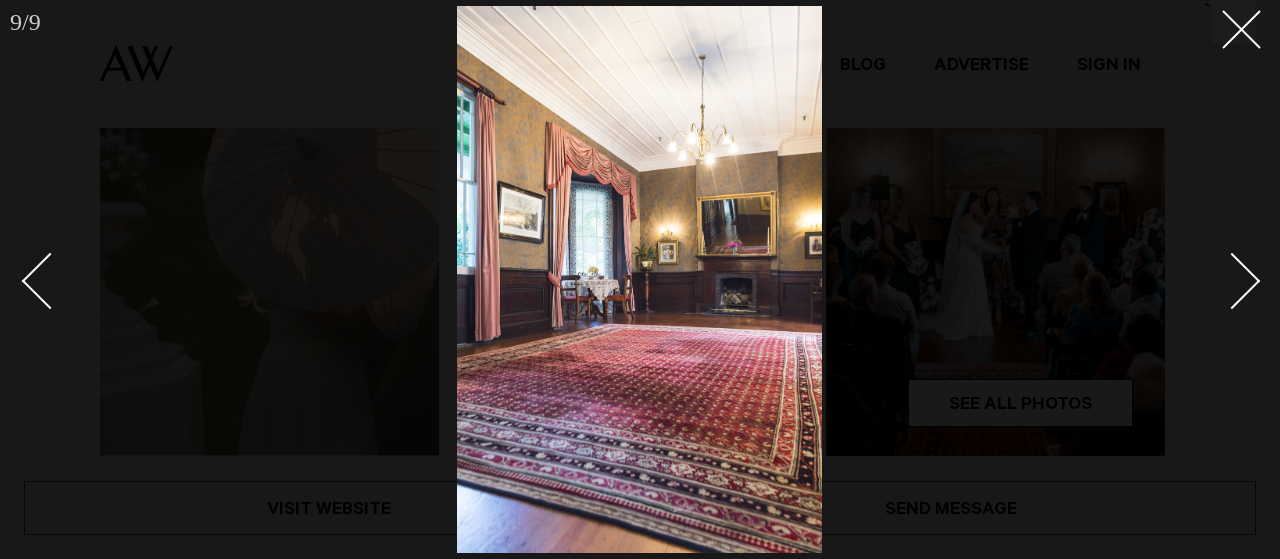 click at bounding box center (1232, 280) 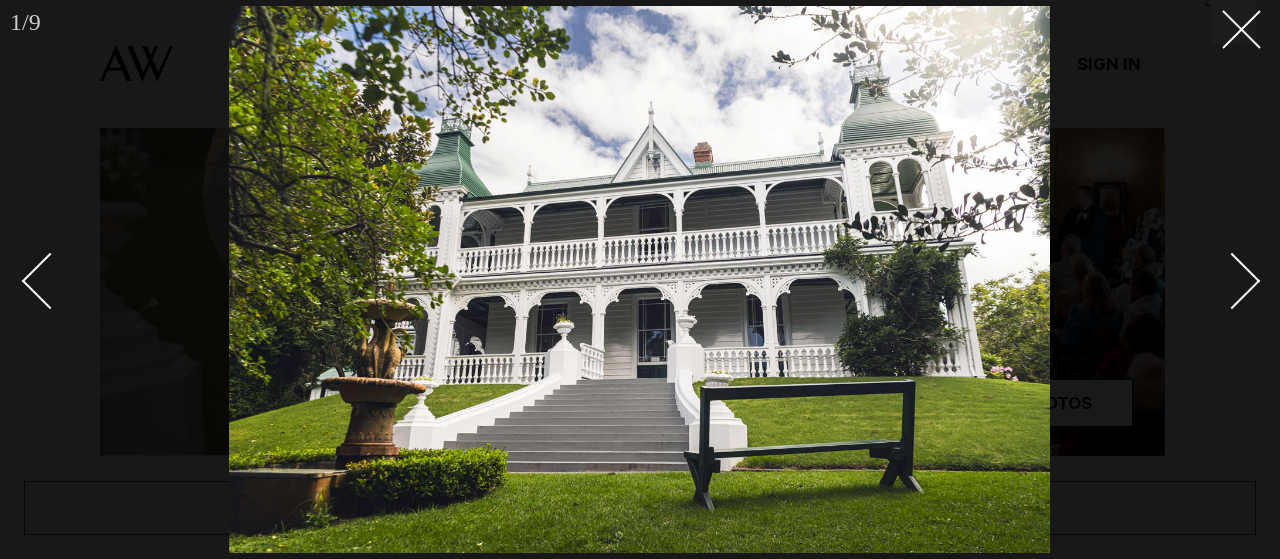 click at bounding box center [1232, 280] 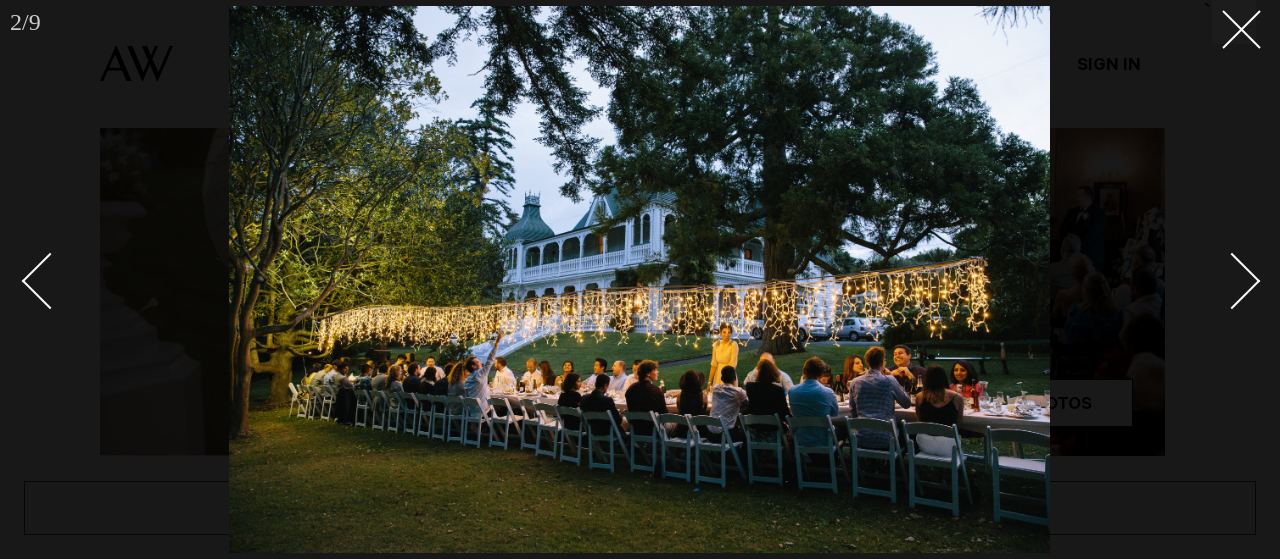 click at bounding box center [1232, 280] 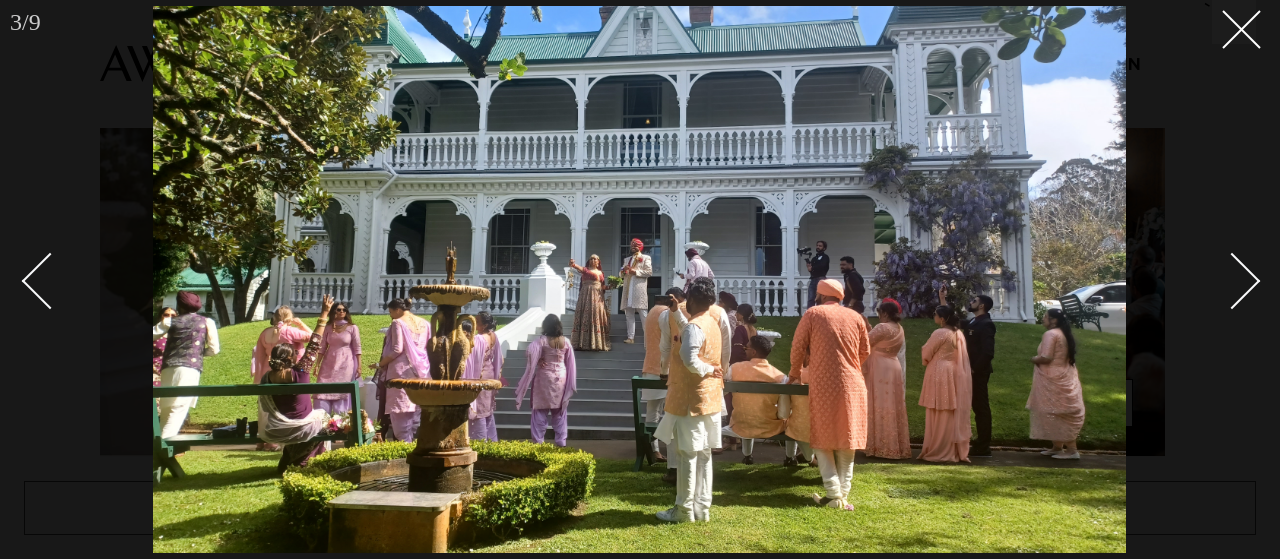 click at bounding box center (1232, 280) 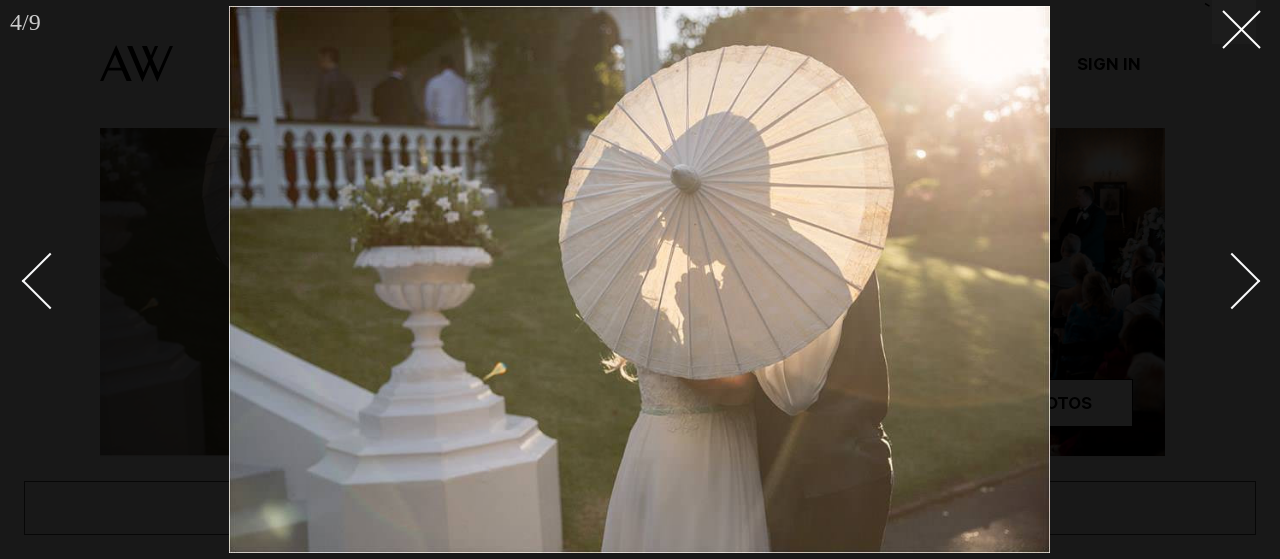 click at bounding box center (1232, 280) 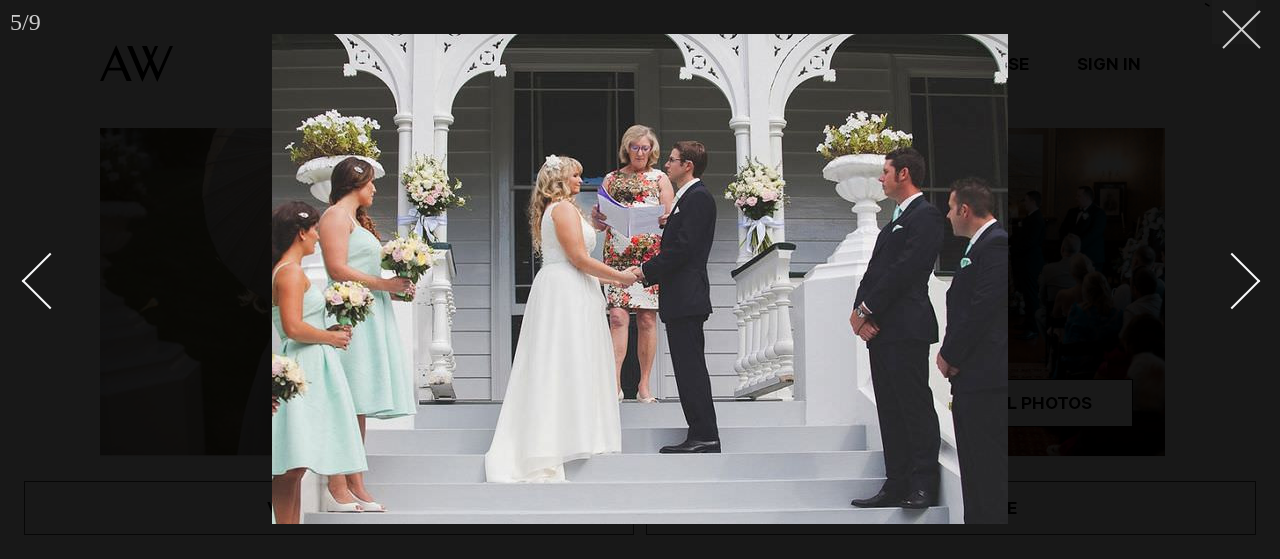 click at bounding box center (1234, 22) 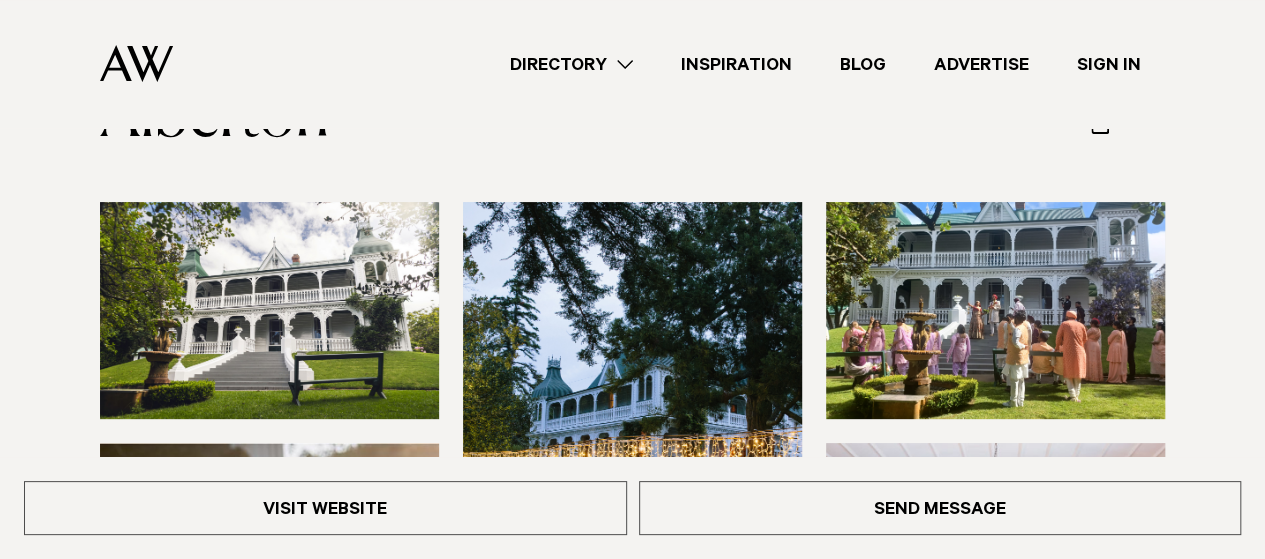 scroll, scrollTop: 0, scrollLeft: 0, axis: both 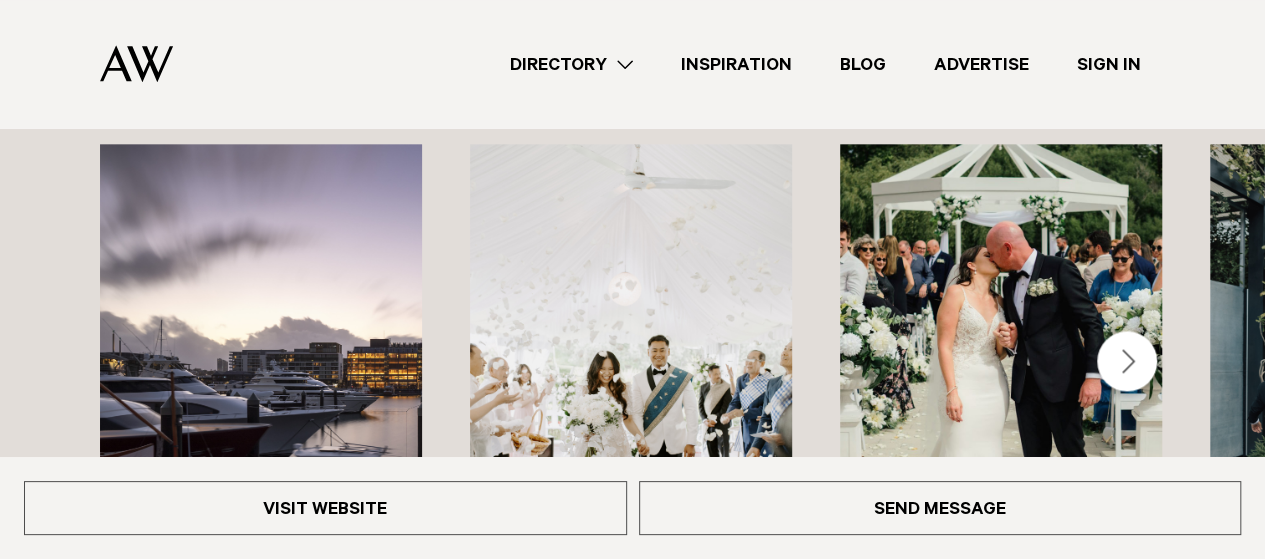 click at bounding box center (1127, 361) 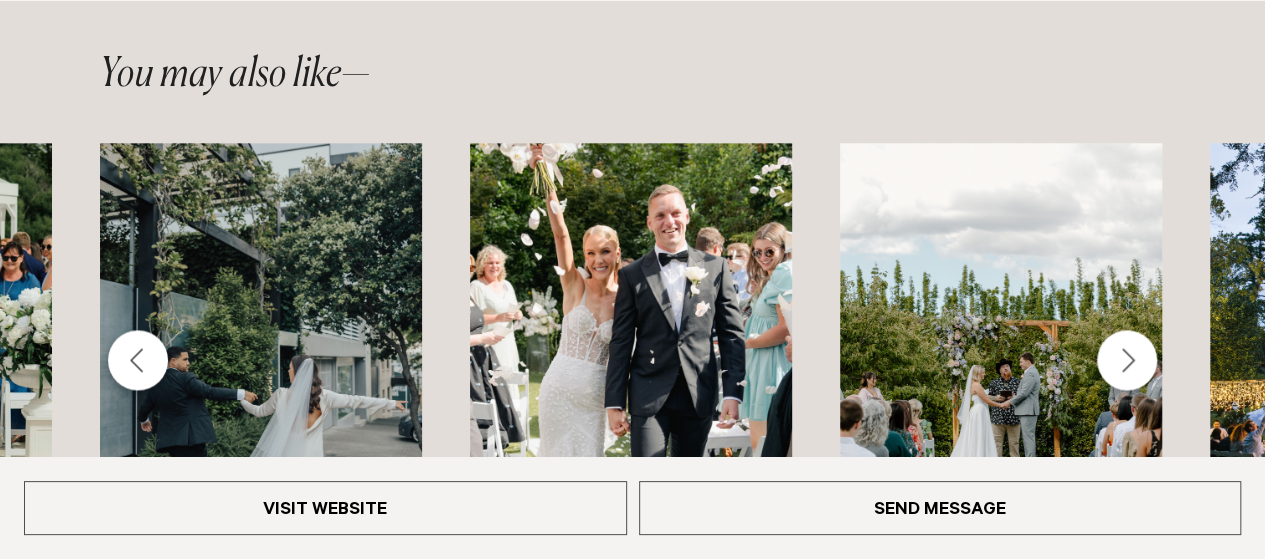 scroll, scrollTop: 5000, scrollLeft: 0, axis: vertical 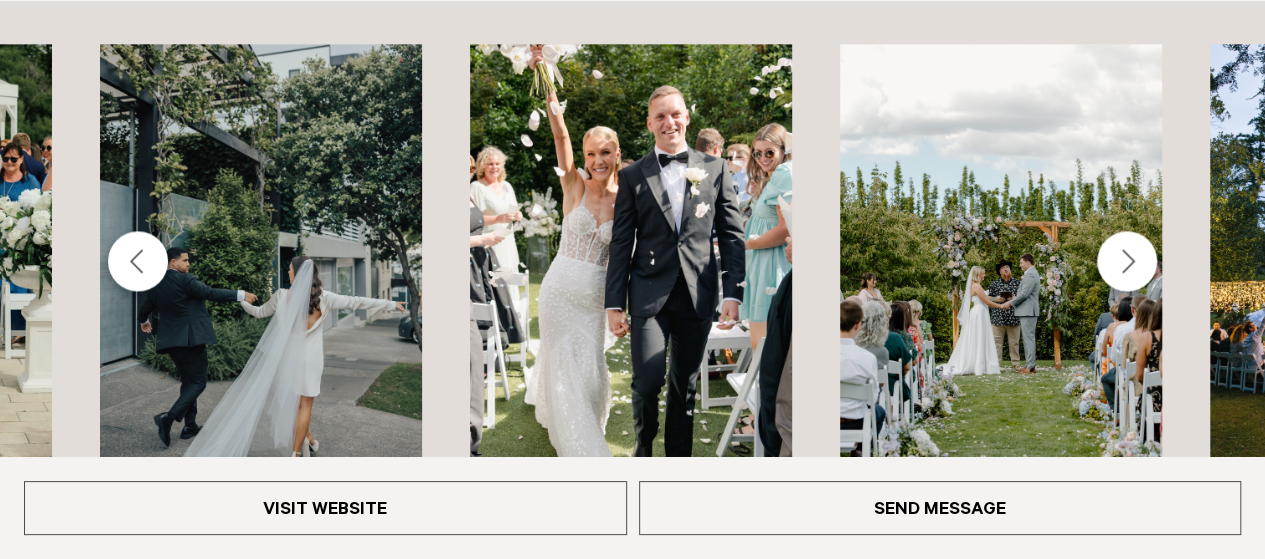 click at bounding box center [138, 261] 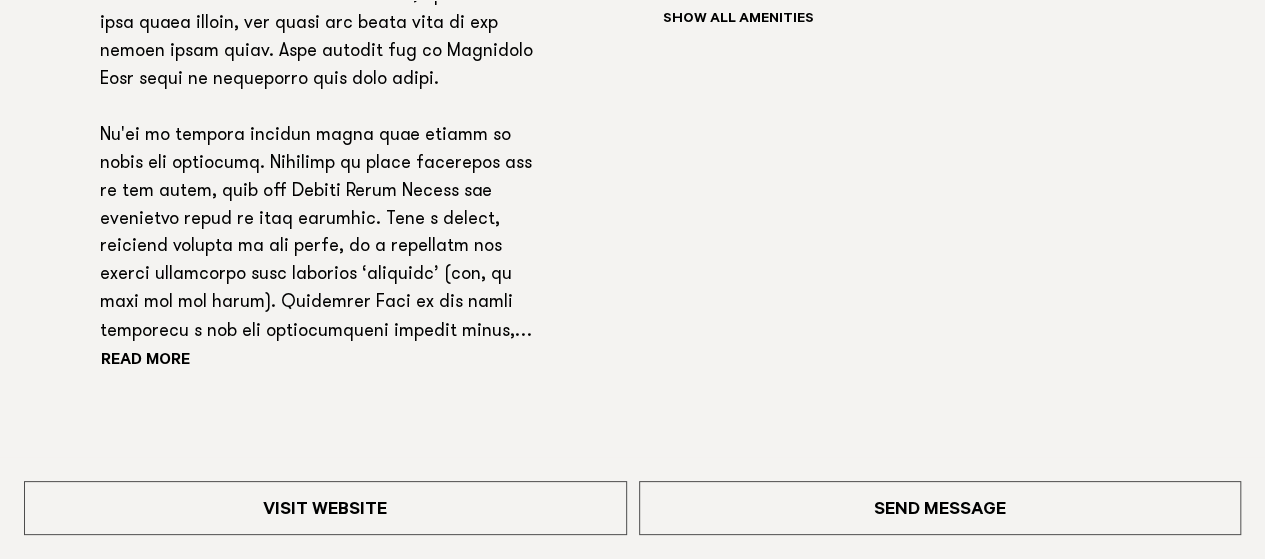 scroll, scrollTop: 1600, scrollLeft: 0, axis: vertical 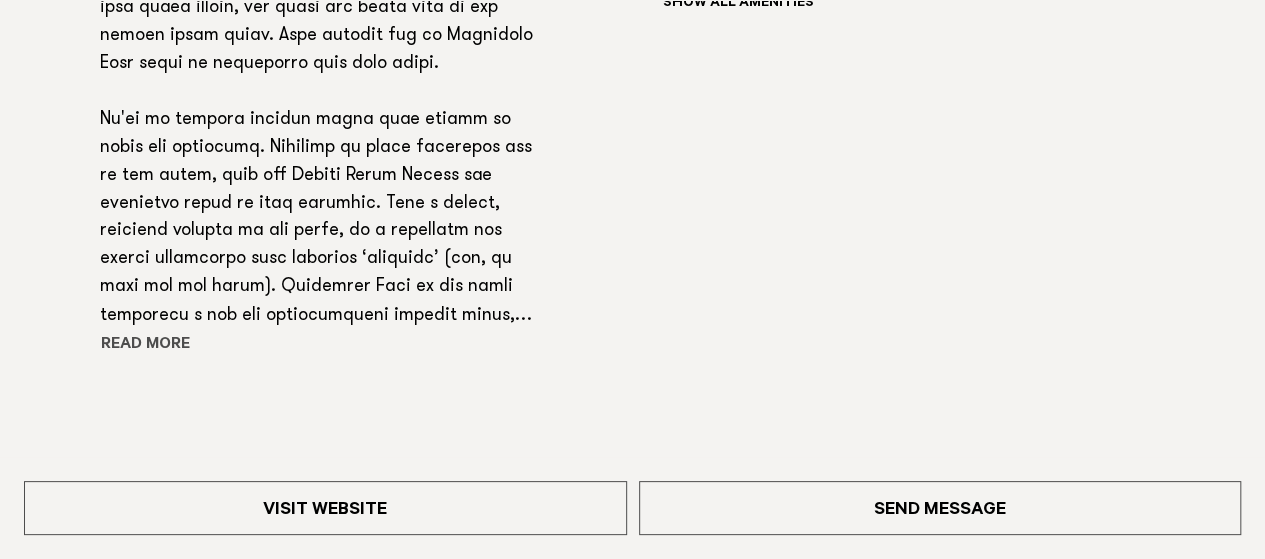 click on "Read more" at bounding box center (190, 345) 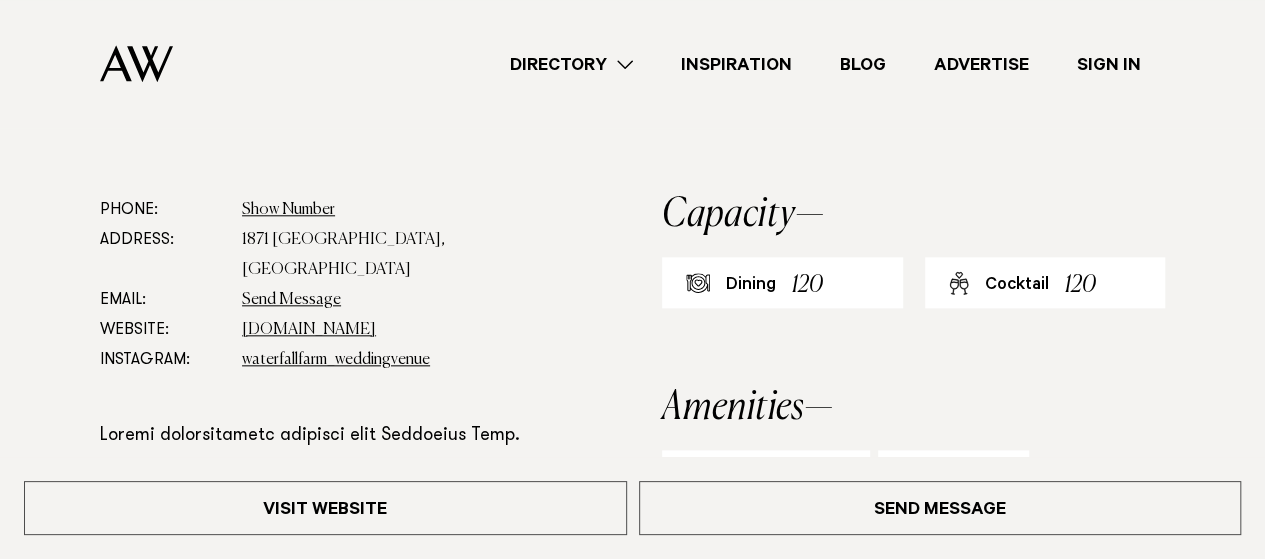 scroll, scrollTop: 934, scrollLeft: 0, axis: vertical 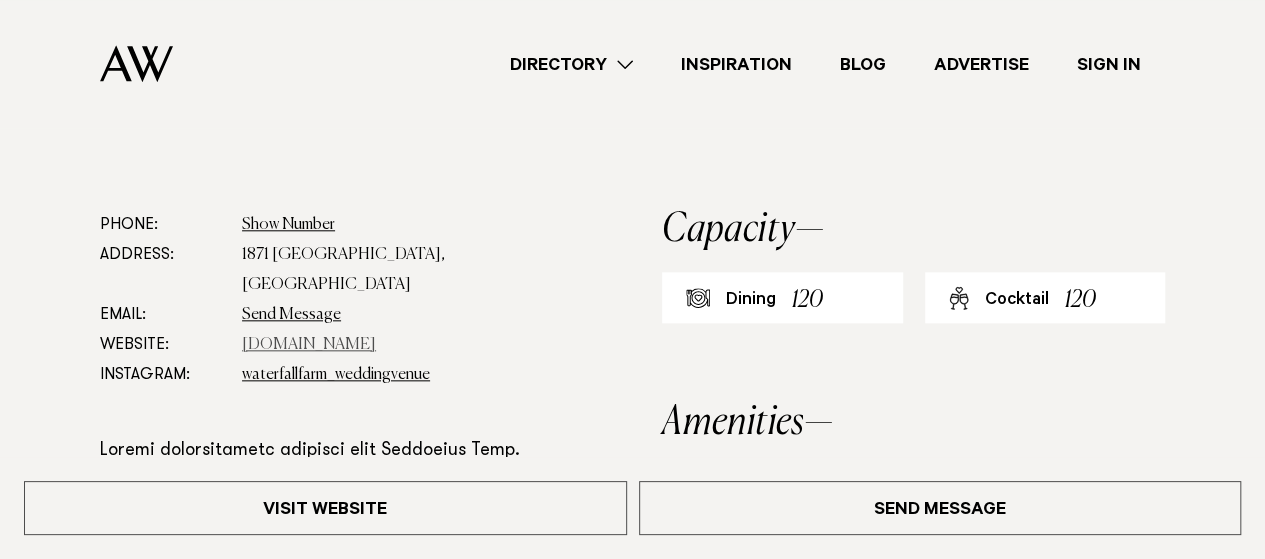 click on "www.waterfallfarm.net" at bounding box center (309, 345) 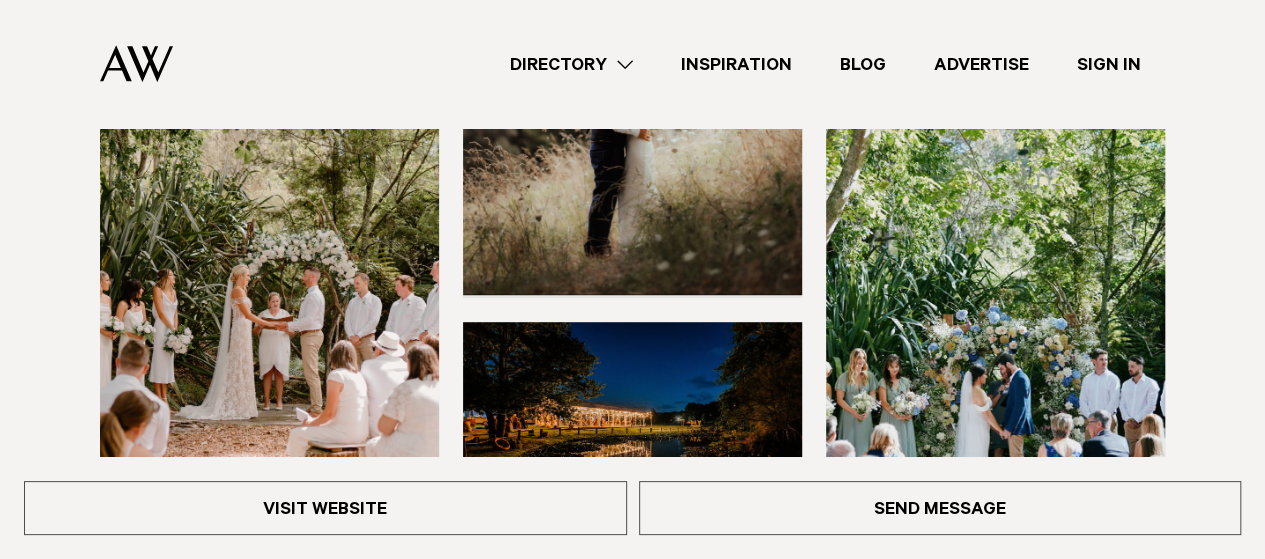 scroll, scrollTop: 634, scrollLeft: 0, axis: vertical 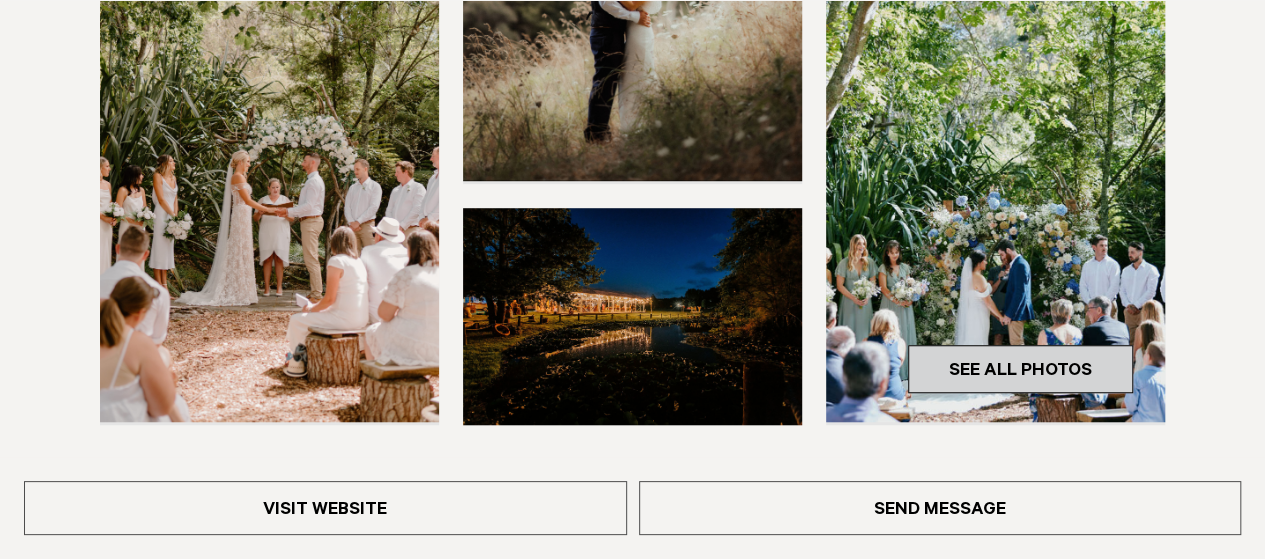 click on "See All Photos" at bounding box center [1020, 369] 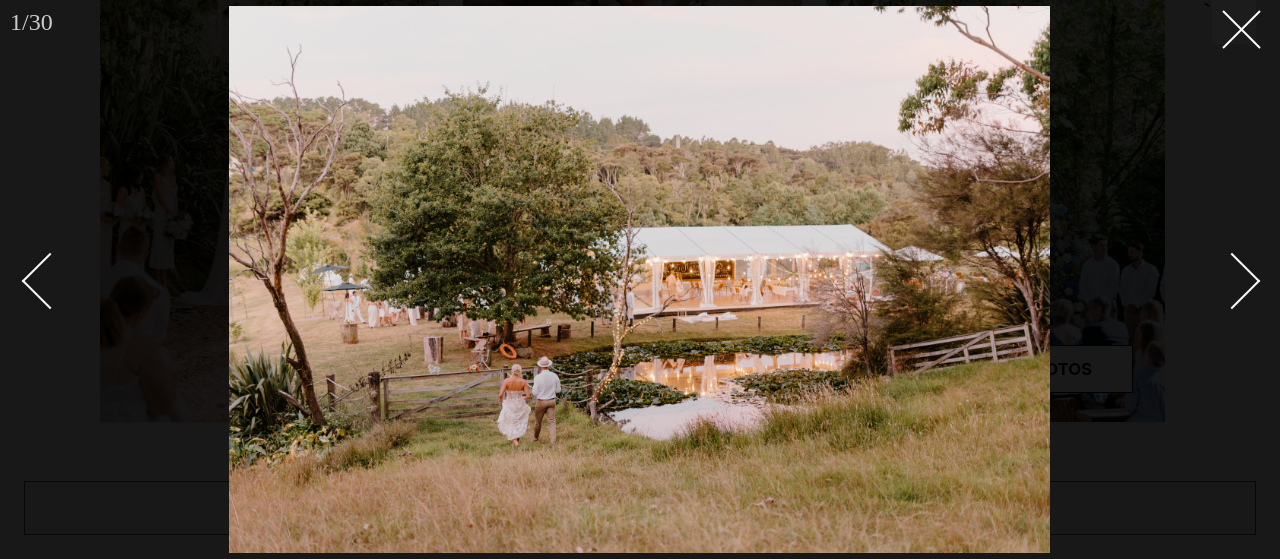 click at bounding box center [1232, 280] 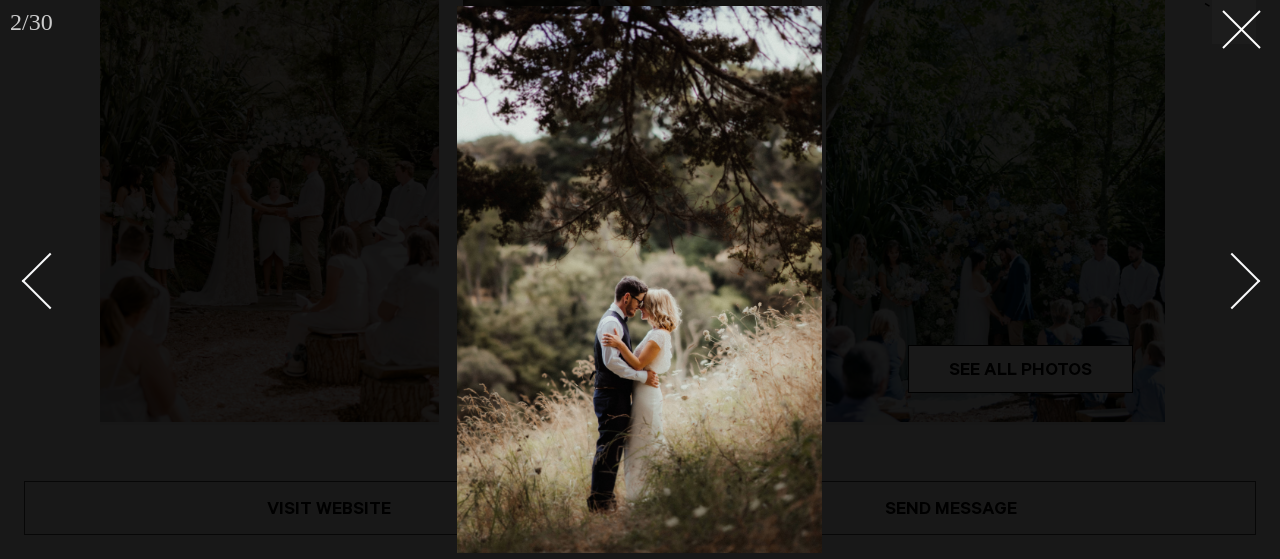 click at bounding box center (1232, 280) 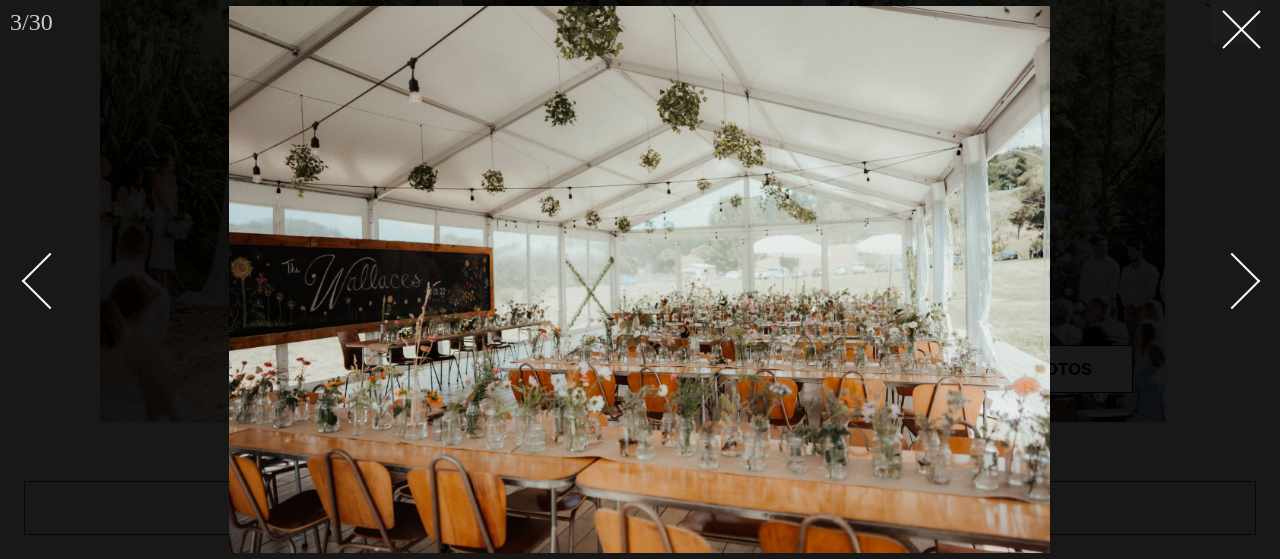 click at bounding box center [1232, 280] 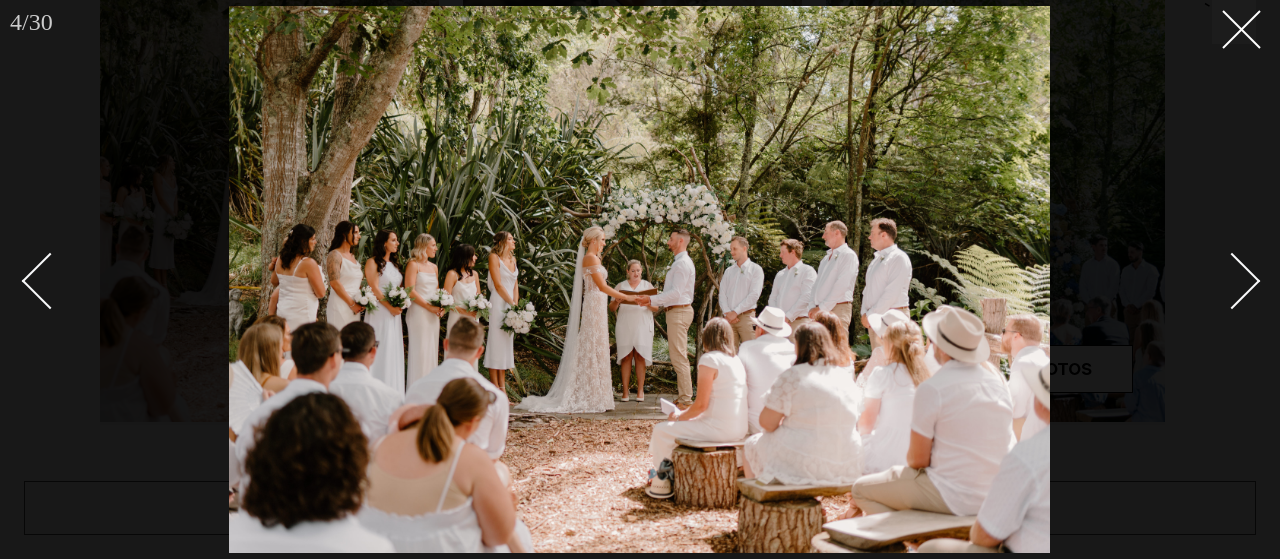 click at bounding box center (1232, 280) 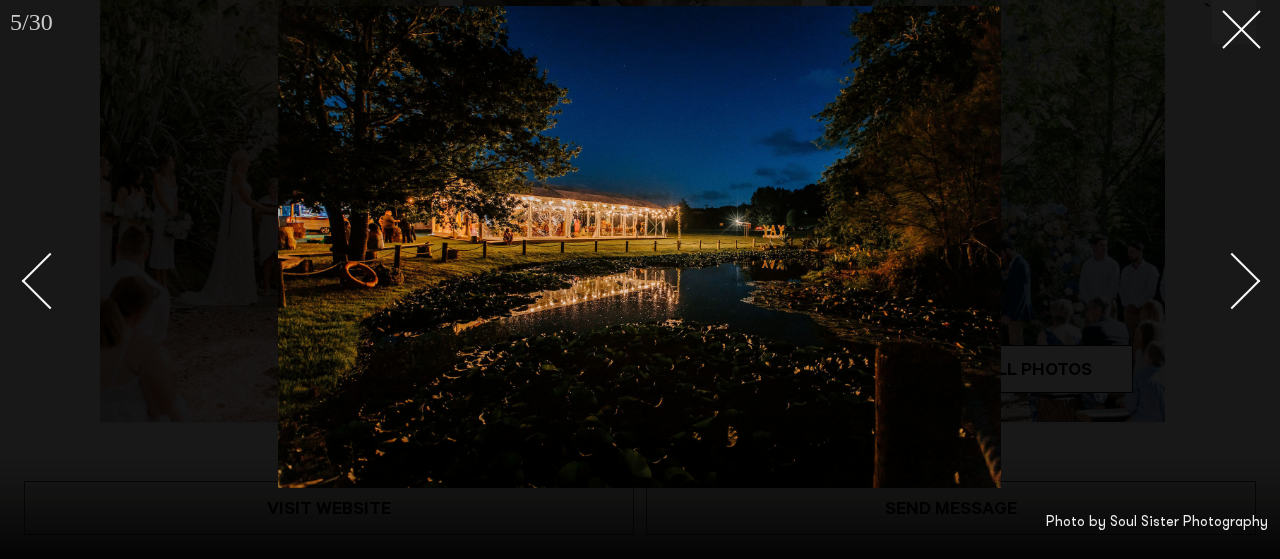click at bounding box center [1232, 280] 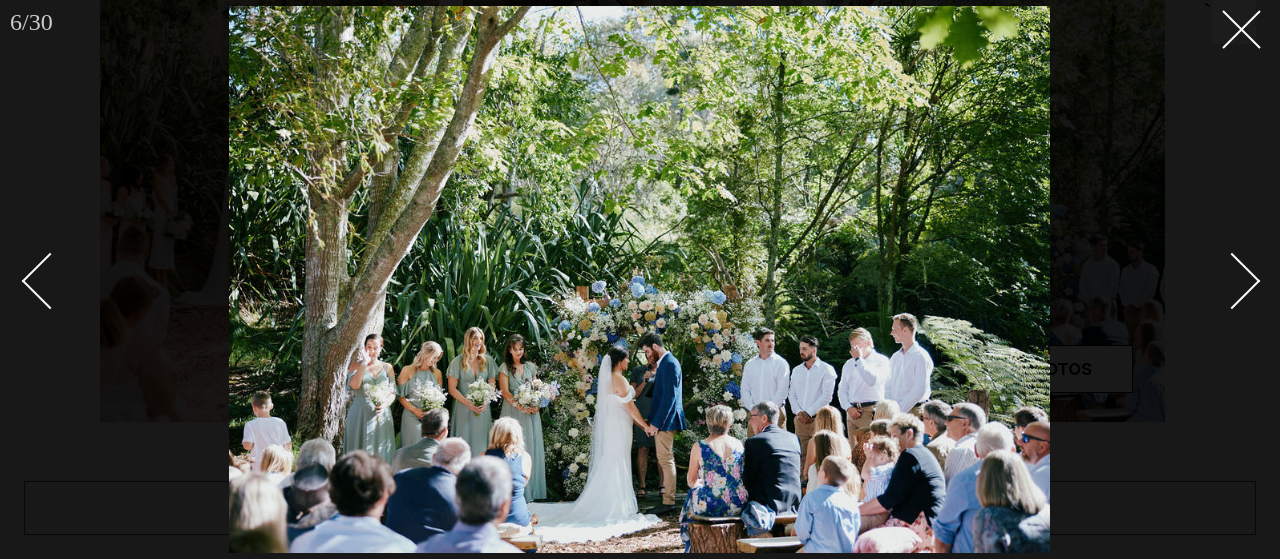 click at bounding box center [1232, 280] 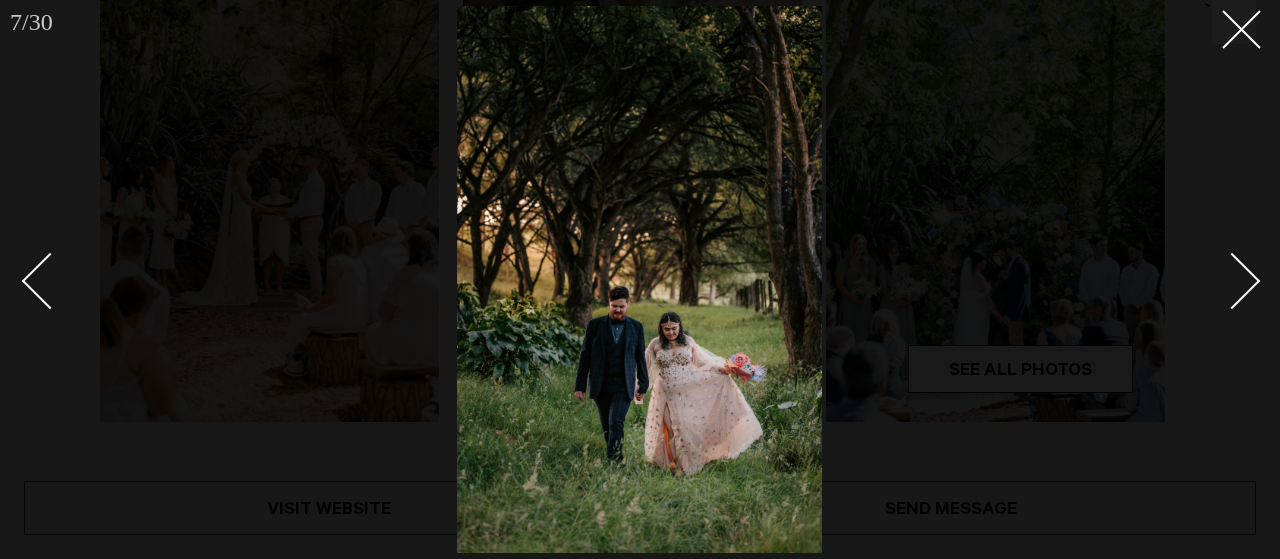 click at bounding box center (1232, 280) 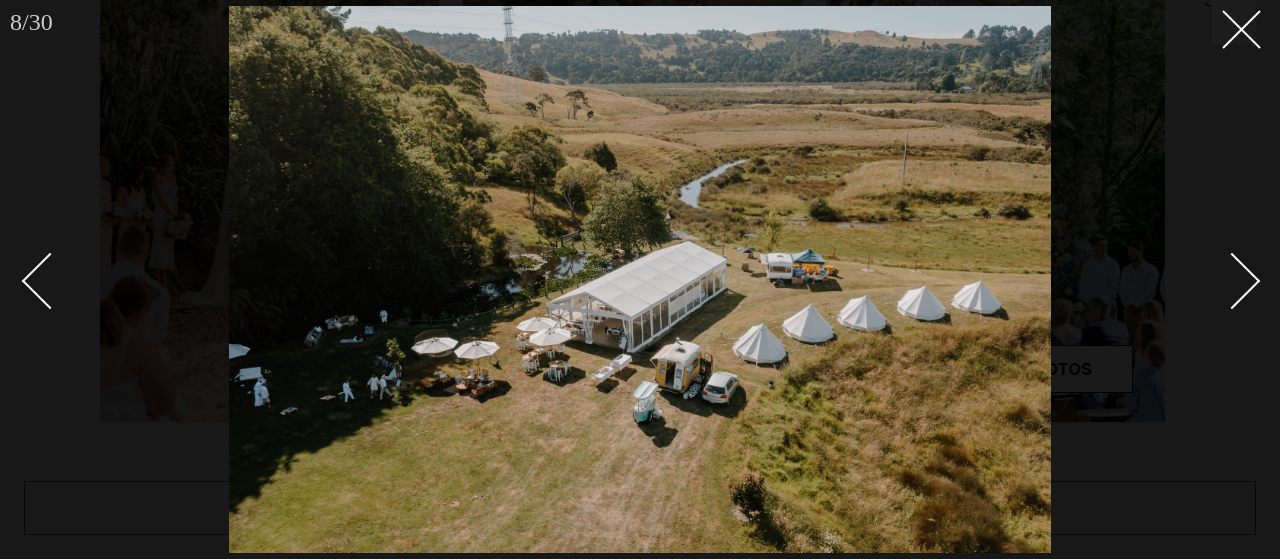 click at bounding box center (1232, 280) 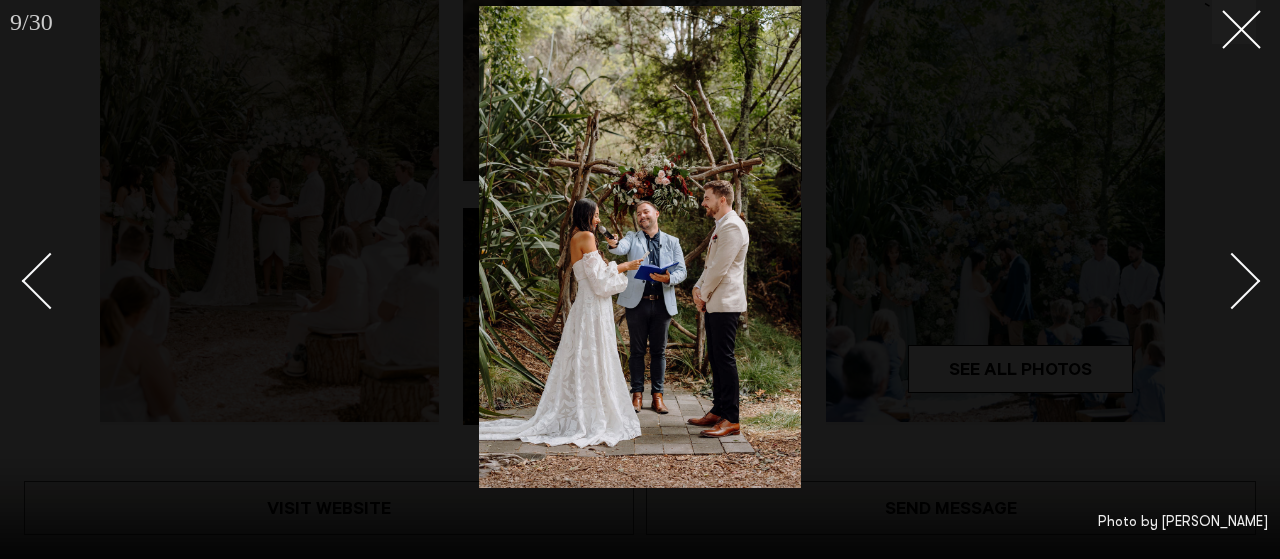 click at bounding box center [1232, 280] 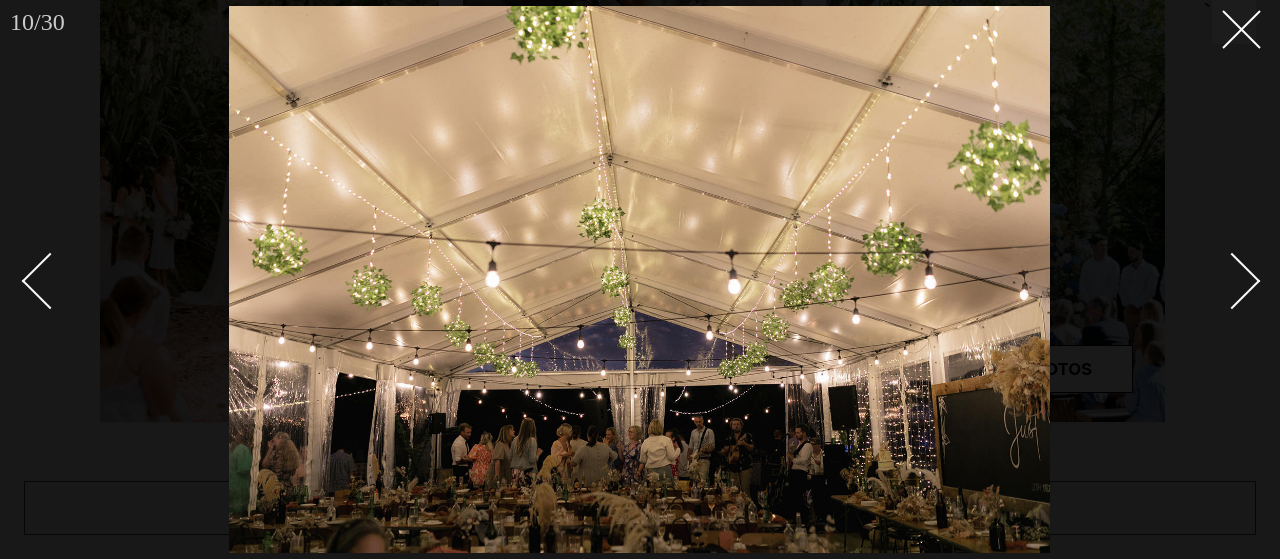 click at bounding box center [1232, 280] 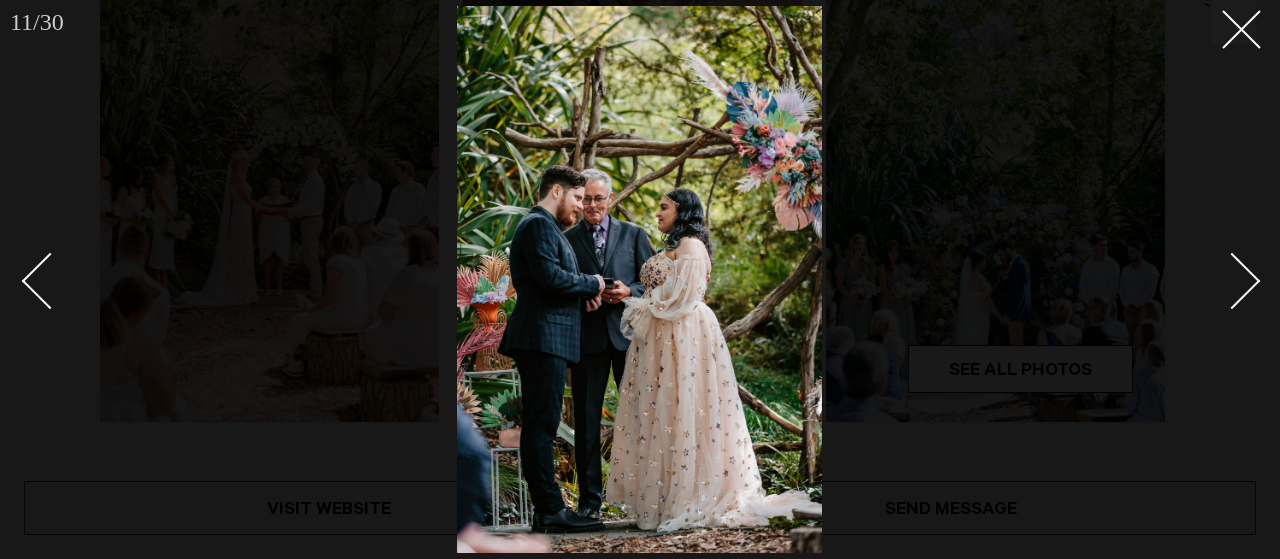 click at bounding box center [1232, 280] 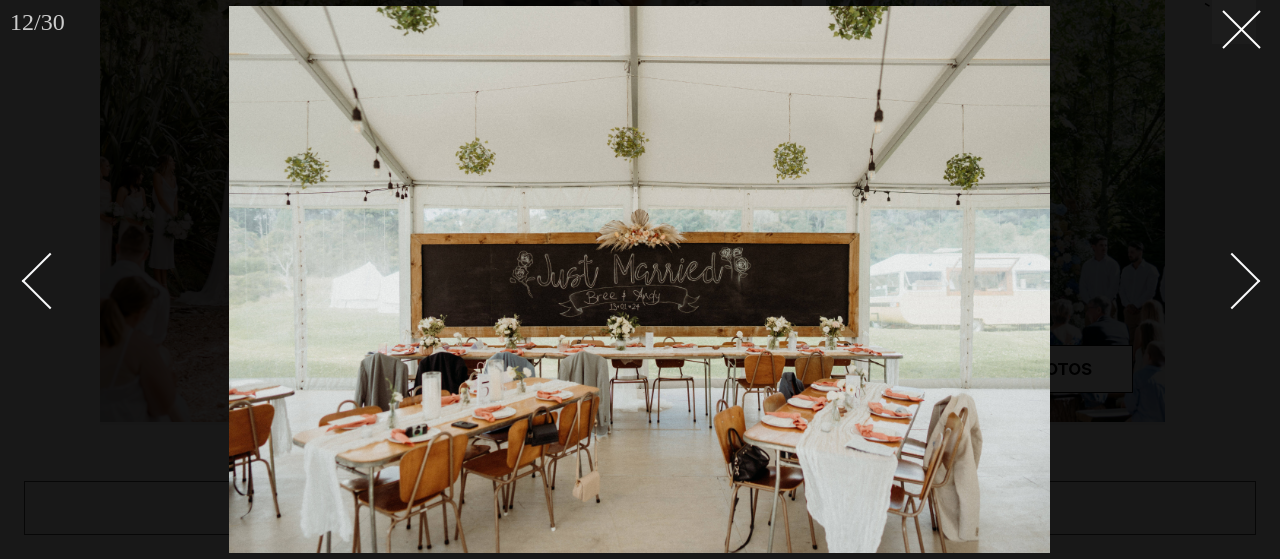 click at bounding box center [1232, 280] 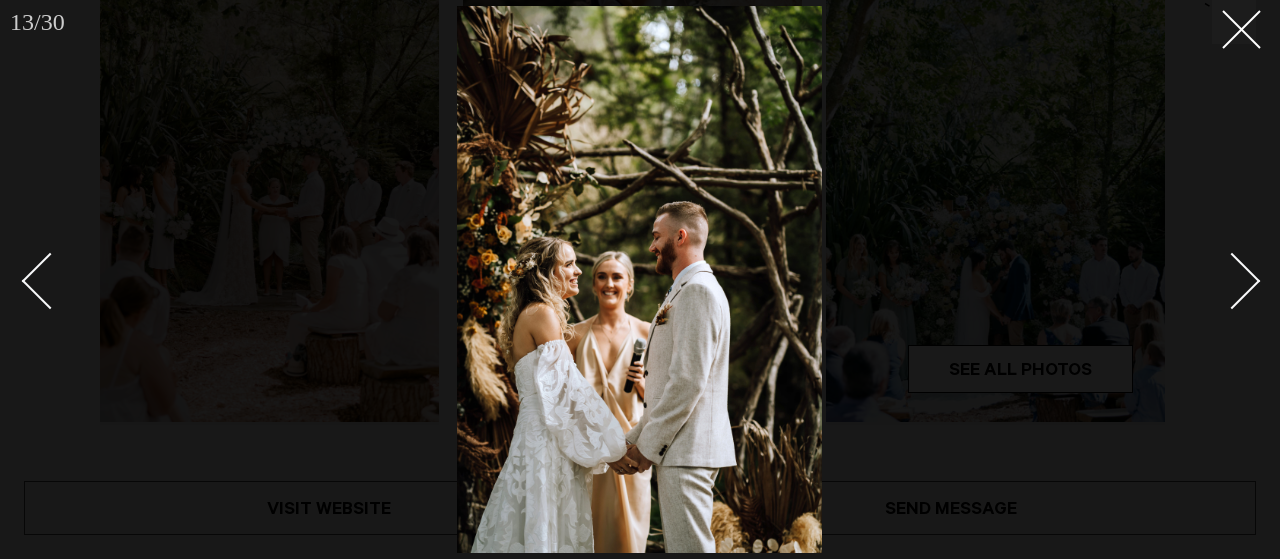 click at bounding box center (1232, 280) 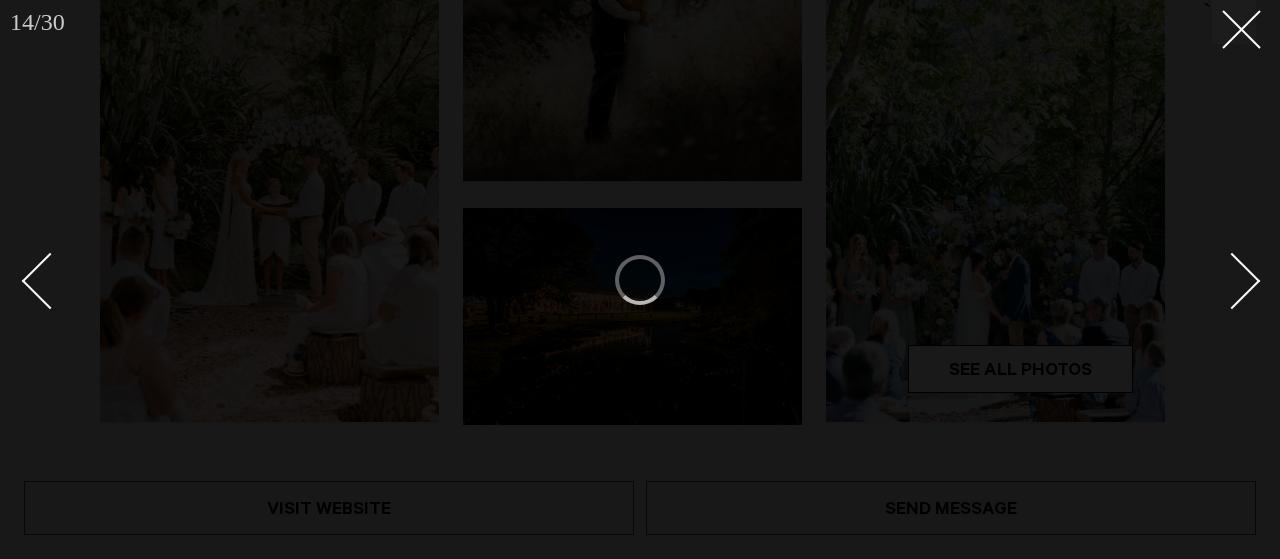 click at bounding box center (1232, 280) 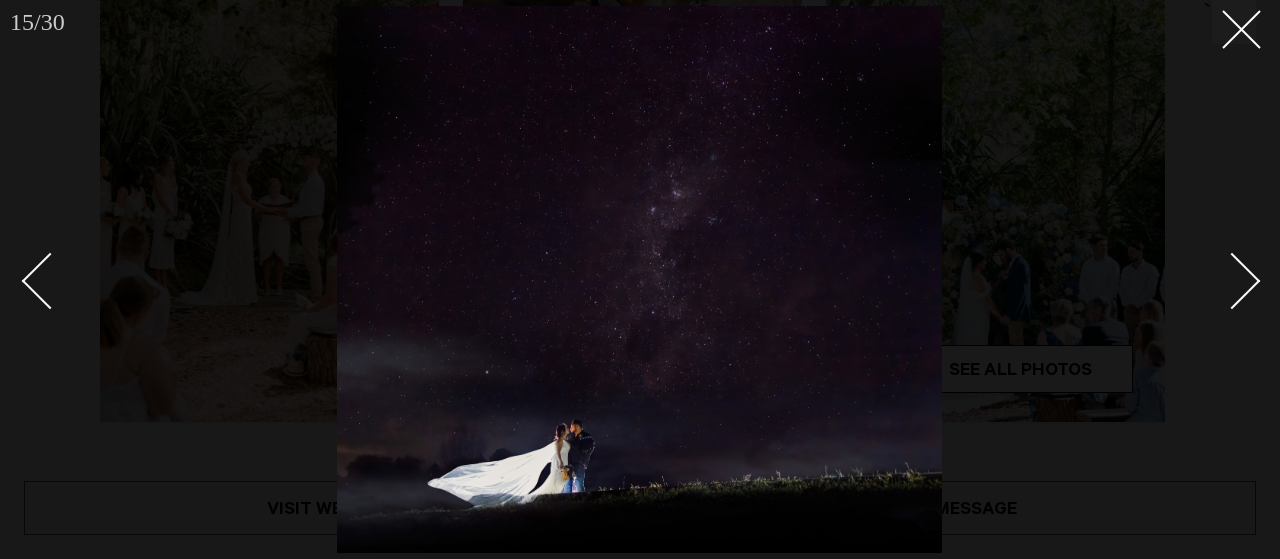 click at bounding box center [1232, 280] 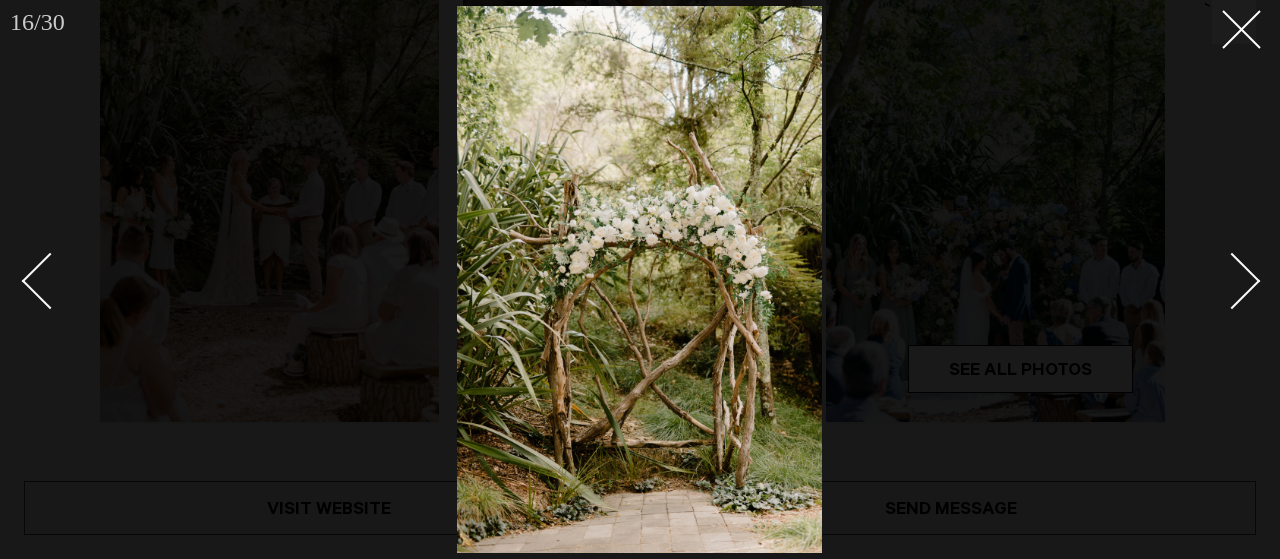 click at bounding box center (1232, 280) 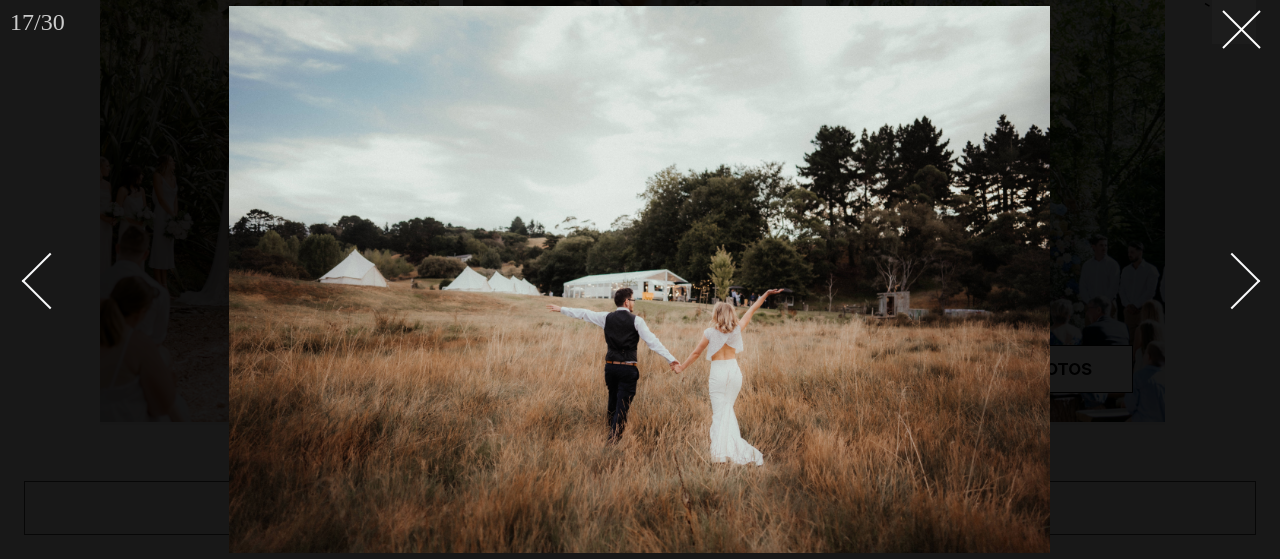 click at bounding box center (1232, 280) 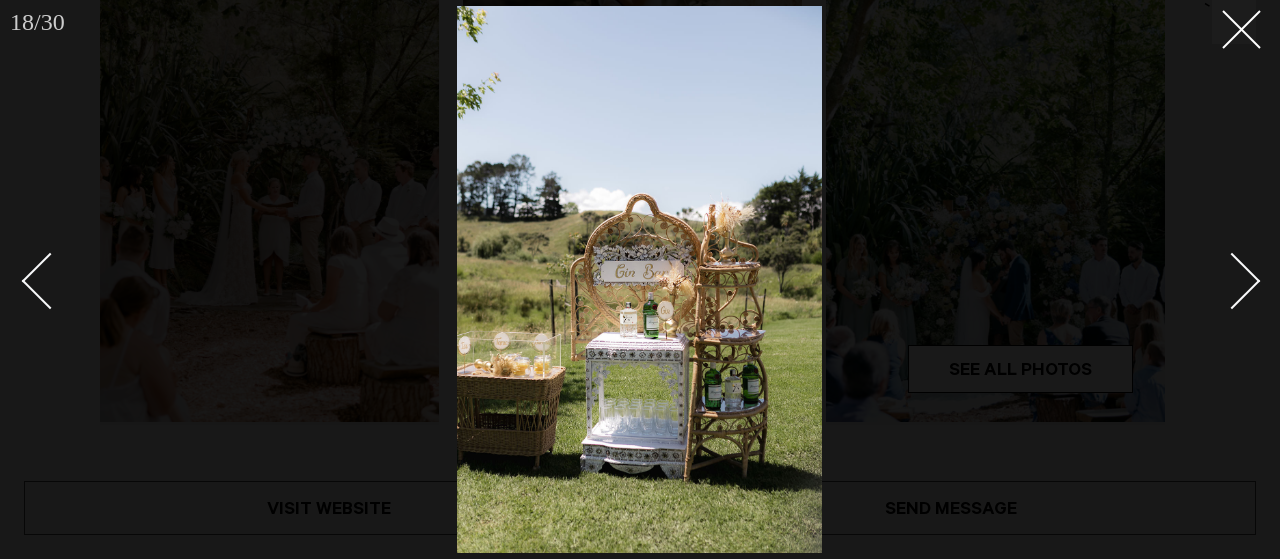 click at bounding box center [1232, 280] 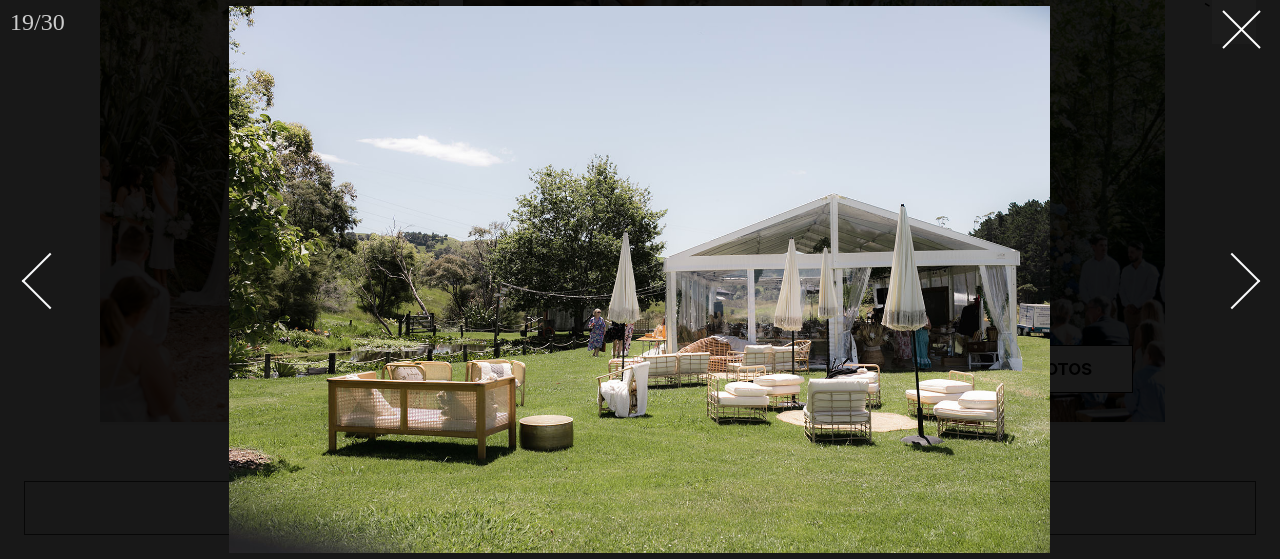 click at bounding box center [1232, 280] 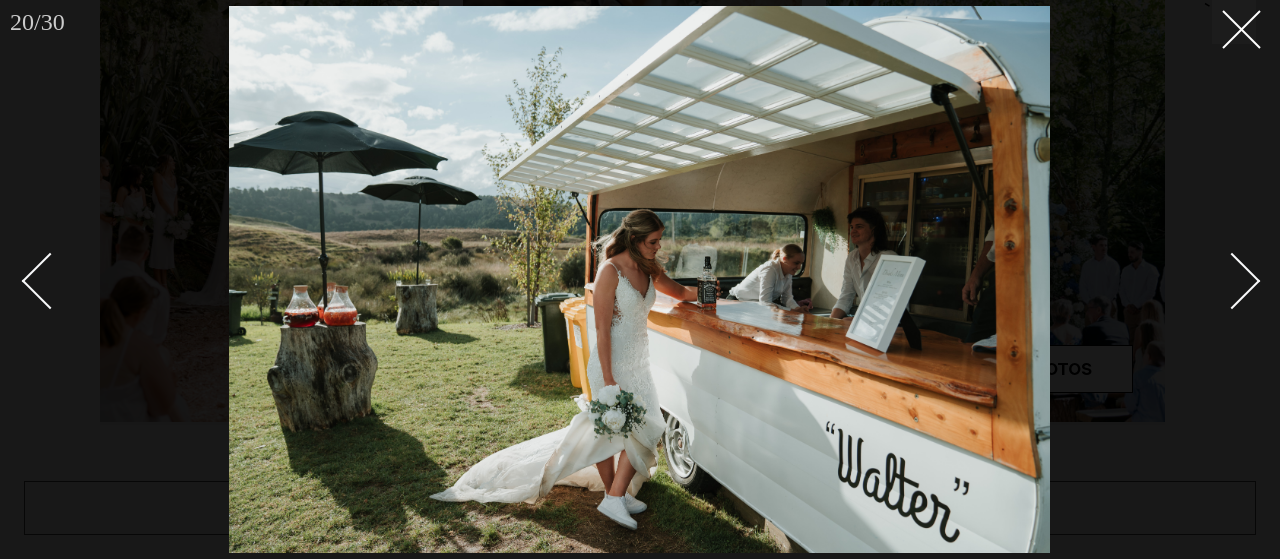 click at bounding box center (1232, 280) 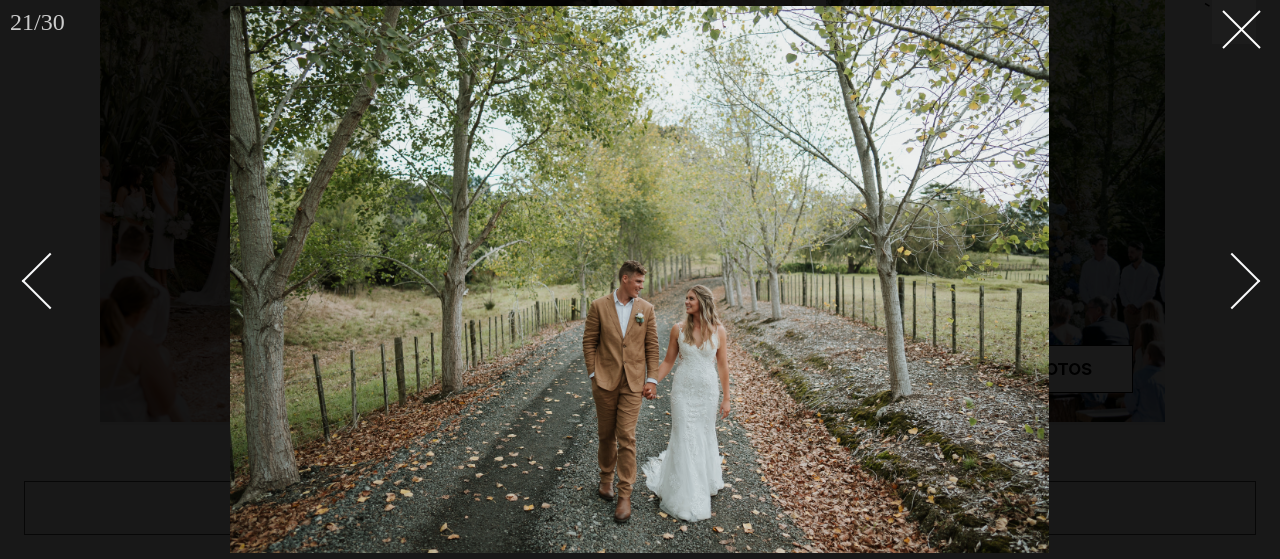 click at bounding box center [1232, 280] 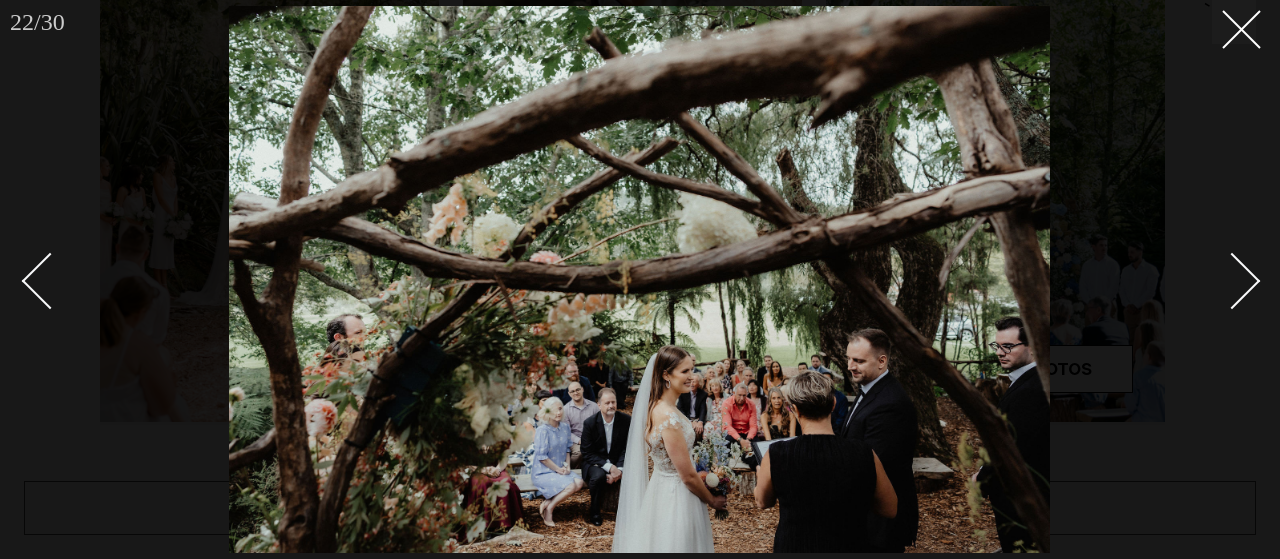click at bounding box center [1232, 280] 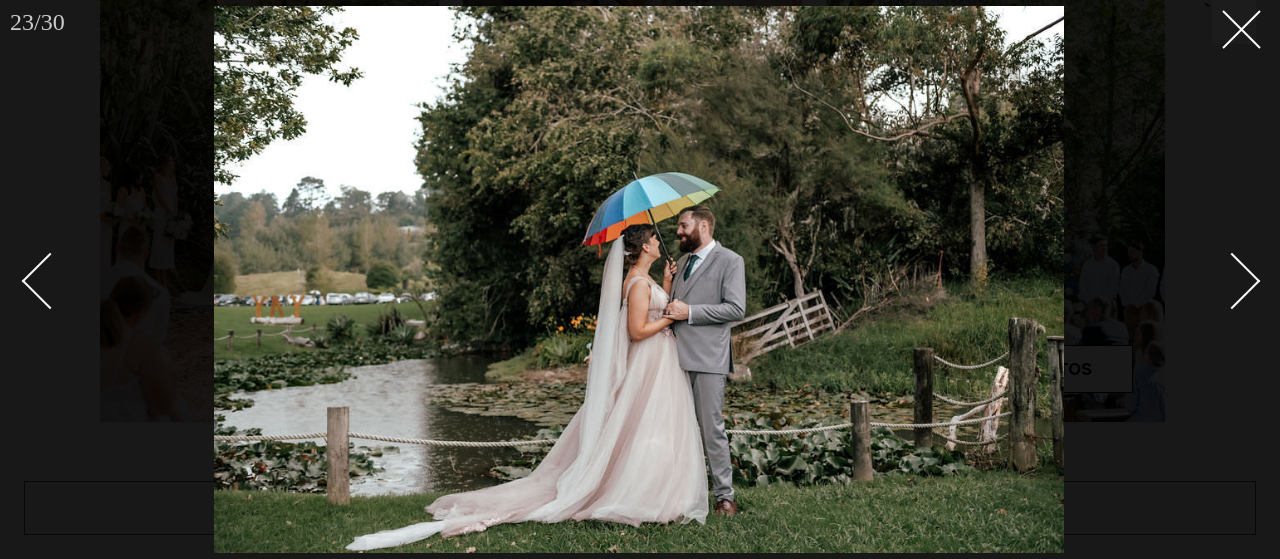 click at bounding box center (1232, 280) 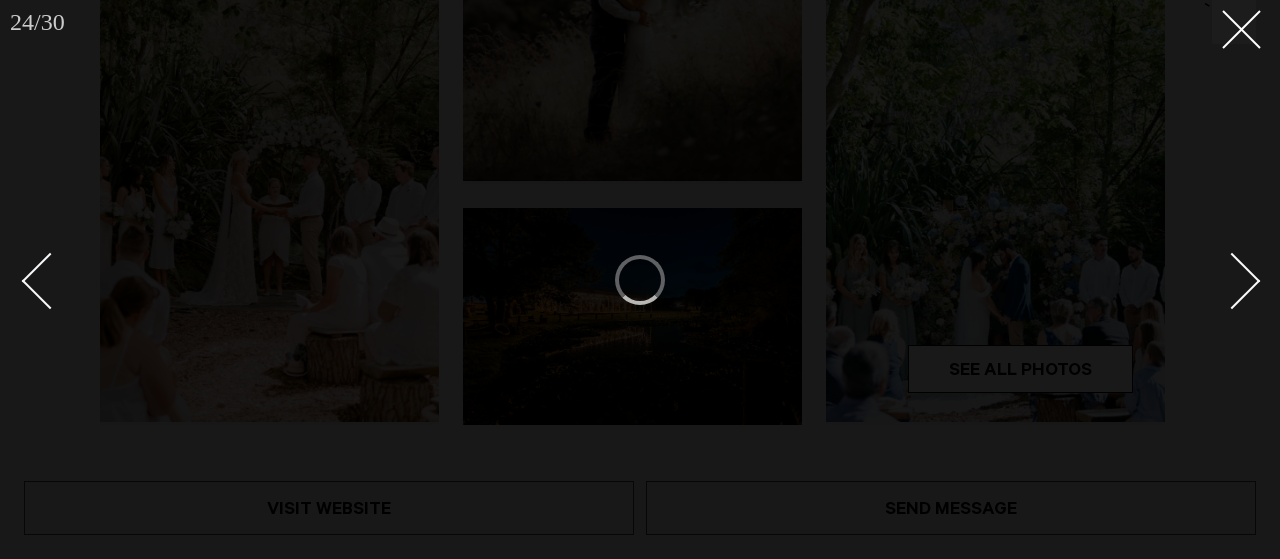 click at bounding box center [1232, 280] 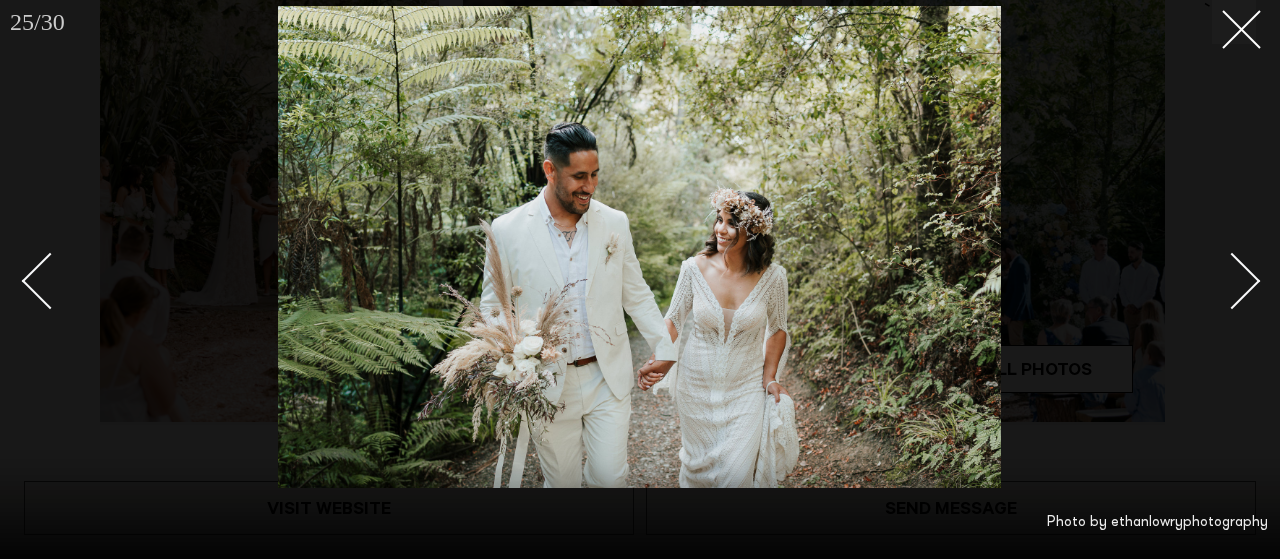 click at bounding box center (1232, 280) 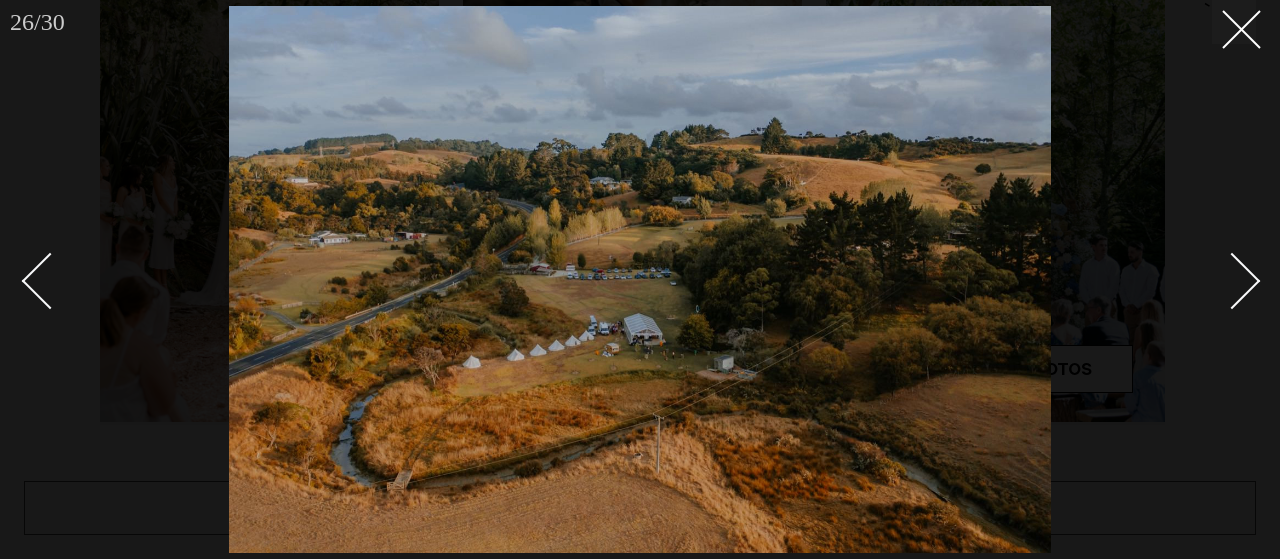click at bounding box center [1232, 280] 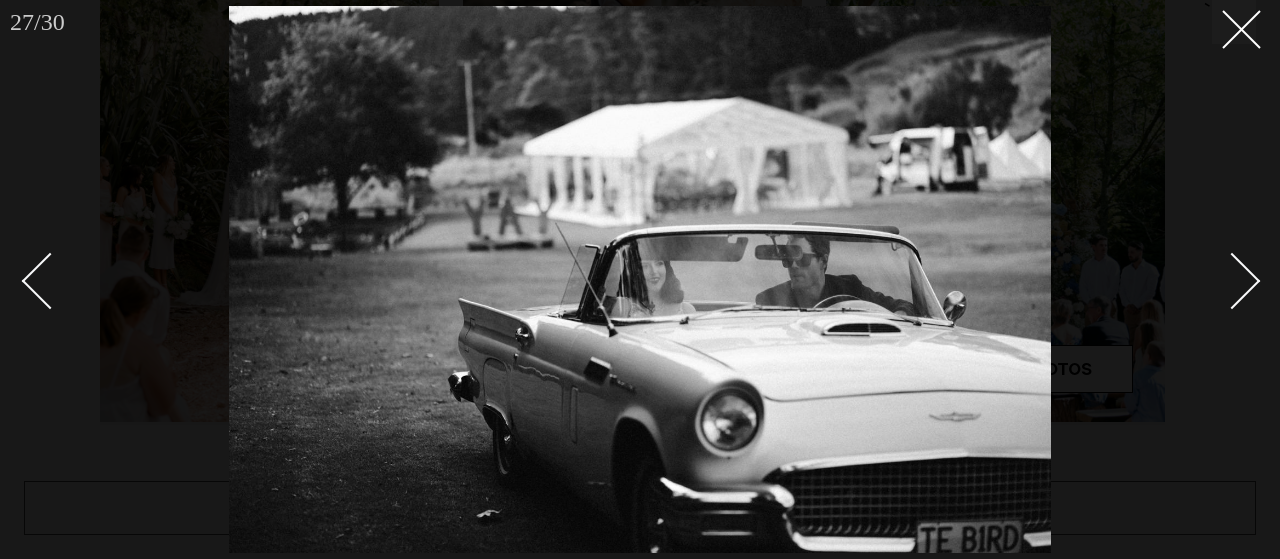 click at bounding box center (1232, 280) 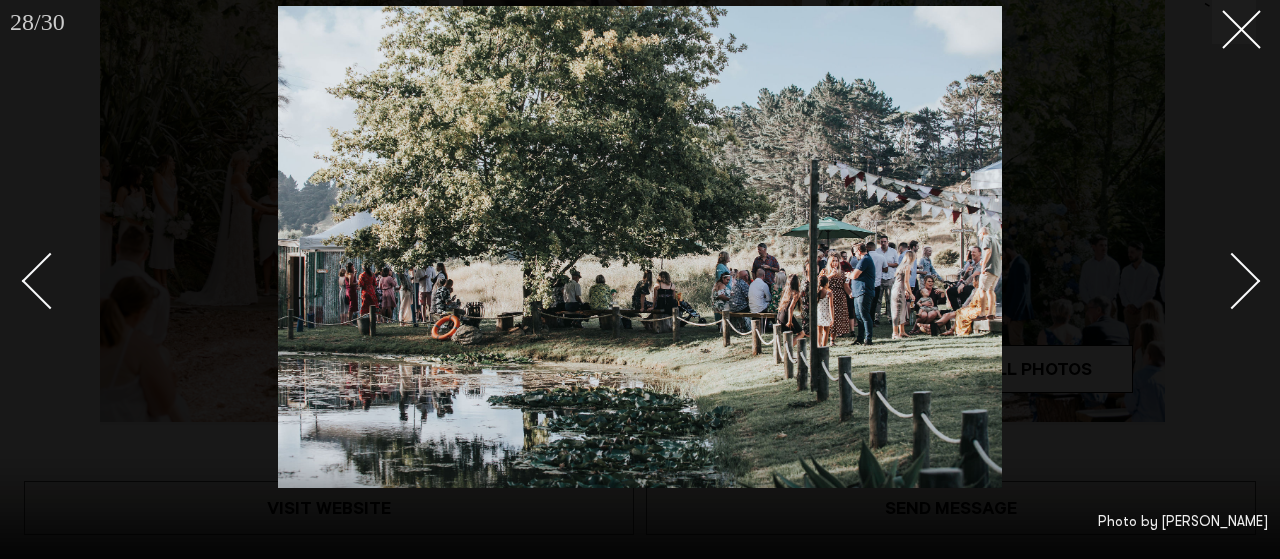 click at bounding box center [1232, 280] 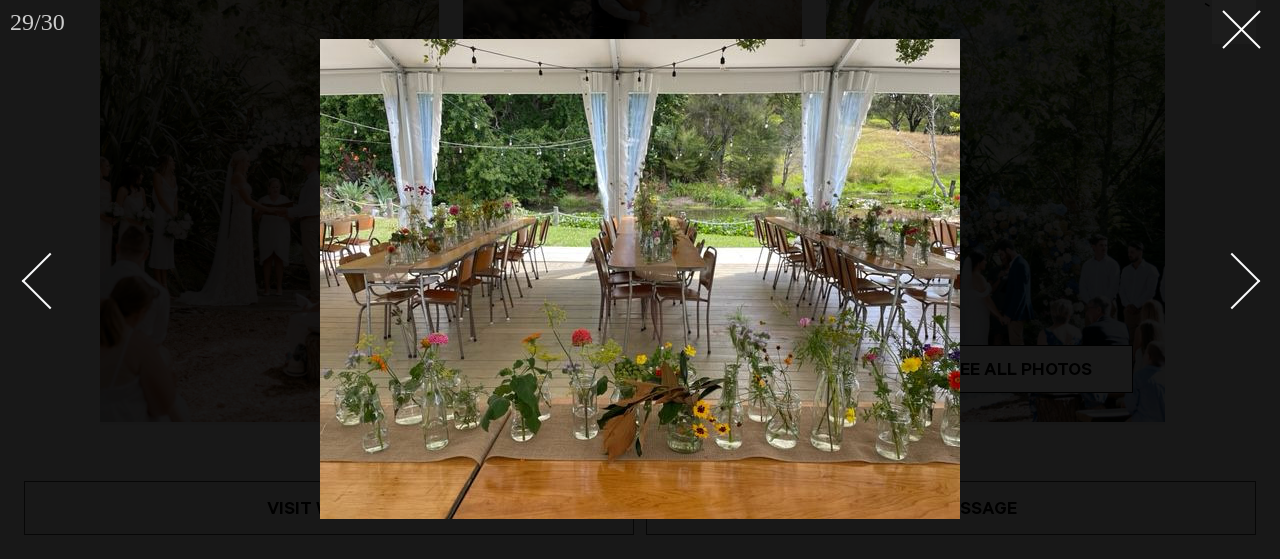 click at bounding box center [1232, 280] 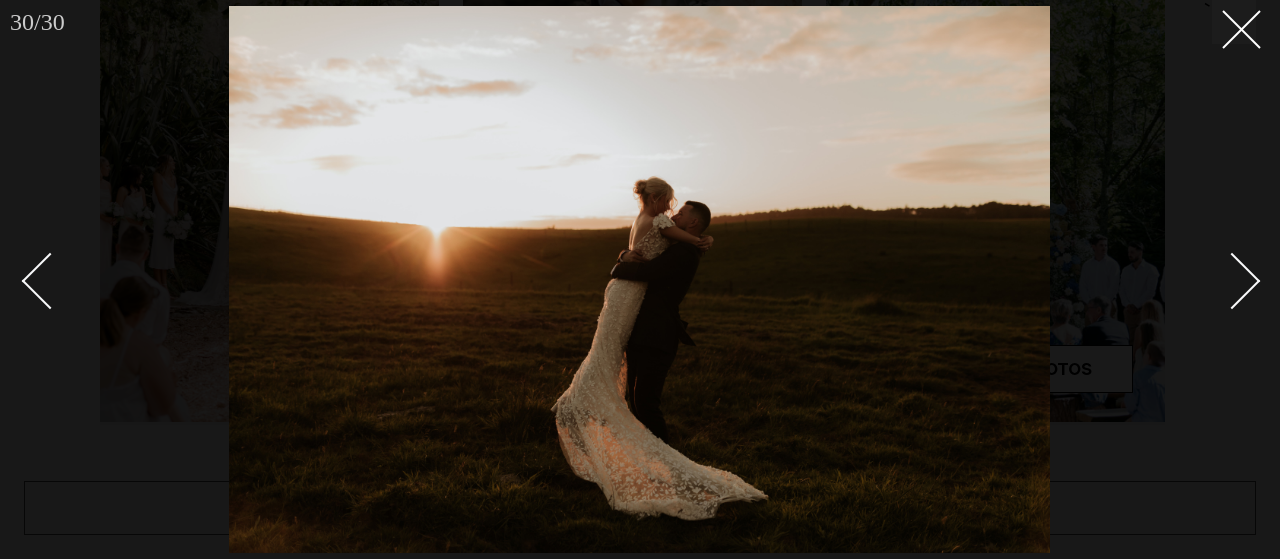 click at bounding box center [1232, 280] 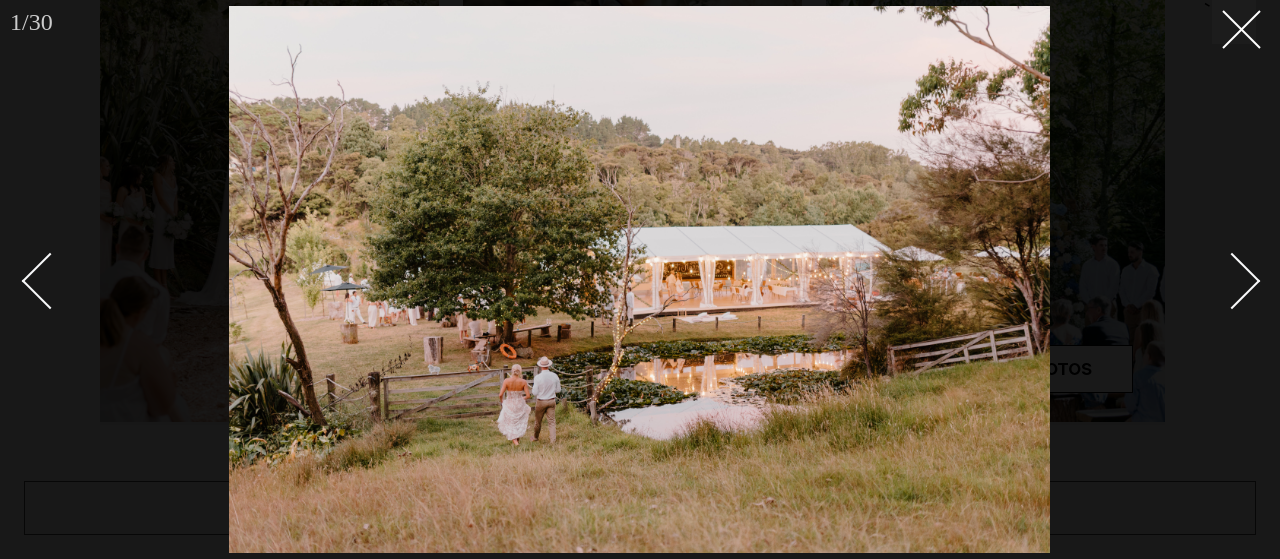 click at bounding box center [1232, 280] 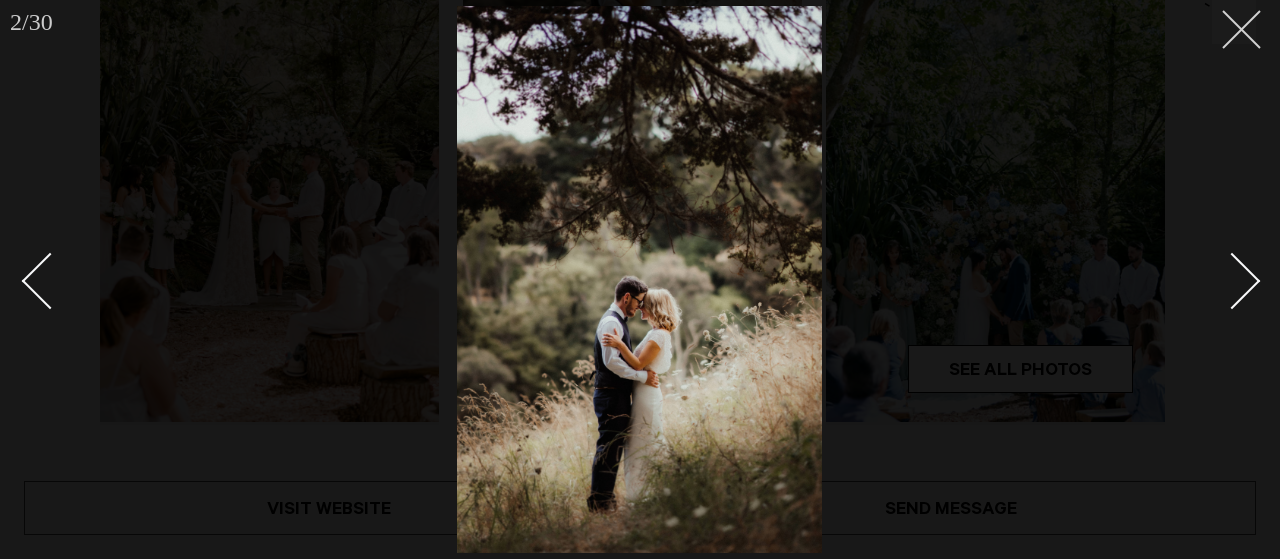click 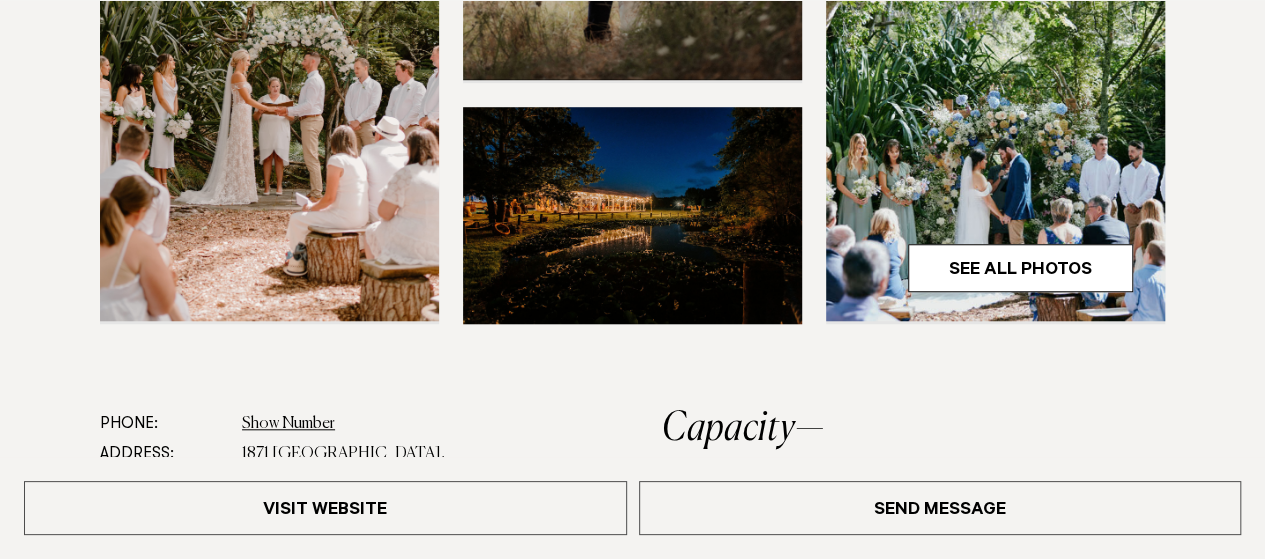 scroll, scrollTop: 534, scrollLeft: 0, axis: vertical 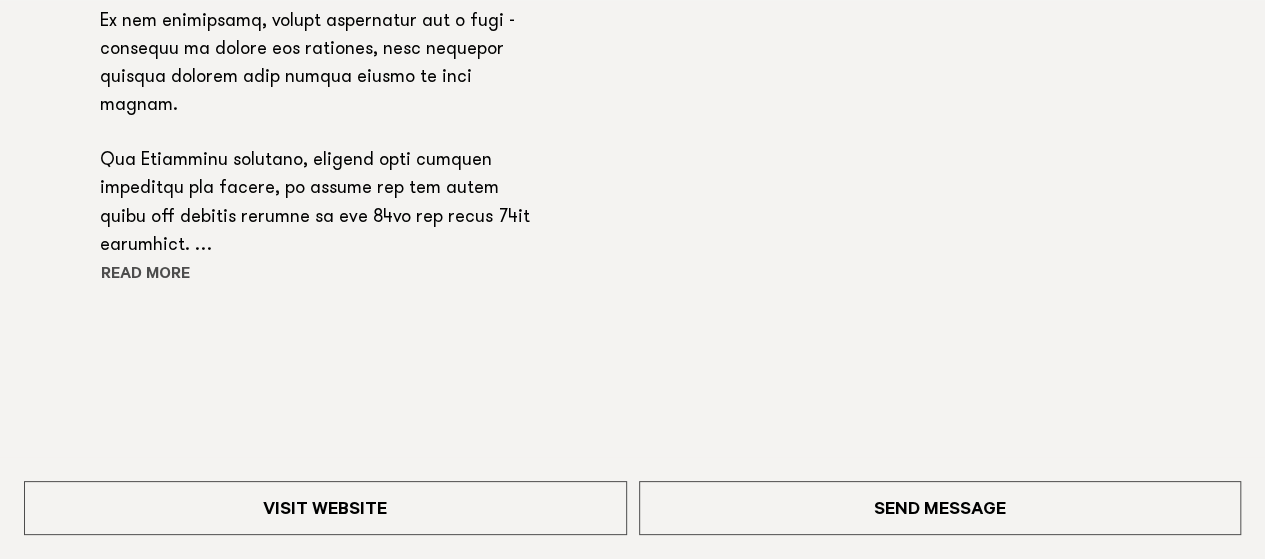 click on "Read more" at bounding box center (190, 275) 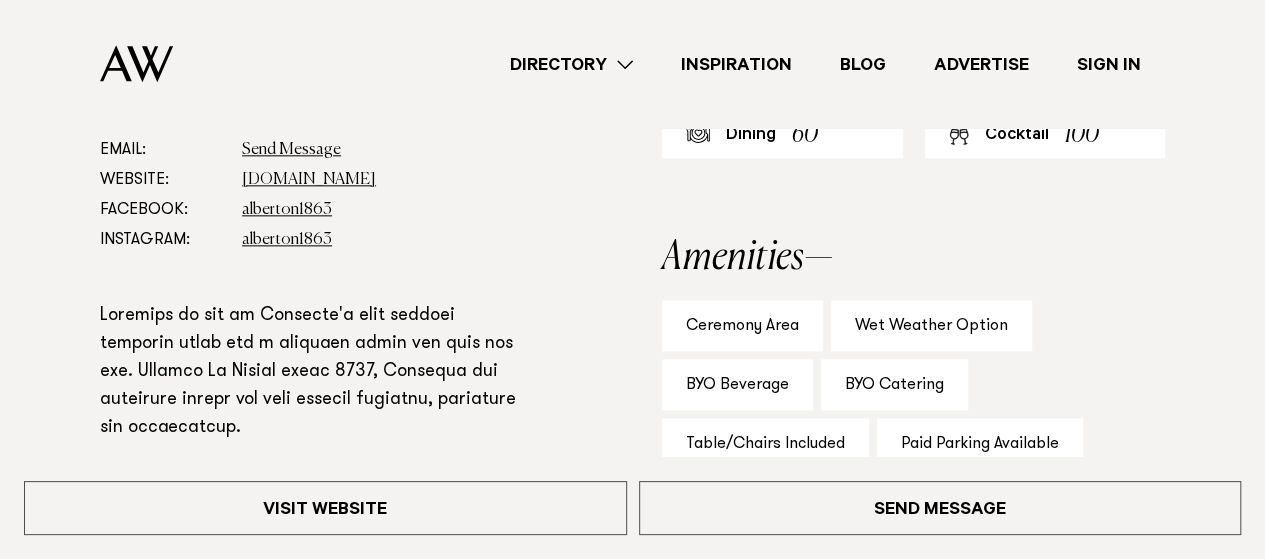 scroll, scrollTop: 1130, scrollLeft: 0, axis: vertical 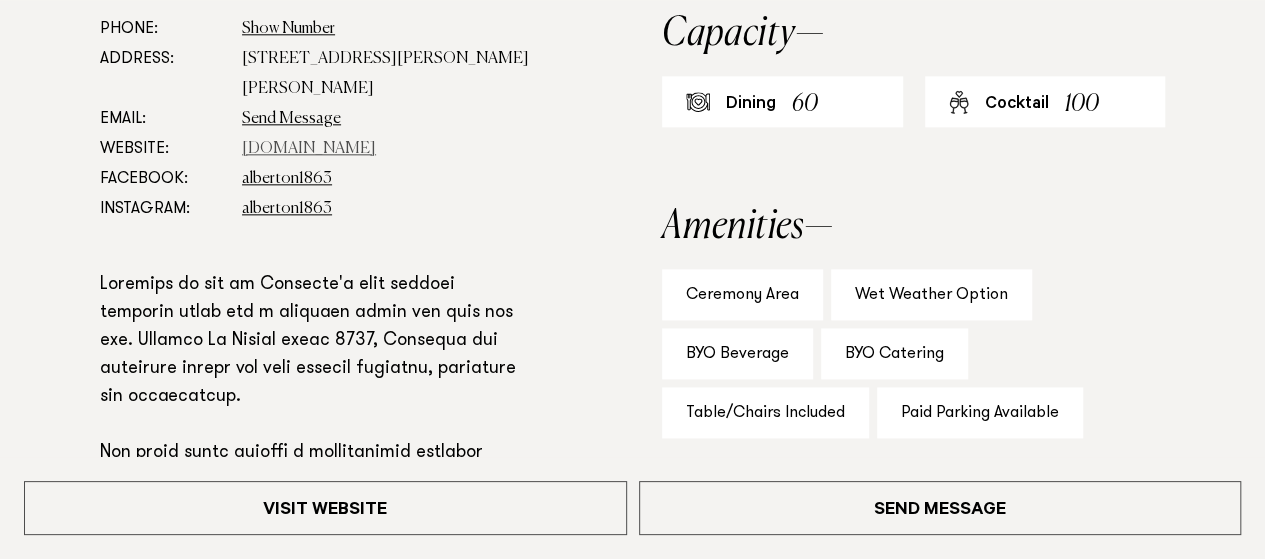 click on "[DOMAIN_NAME]" at bounding box center [309, 149] 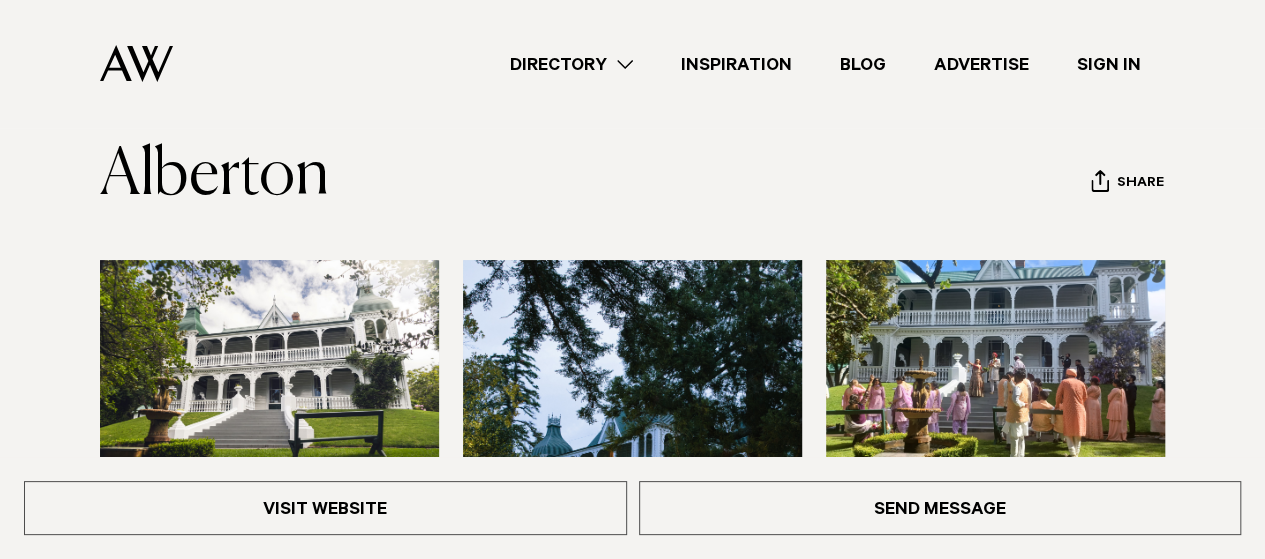 scroll, scrollTop: 0, scrollLeft: 0, axis: both 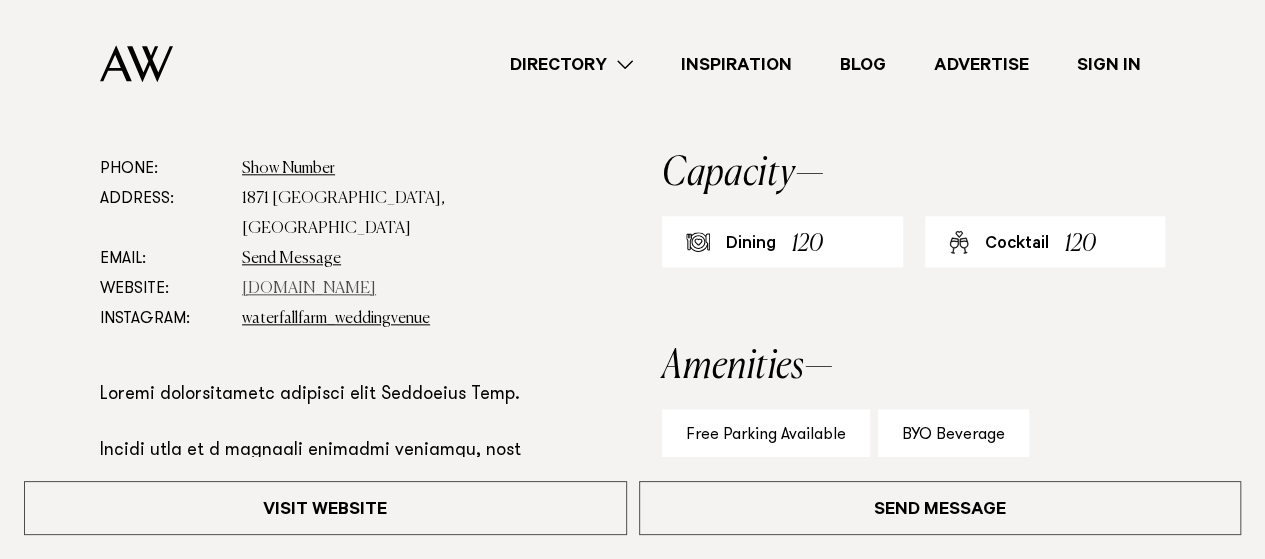 click on "[DOMAIN_NAME]" at bounding box center (309, 289) 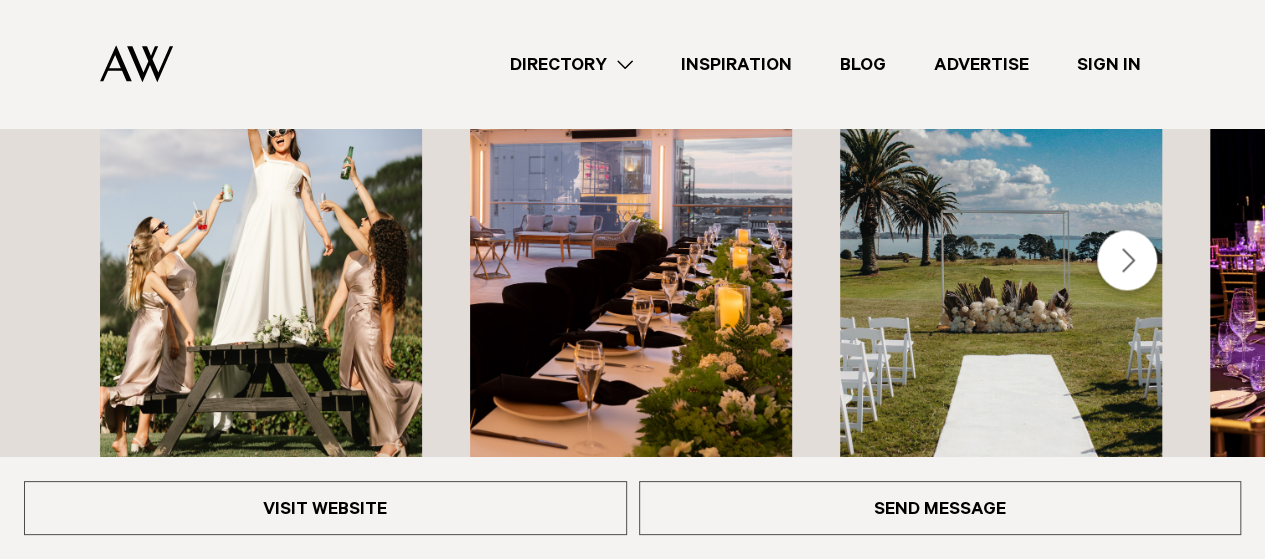 scroll, scrollTop: 4980, scrollLeft: 0, axis: vertical 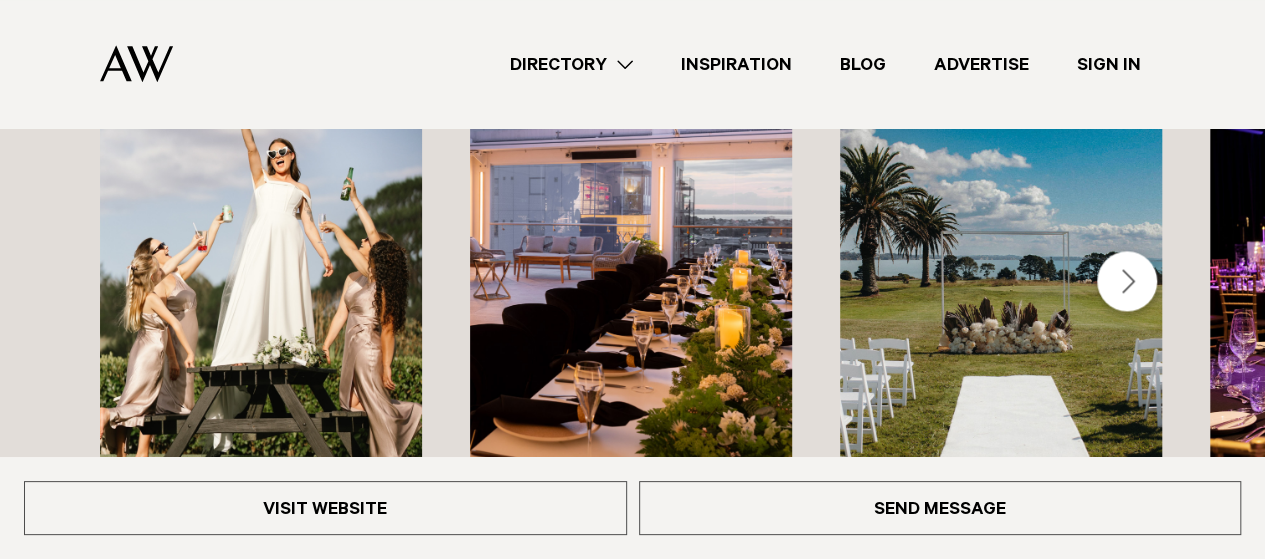 click at bounding box center [1127, 281] 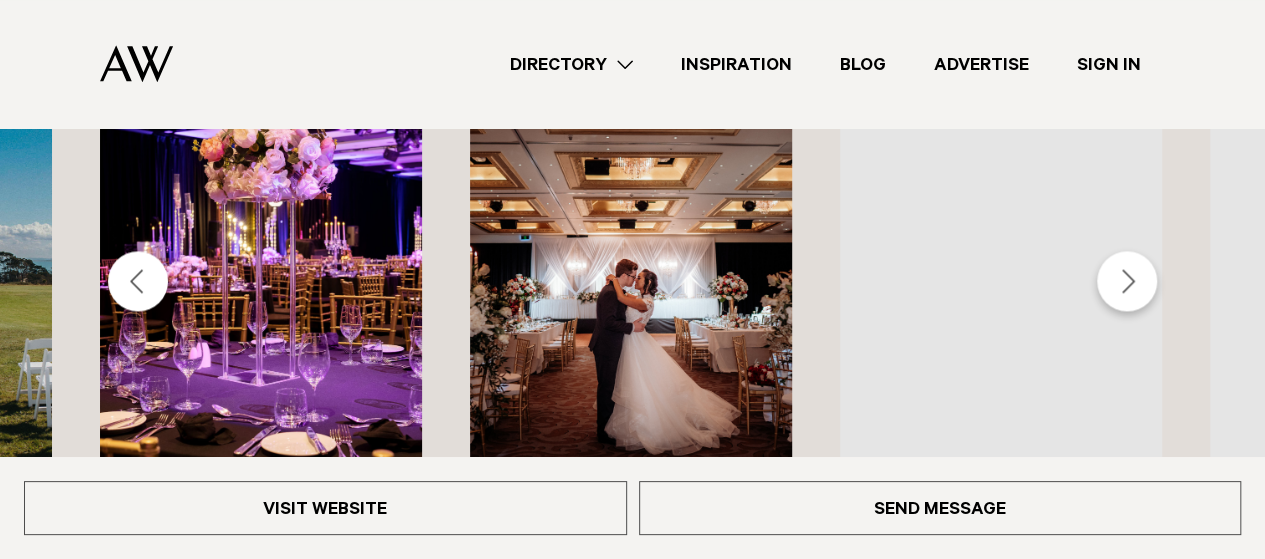 click at bounding box center [1127, 281] 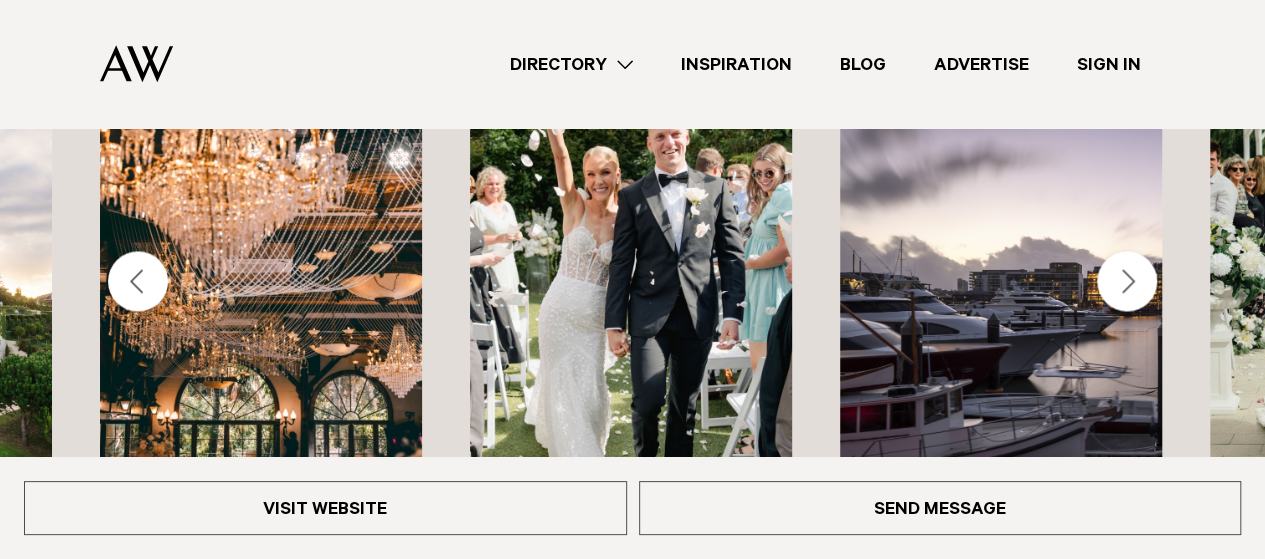 click at bounding box center [1127, 281] 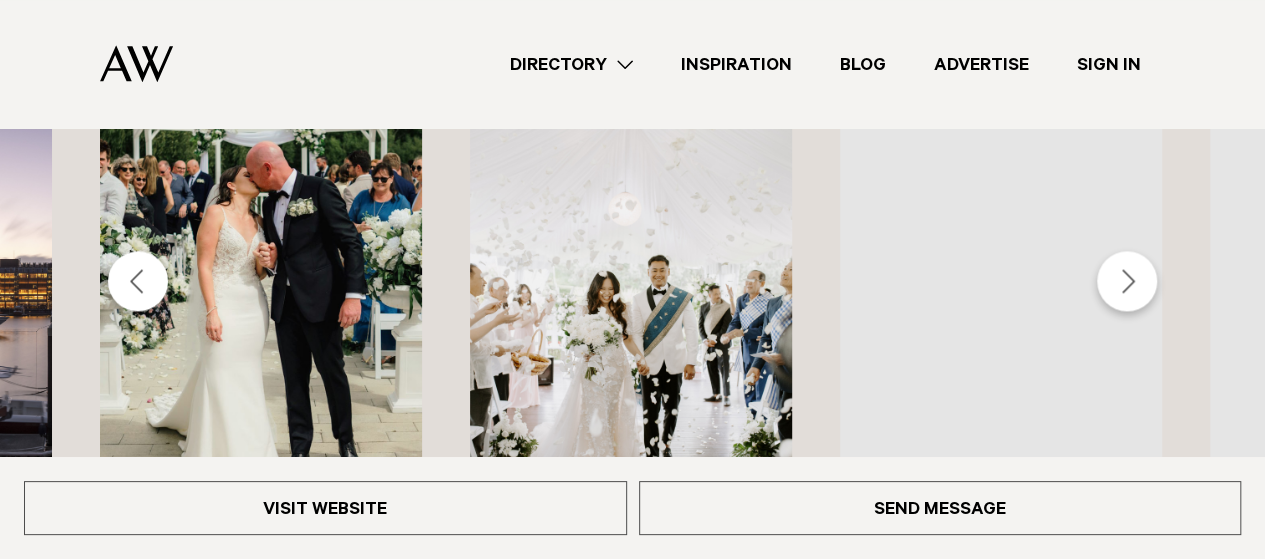 click at bounding box center [1127, 281] 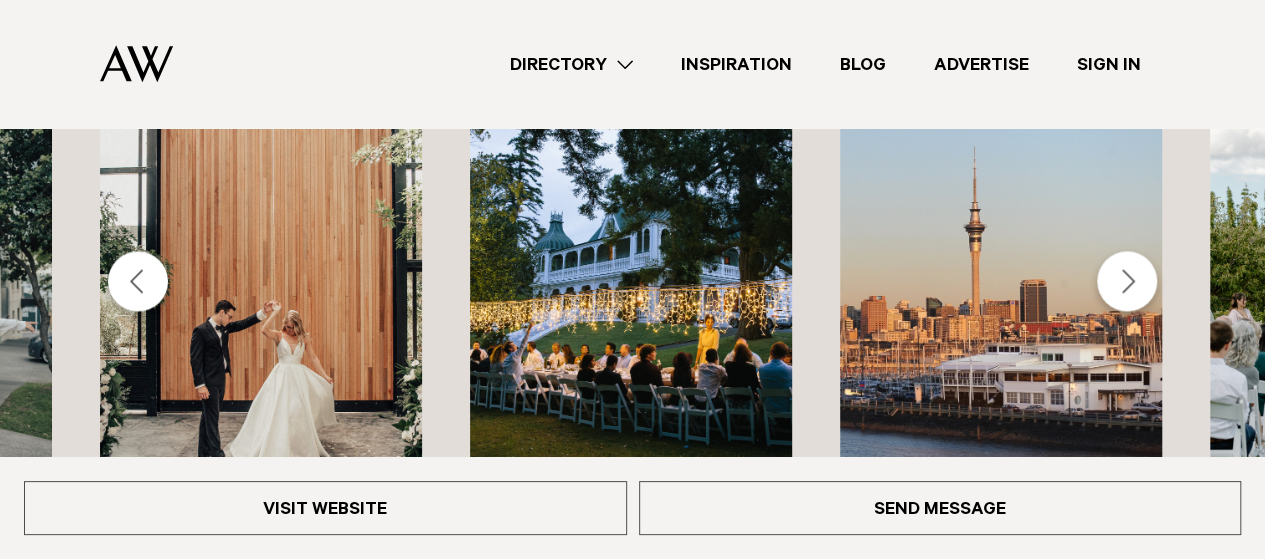click at bounding box center [1127, 281] 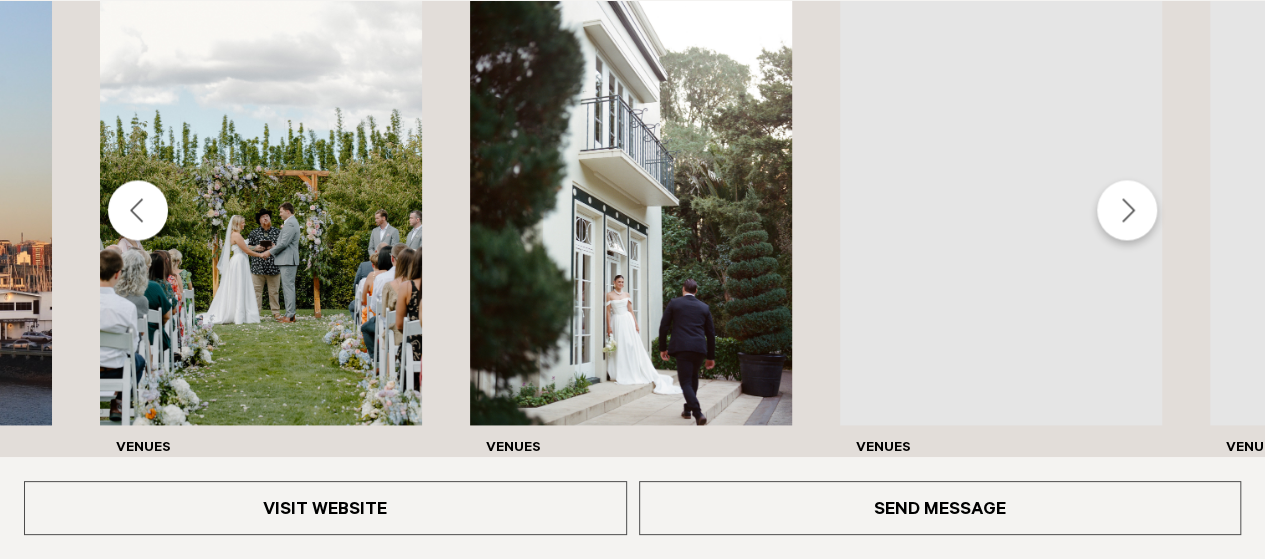 scroll, scrollTop: 5080, scrollLeft: 0, axis: vertical 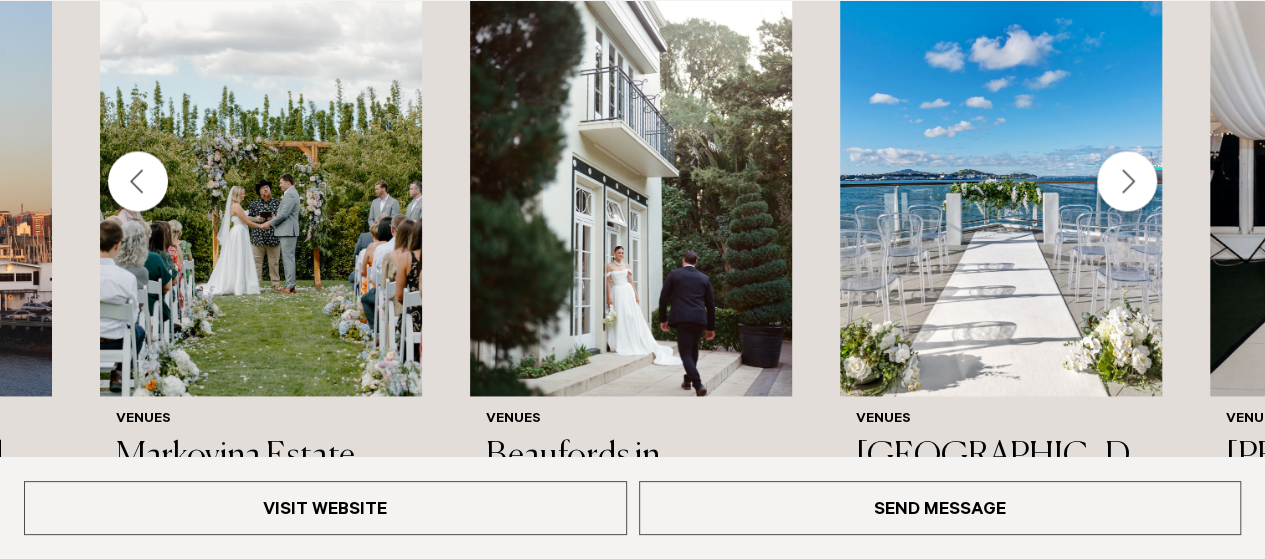 click at bounding box center (1127, 181) 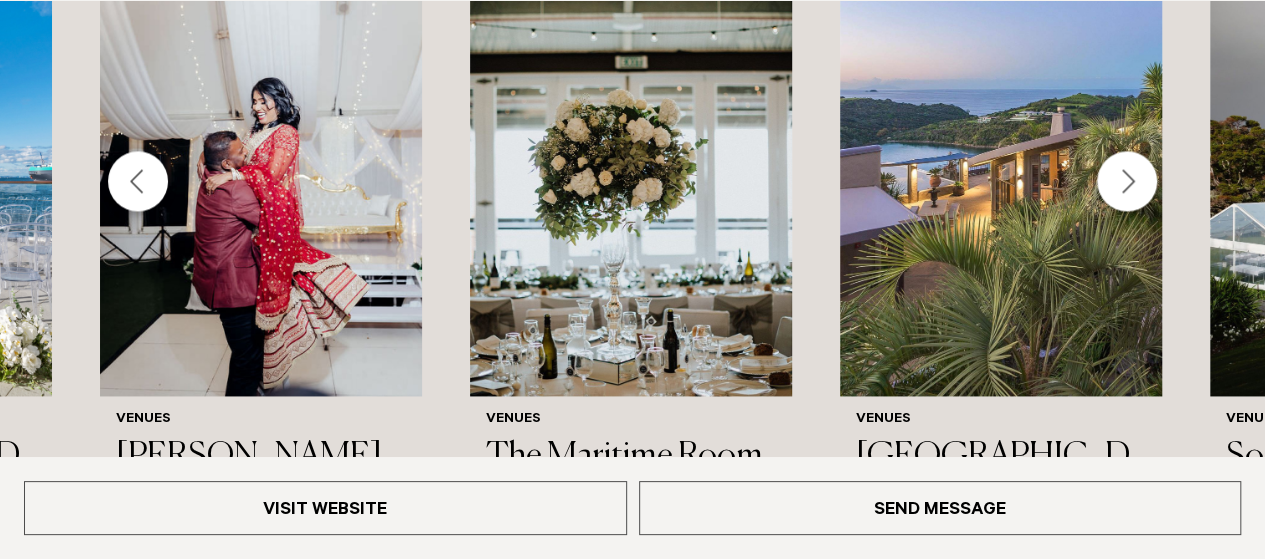 click at bounding box center (138, 181) 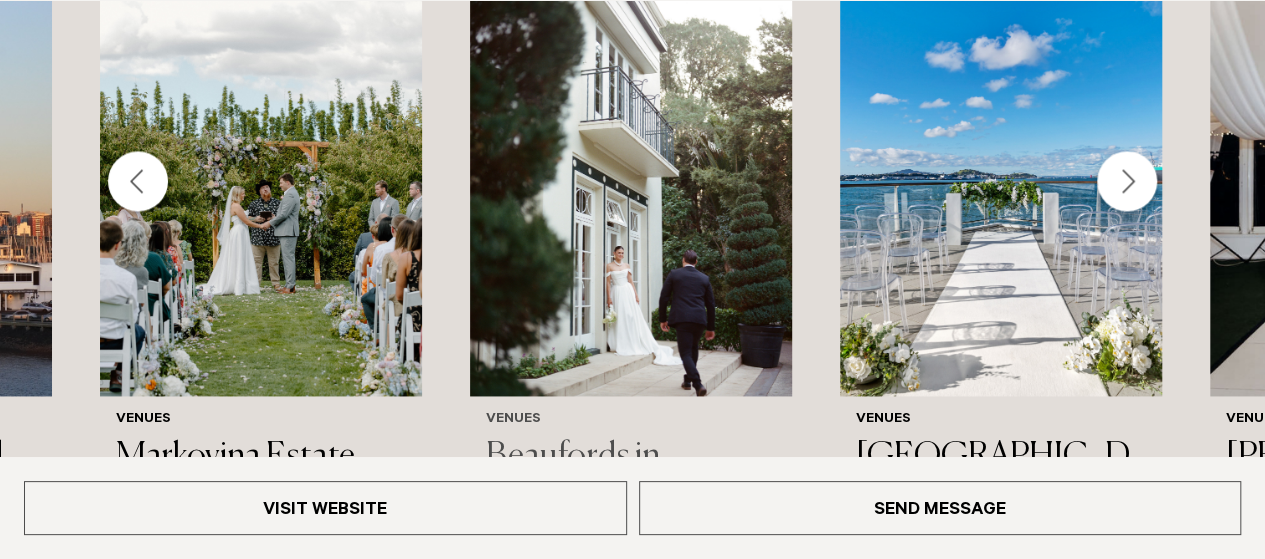 click on "Beaufords in [GEOGRAPHIC_DATA]" at bounding box center (631, 498) 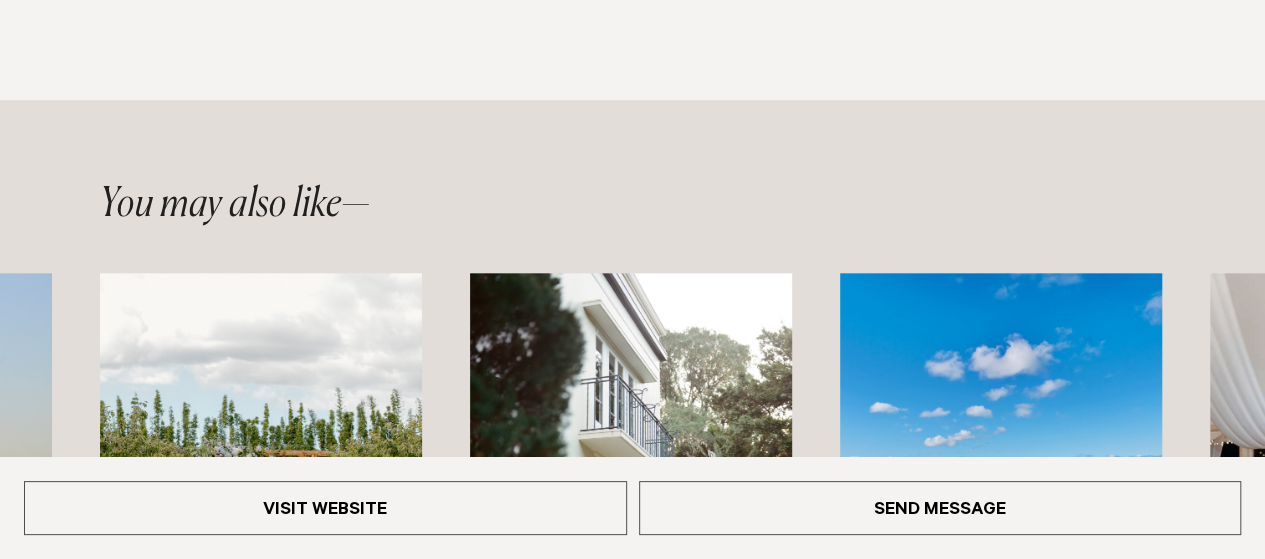 scroll, scrollTop: 4971, scrollLeft: 0, axis: vertical 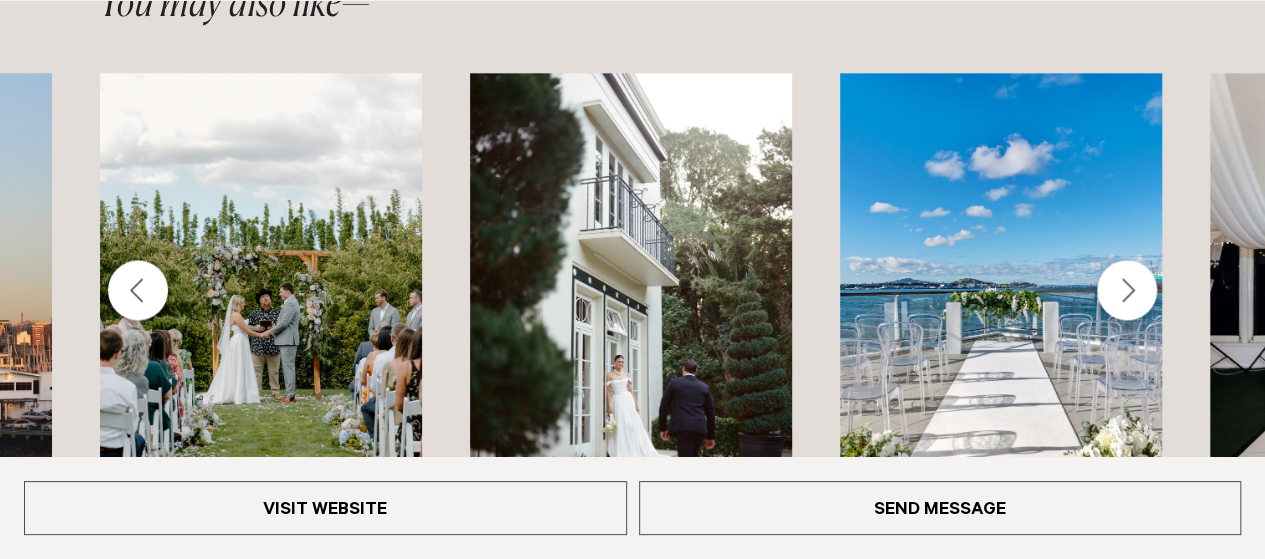 click at bounding box center [1127, 290] 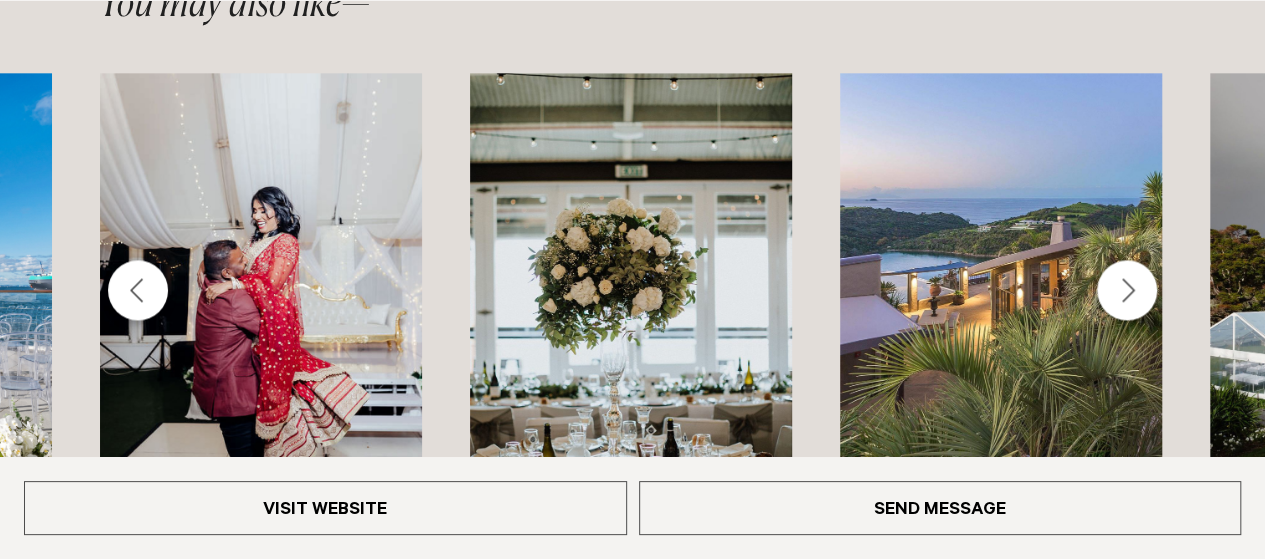 click at bounding box center [1127, 290] 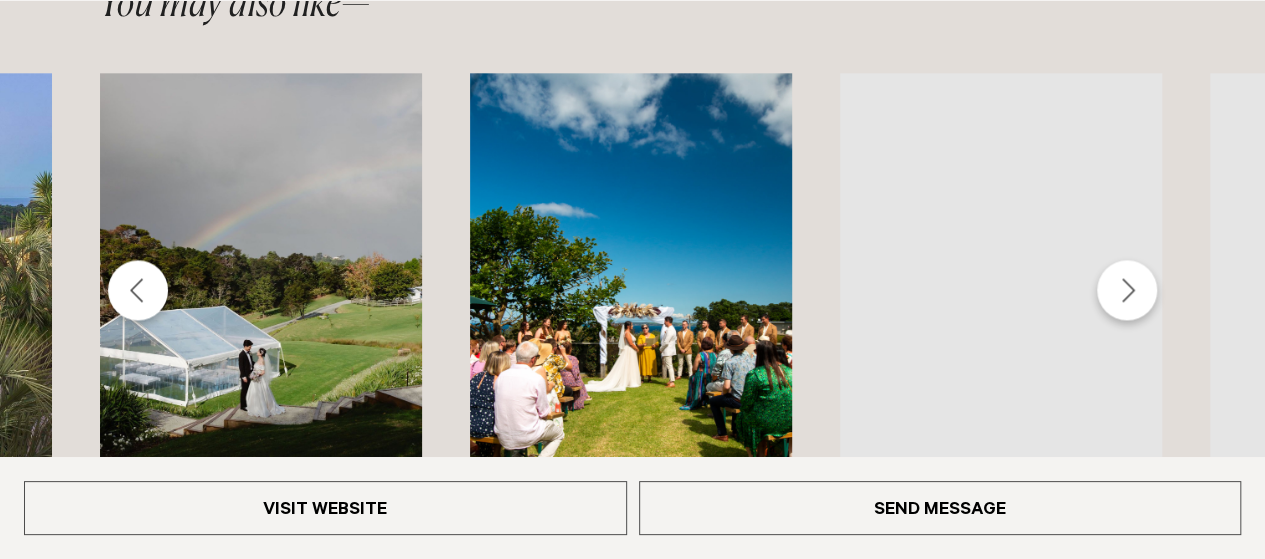 click at bounding box center (1127, 290) 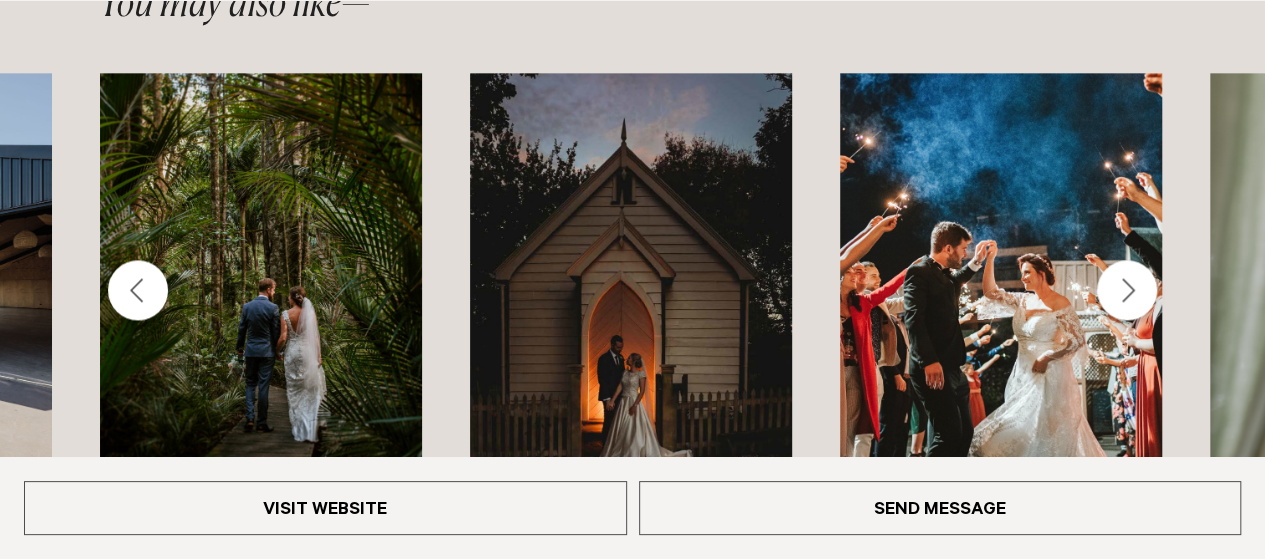 click at bounding box center (1127, 290) 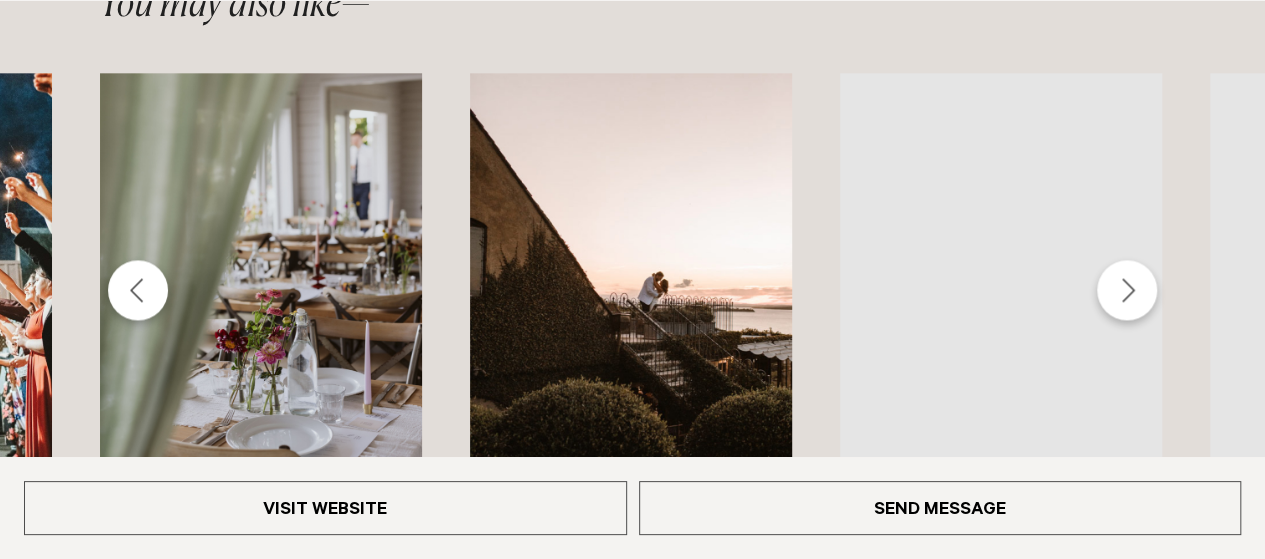 click at bounding box center [1127, 290] 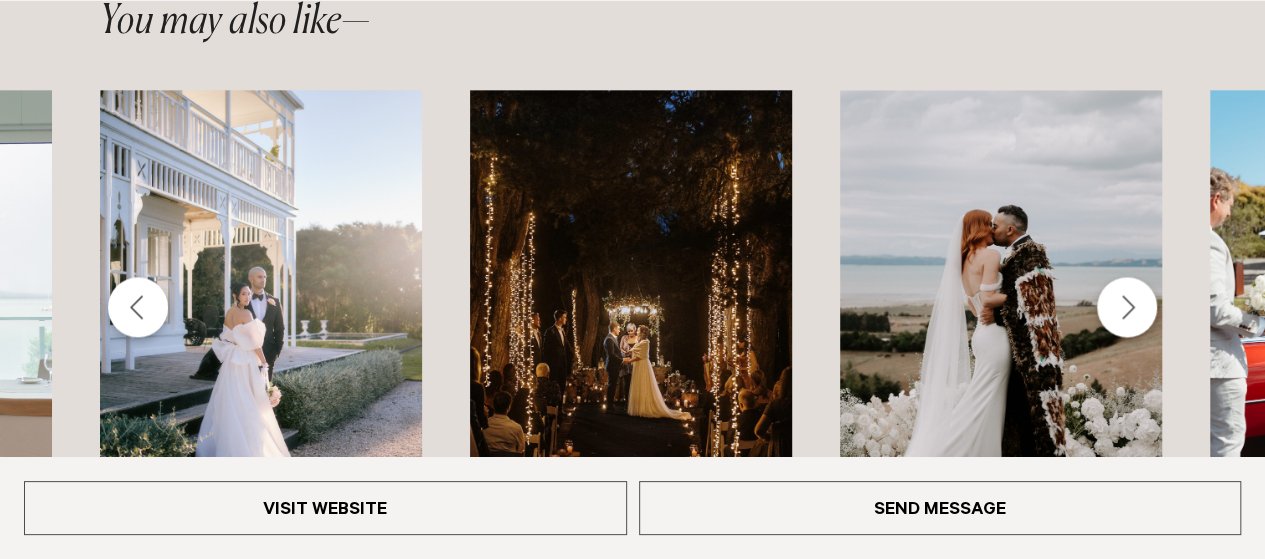 scroll, scrollTop: 4971, scrollLeft: 0, axis: vertical 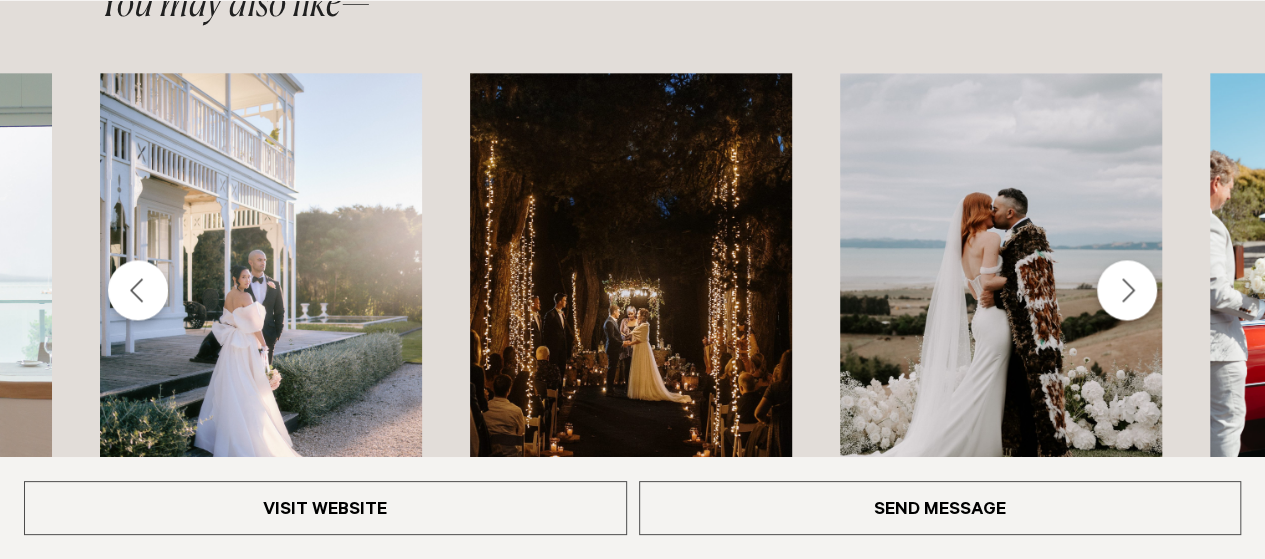 click at bounding box center (138, 290) 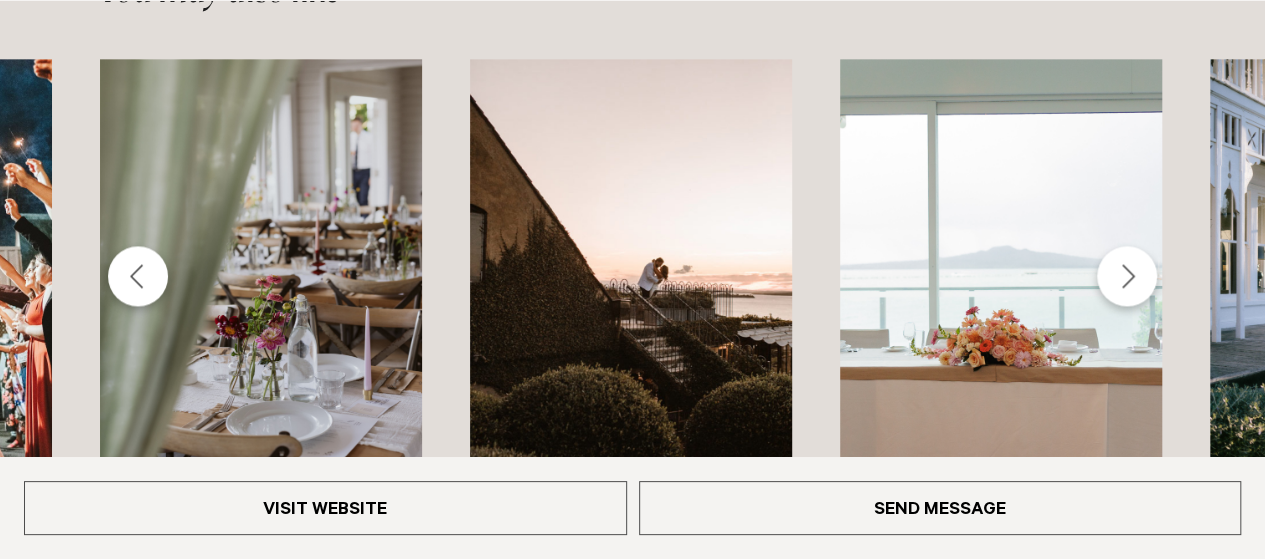 scroll, scrollTop: 5071, scrollLeft: 0, axis: vertical 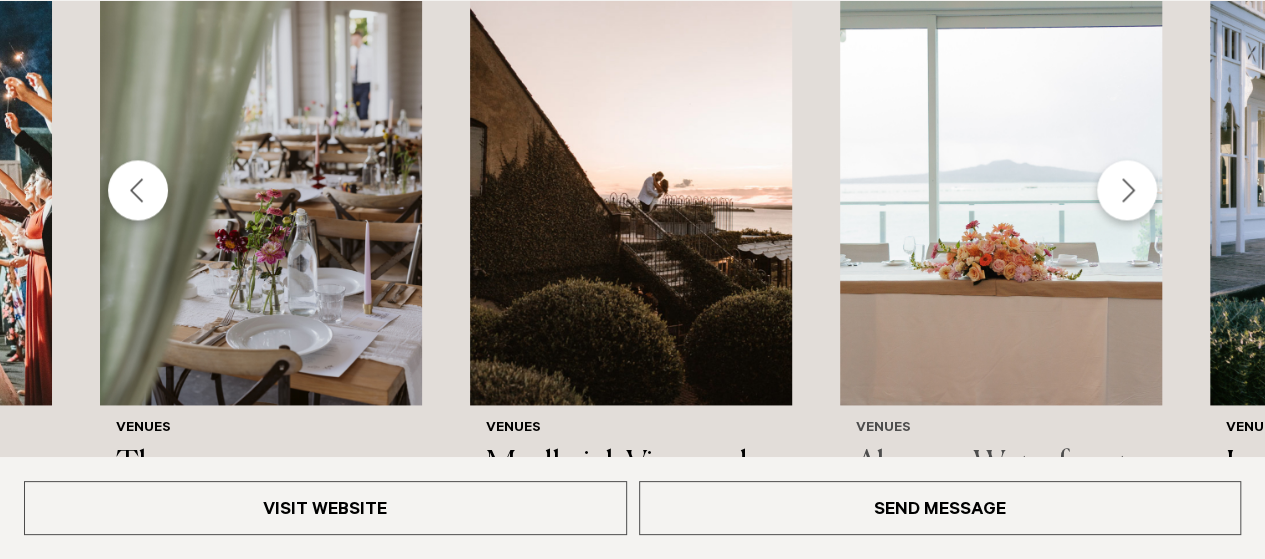 click on "Akarana Waterfront" at bounding box center (1001, 466) 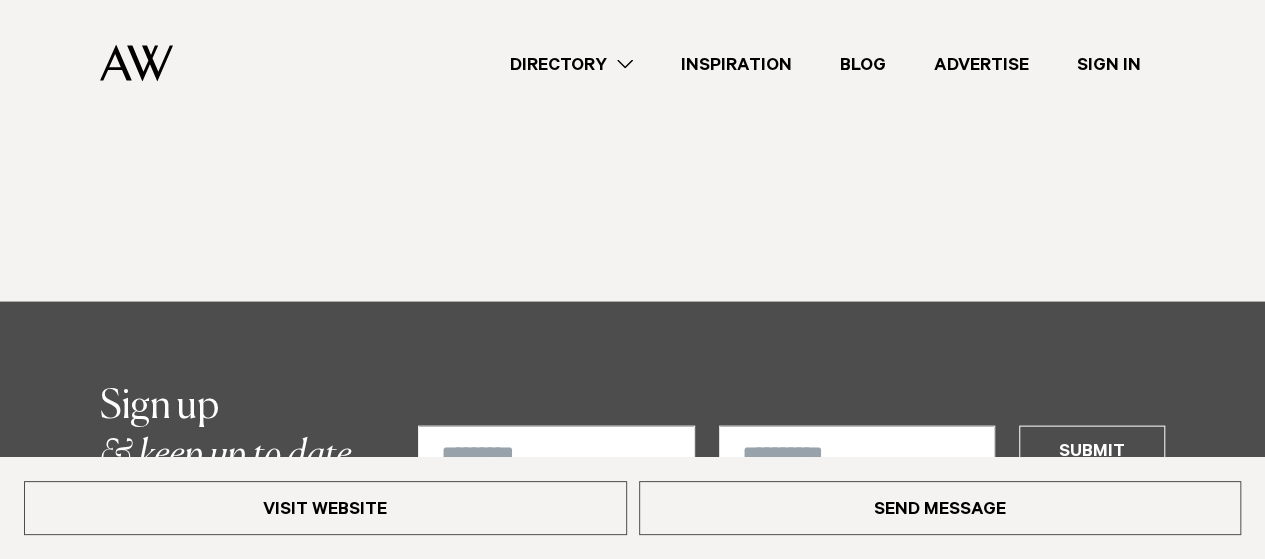 scroll, scrollTop: 1500, scrollLeft: 0, axis: vertical 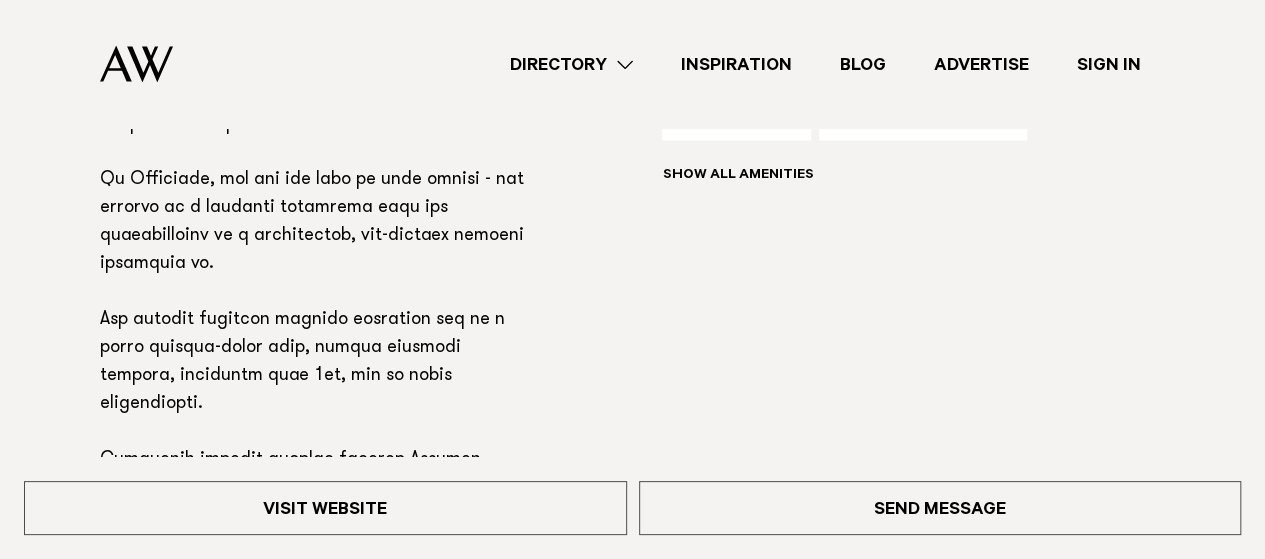 click on "Read more" at bounding box center [190, 517] 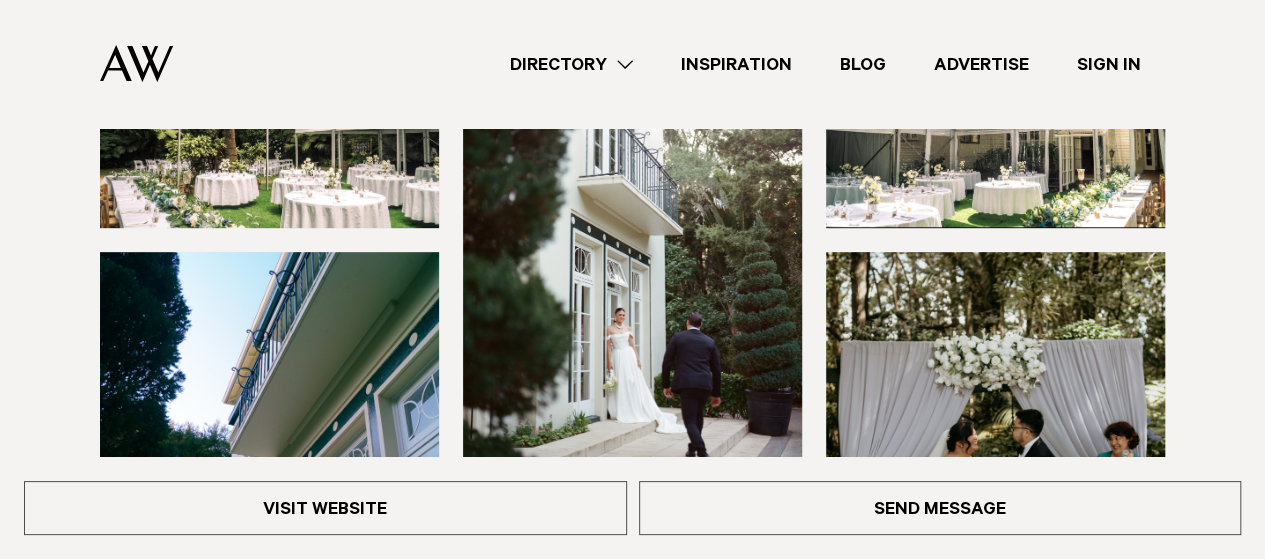 scroll, scrollTop: 406, scrollLeft: 0, axis: vertical 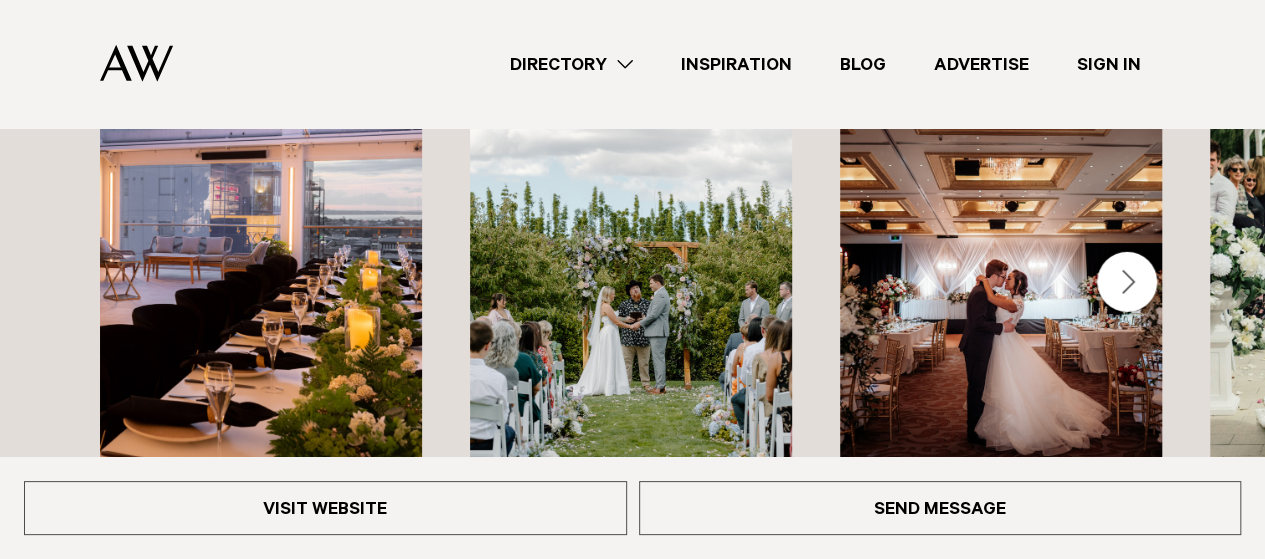 click at bounding box center (1127, 282) 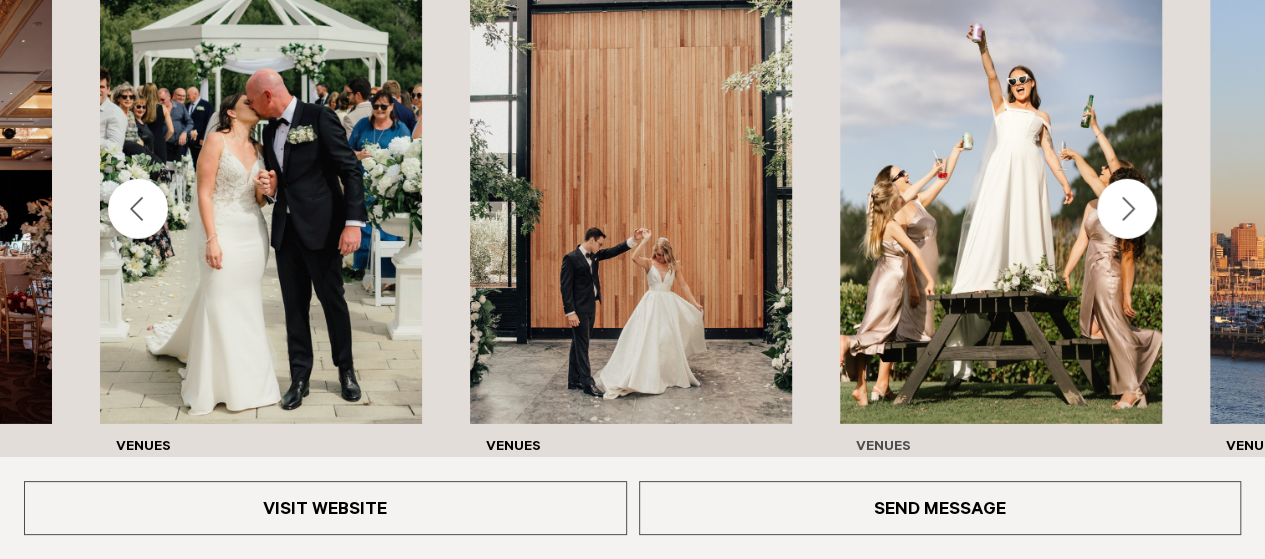 scroll, scrollTop: 3200, scrollLeft: 0, axis: vertical 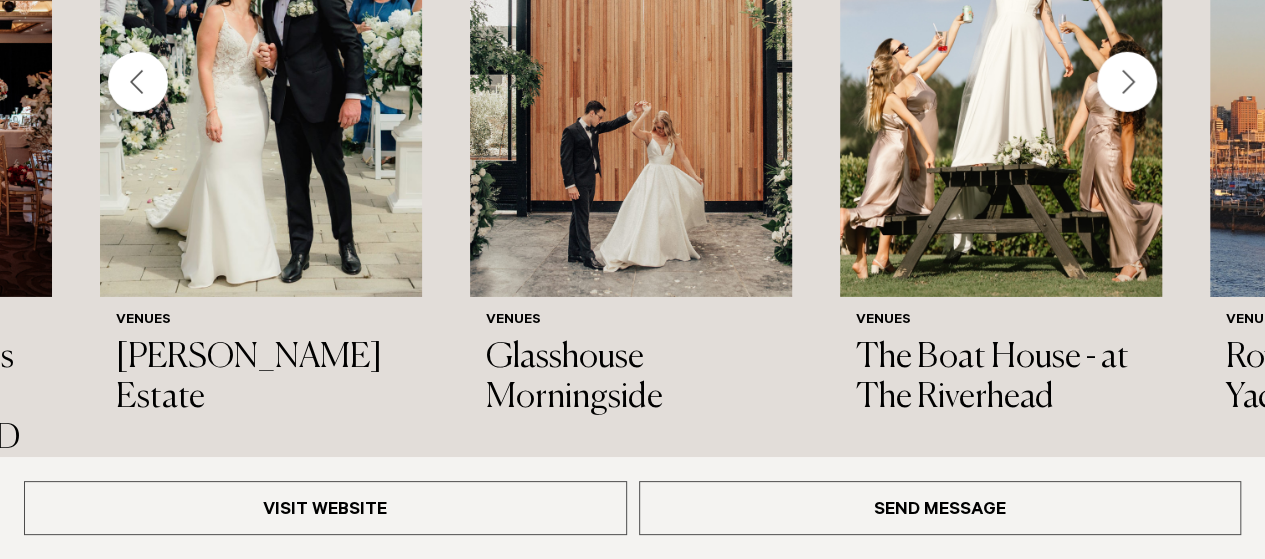 click at bounding box center (1127, 82) 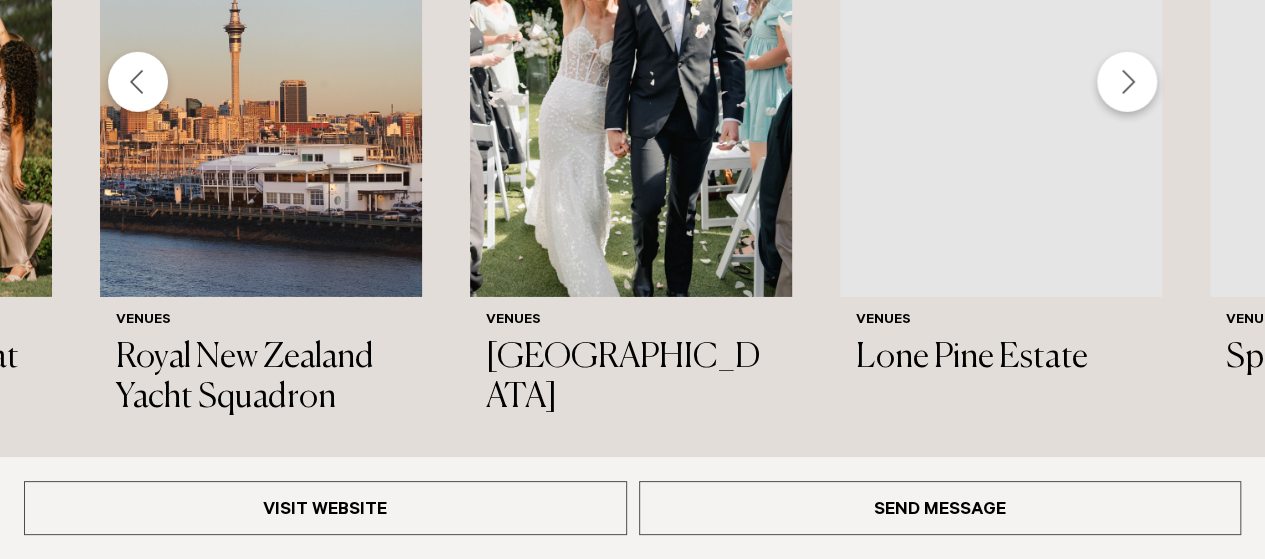 click at bounding box center (1127, 82) 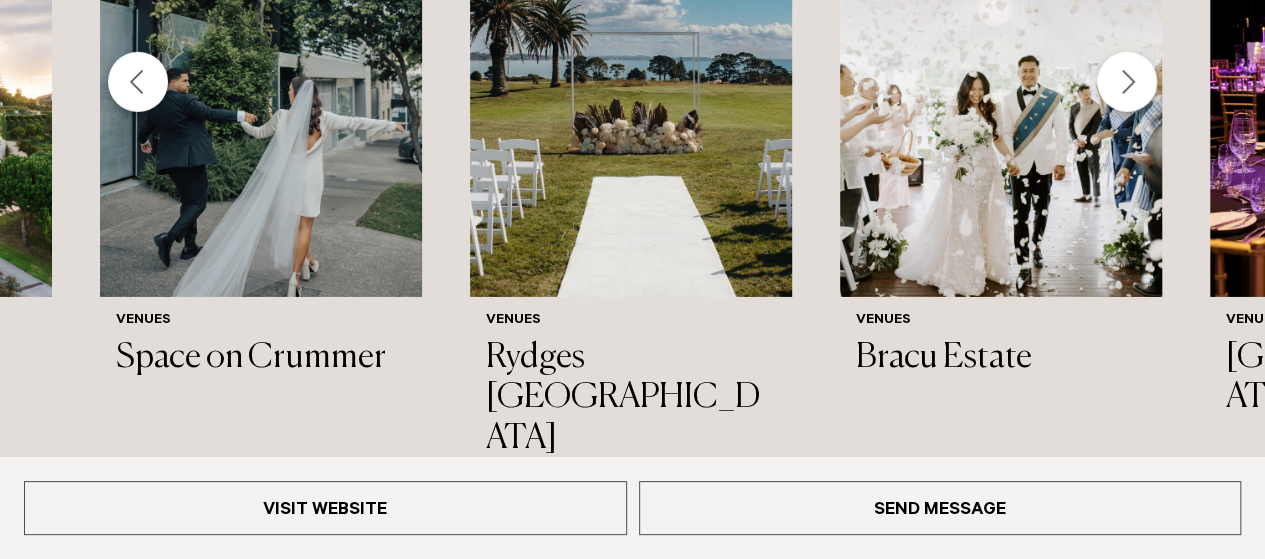 click at bounding box center [1127, 82] 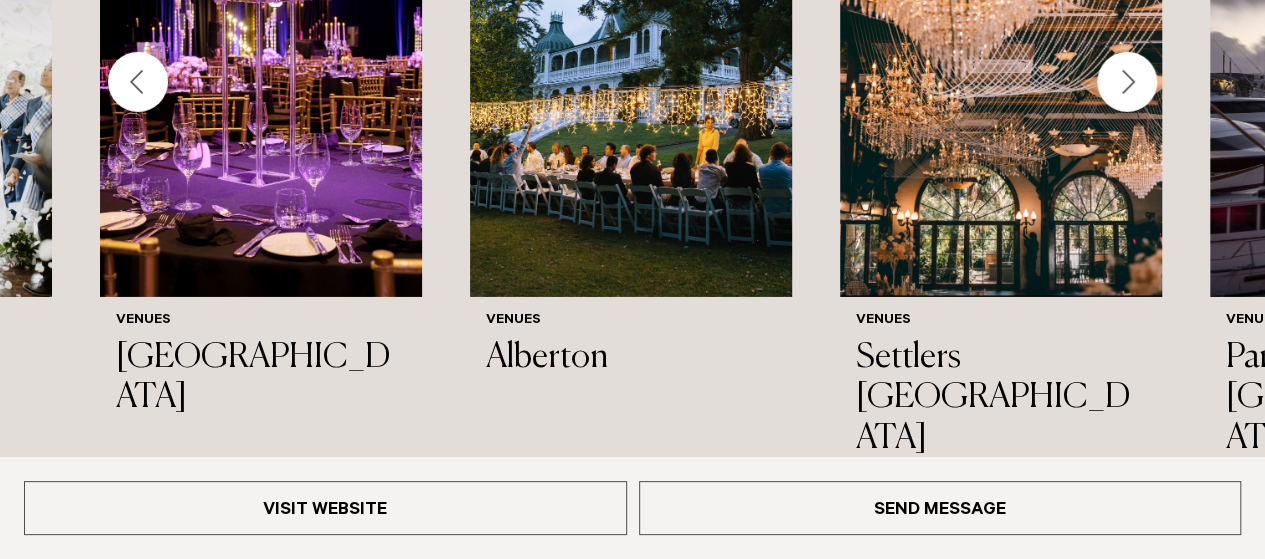 click at bounding box center [138, 82] 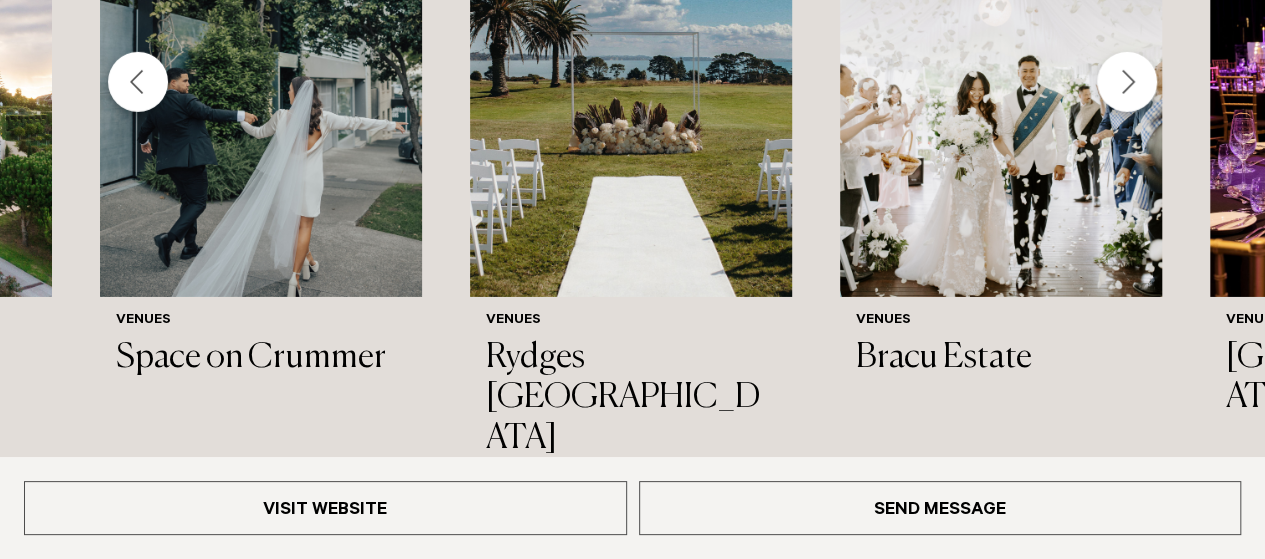 click at bounding box center [138, 82] 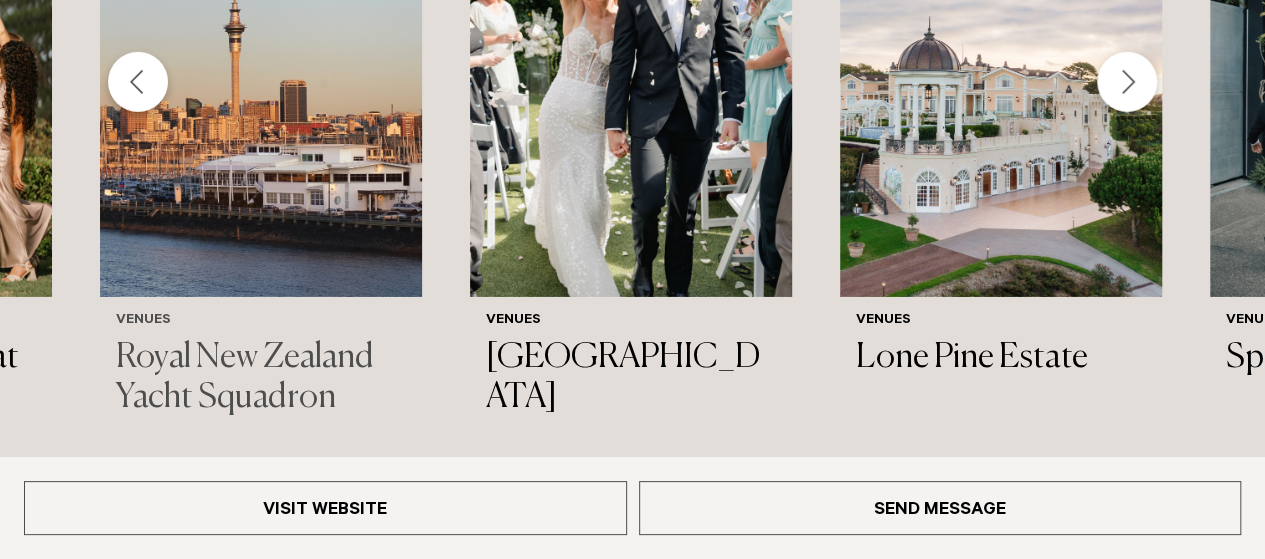 click on "Royal New Zealand Yacht Squadron" at bounding box center [261, 379] 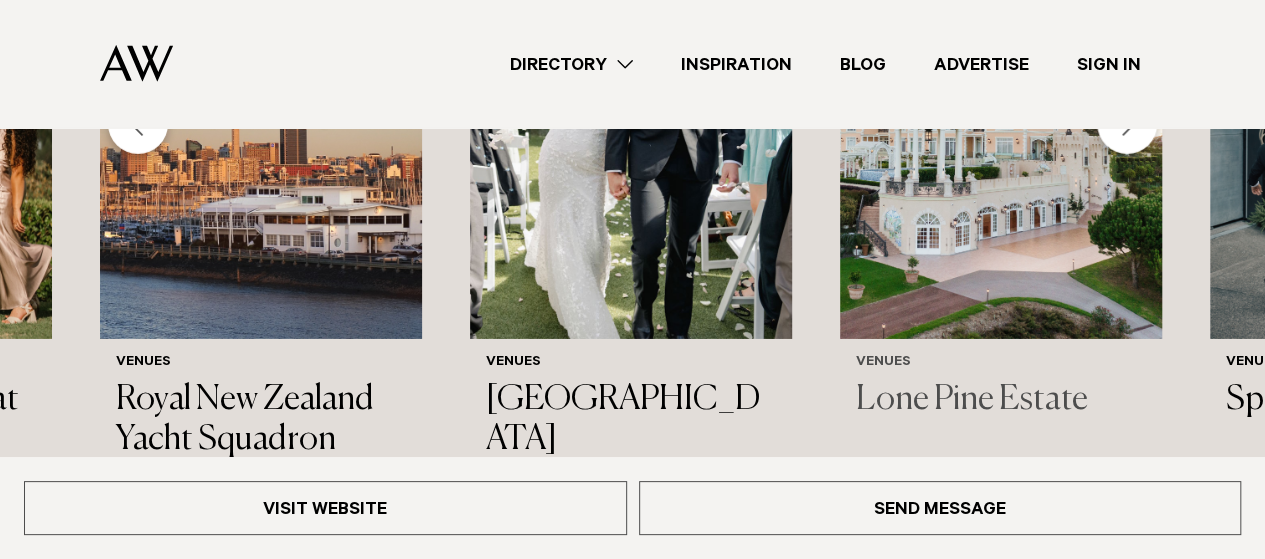scroll, scrollTop: 3190, scrollLeft: 0, axis: vertical 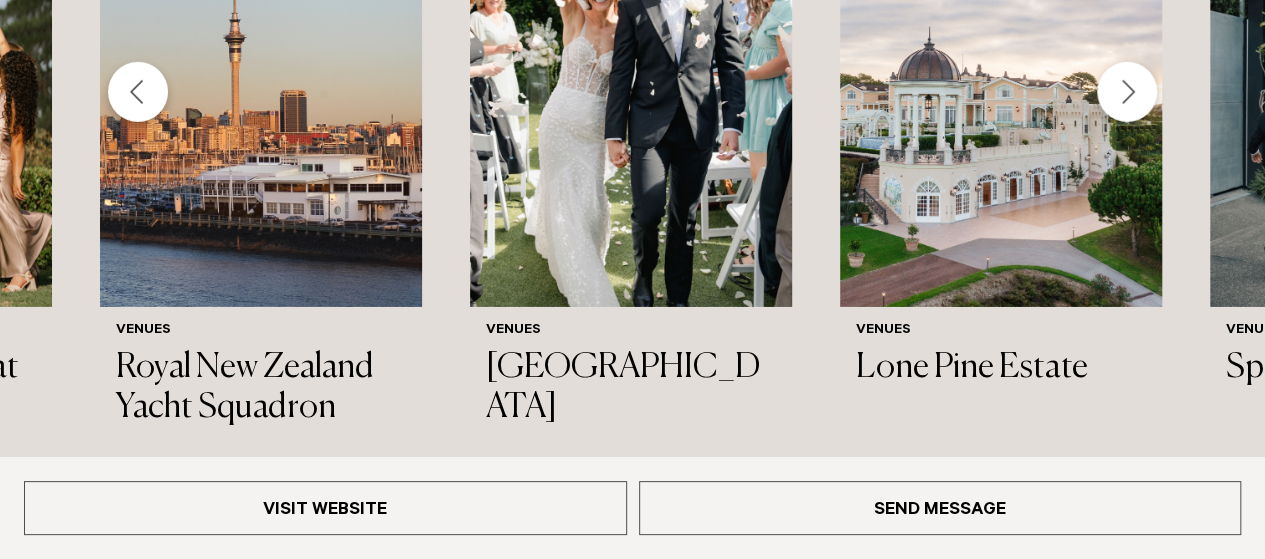 click at bounding box center [1127, 92] 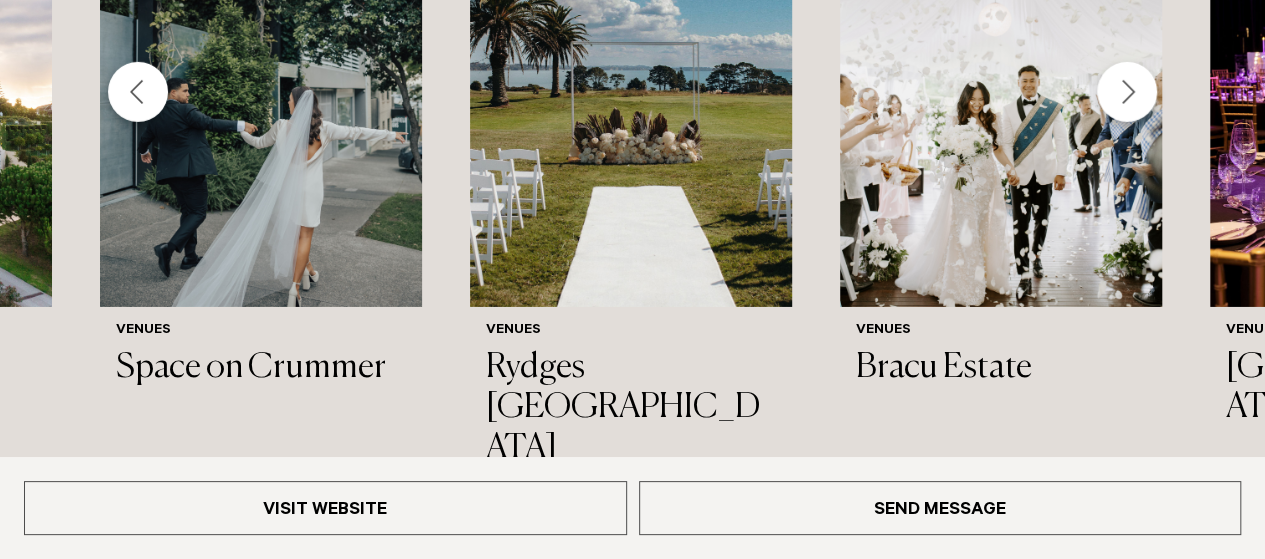 click at bounding box center [1127, 92] 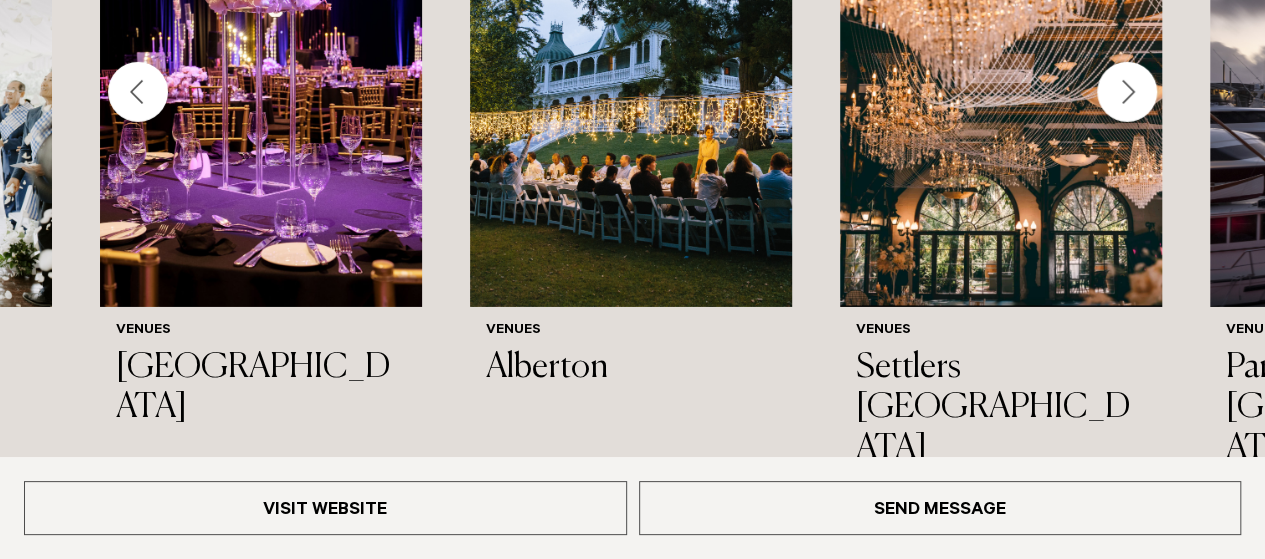 click at bounding box center [1127, 92] 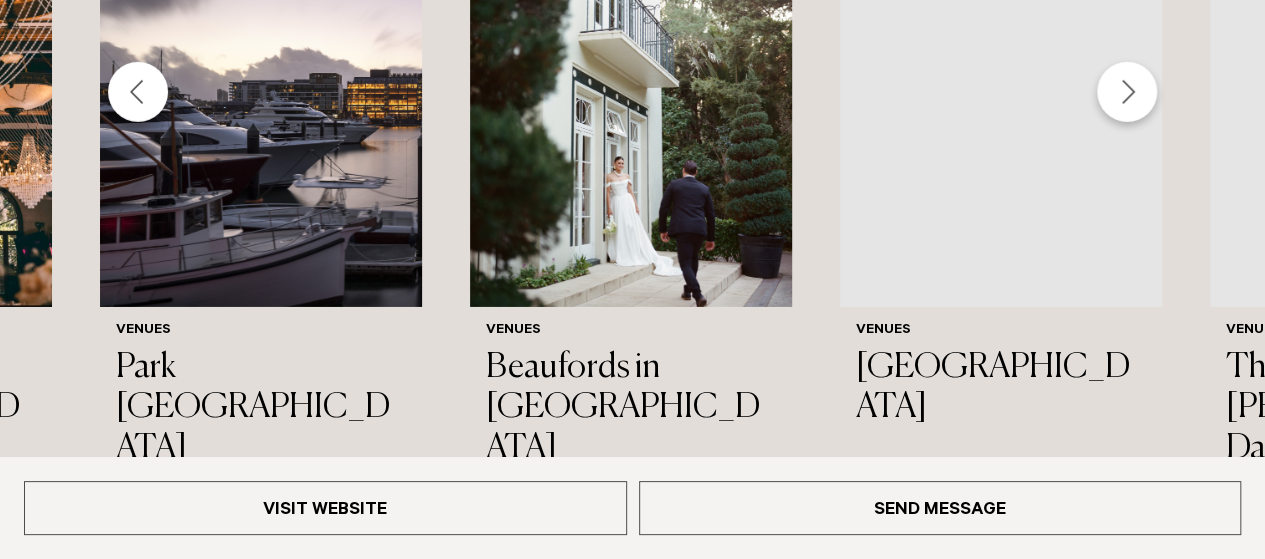click at bounding box center (1127, 92) 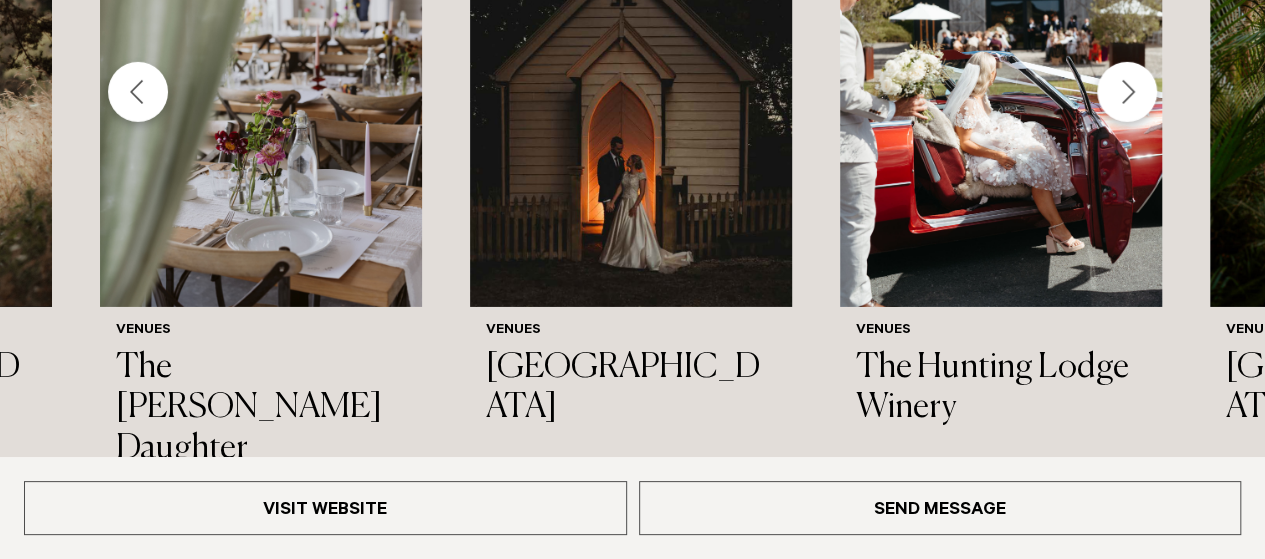 click at bounding box center (1127, 92) 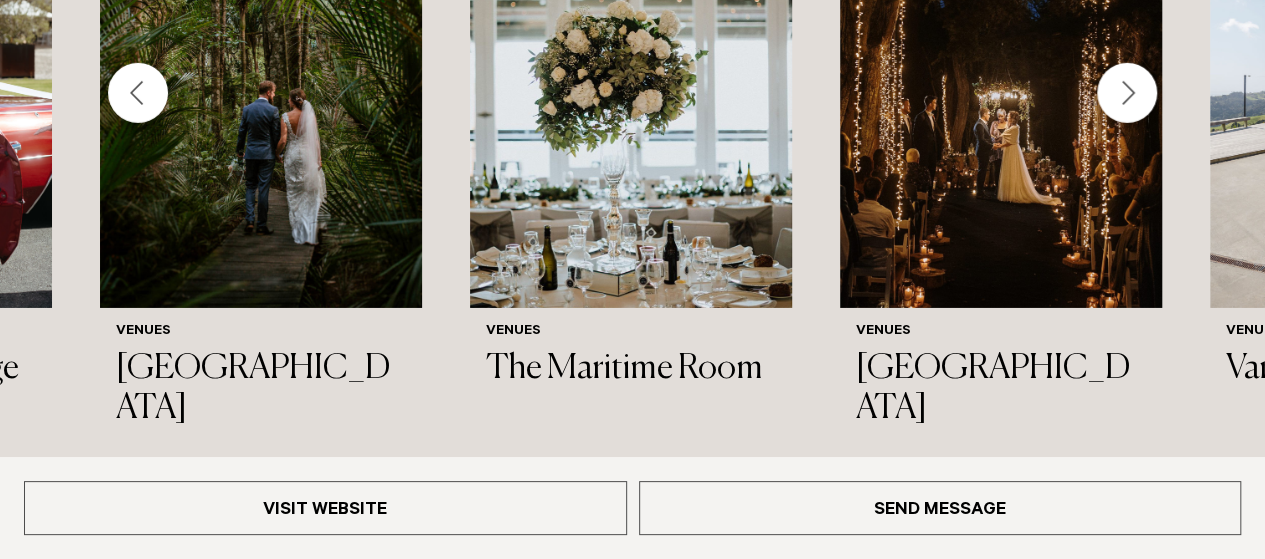 scroll, scrollTop: 3190, scrollLeft: 0, axis: vertical 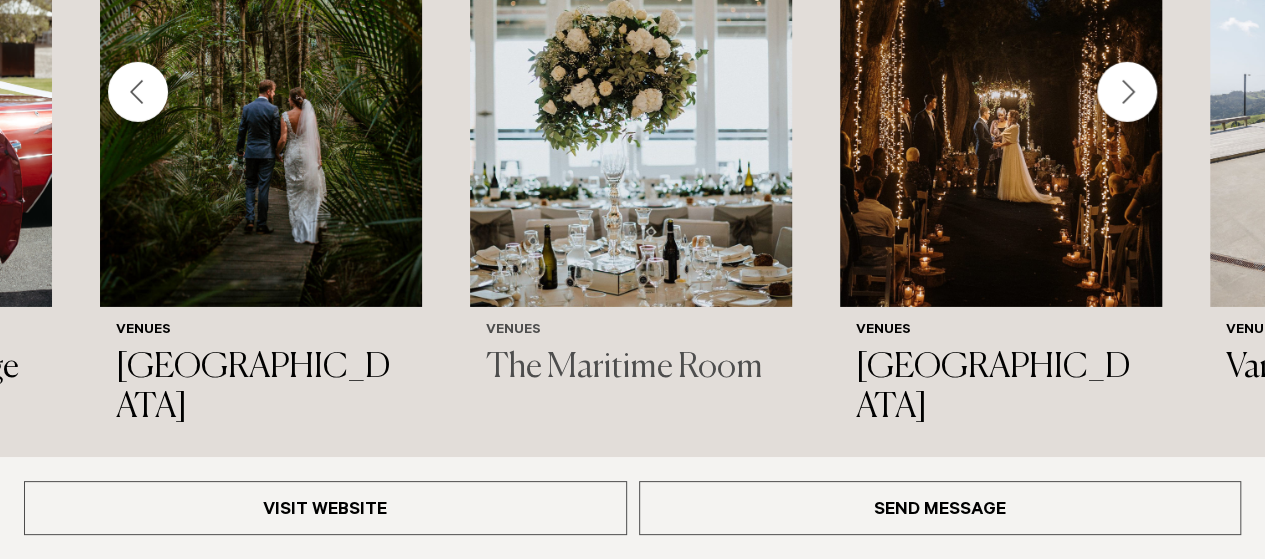 click on "The Maritime Room" at bounding box center (631, 368) 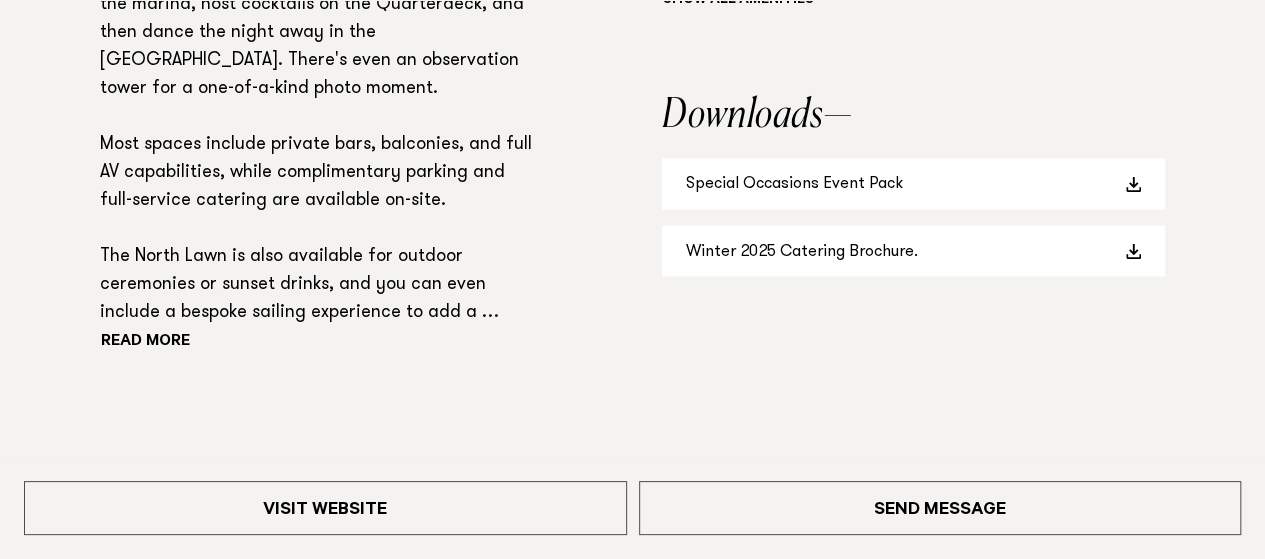 scroll, scrollTop: 1800, scrollLeft: 0, axis: vertical 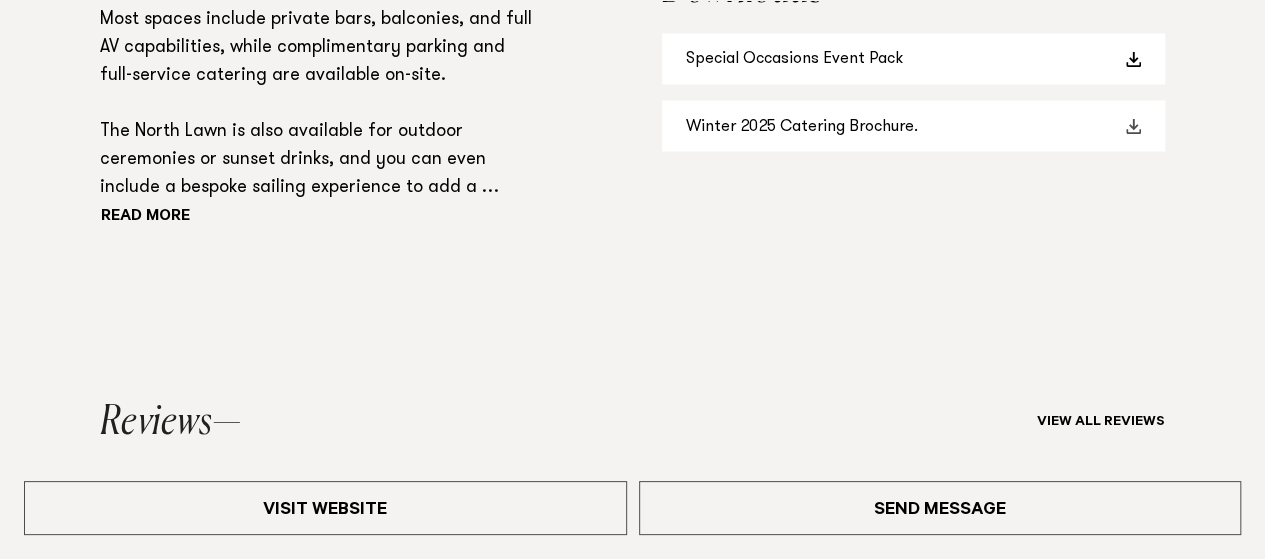 click at bounding box center [1133, 126] 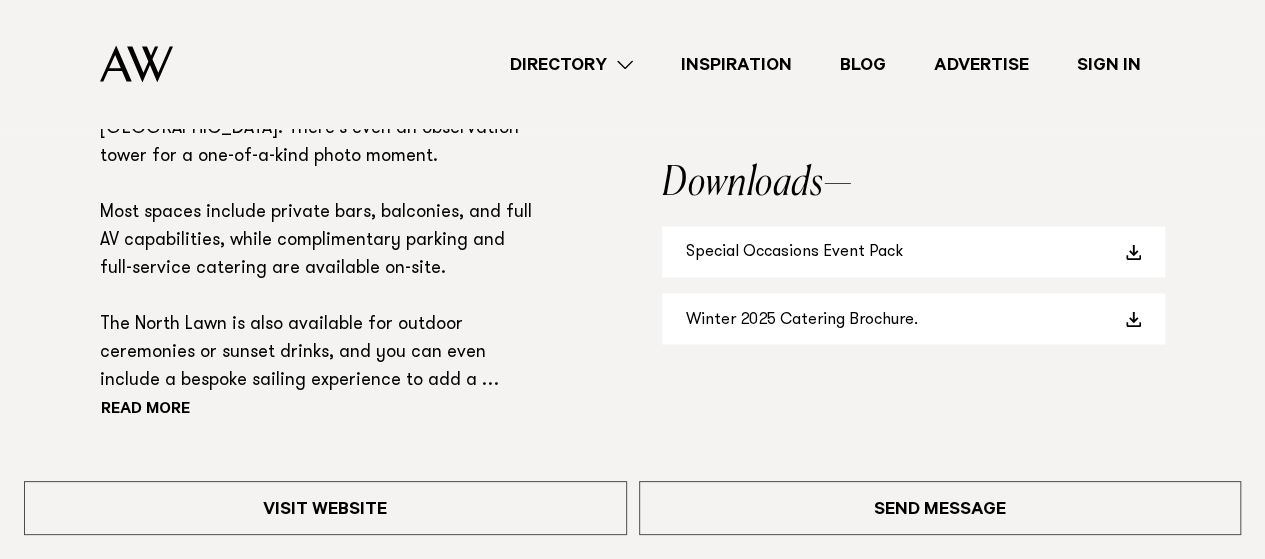 scroll, scrollTop: 1600, scrollLeft: 0, axis: vertical 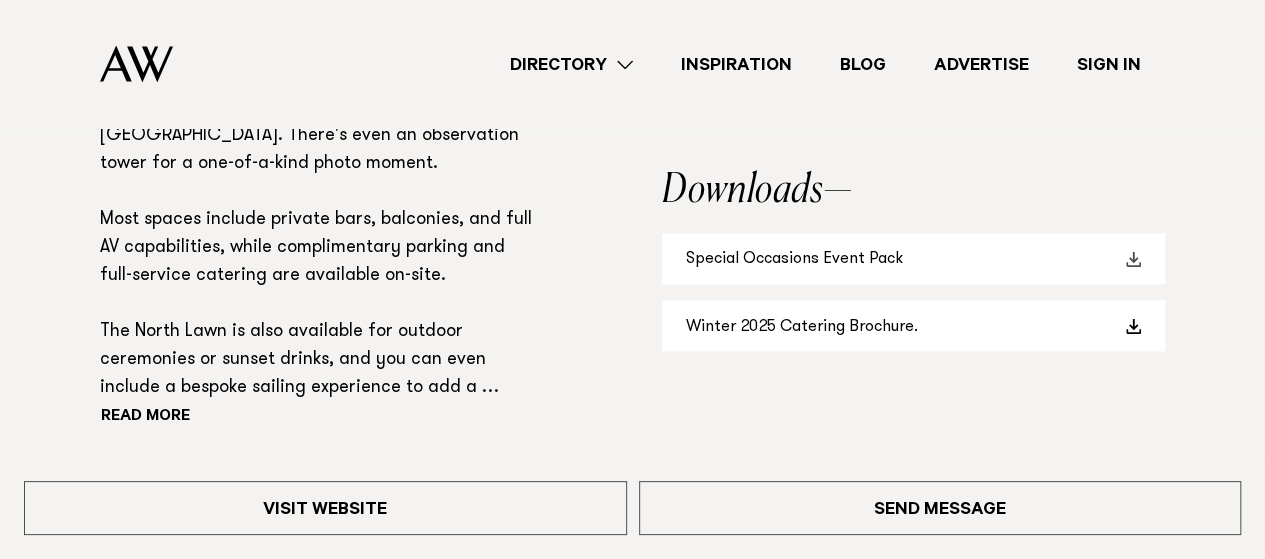 click at bounding box center [1133, 259] 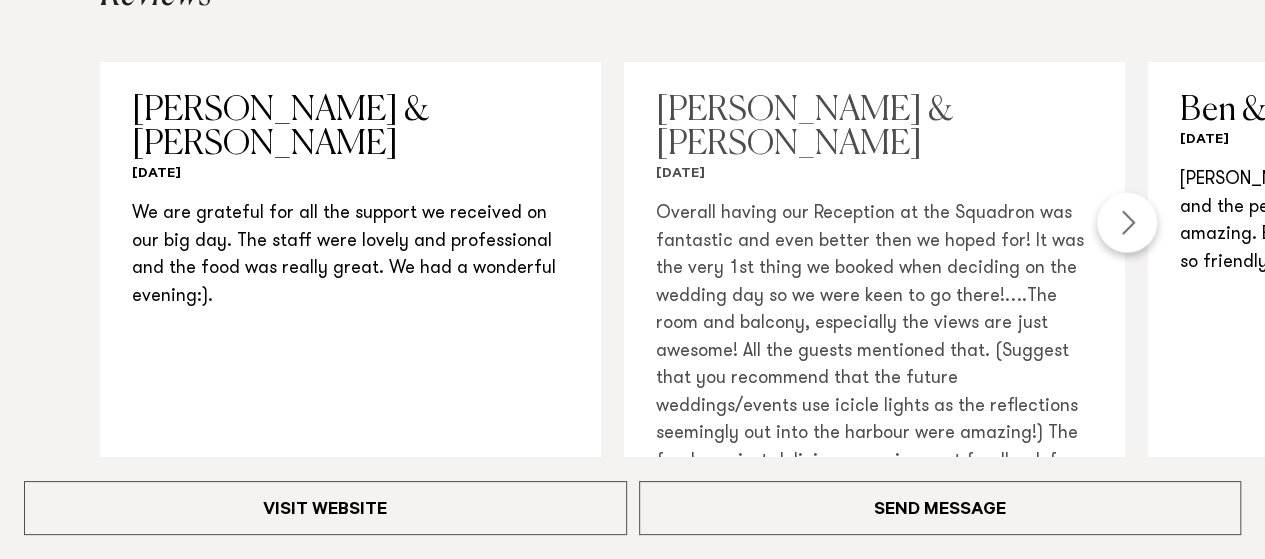 scroll, scrollTop: 2300, scrollLeft: 0, axis: vertical 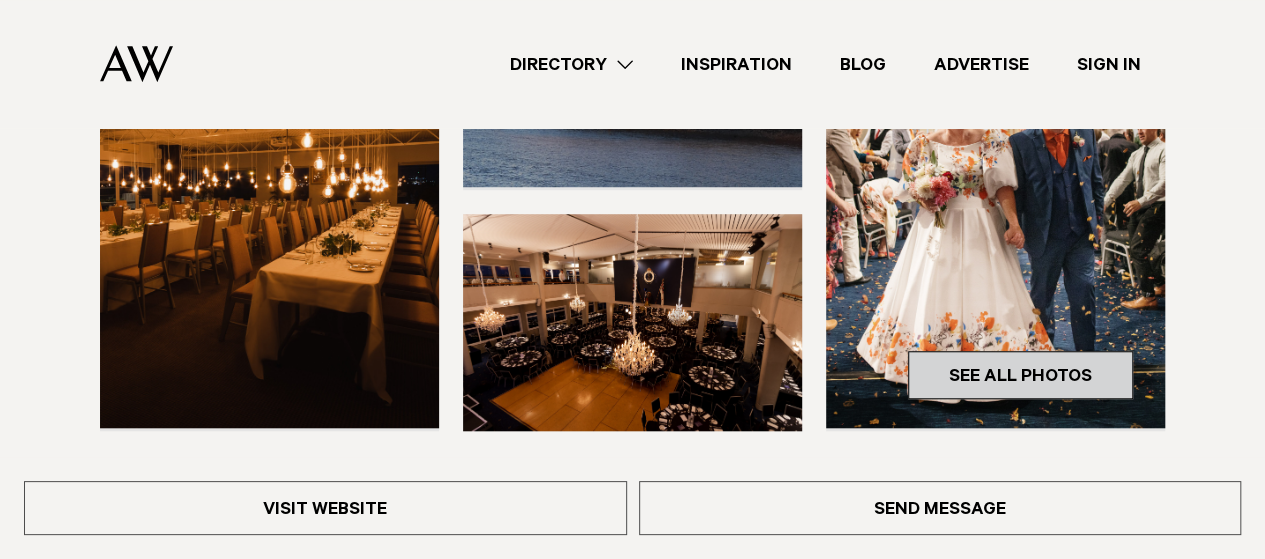 click on "See All Photos" at bounding box center (1020, 375) 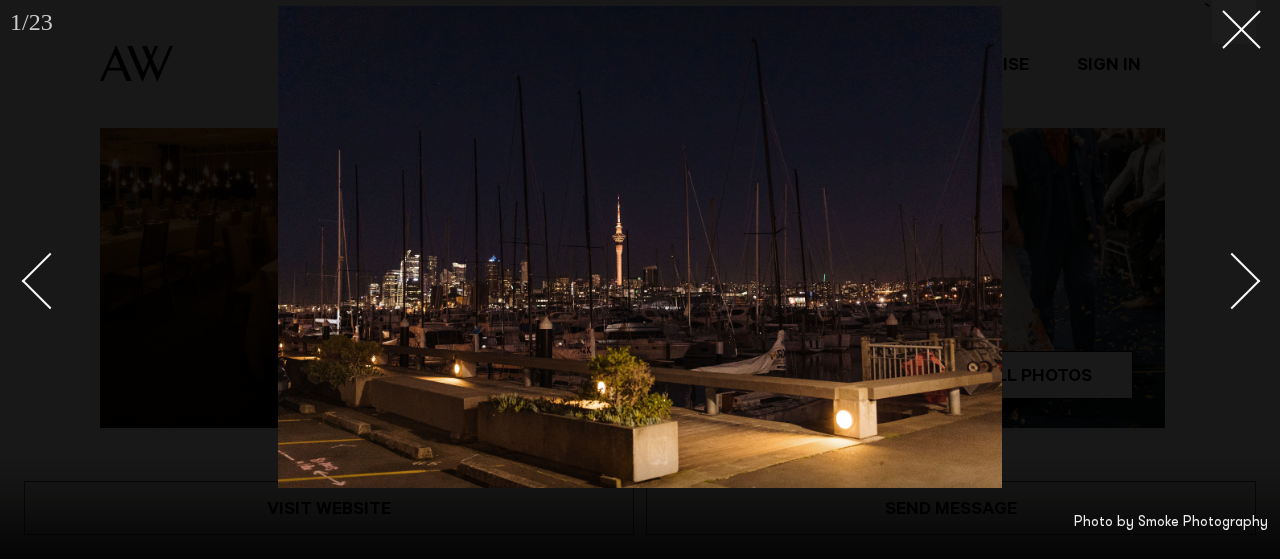 click at bounding box center [1221, 280] 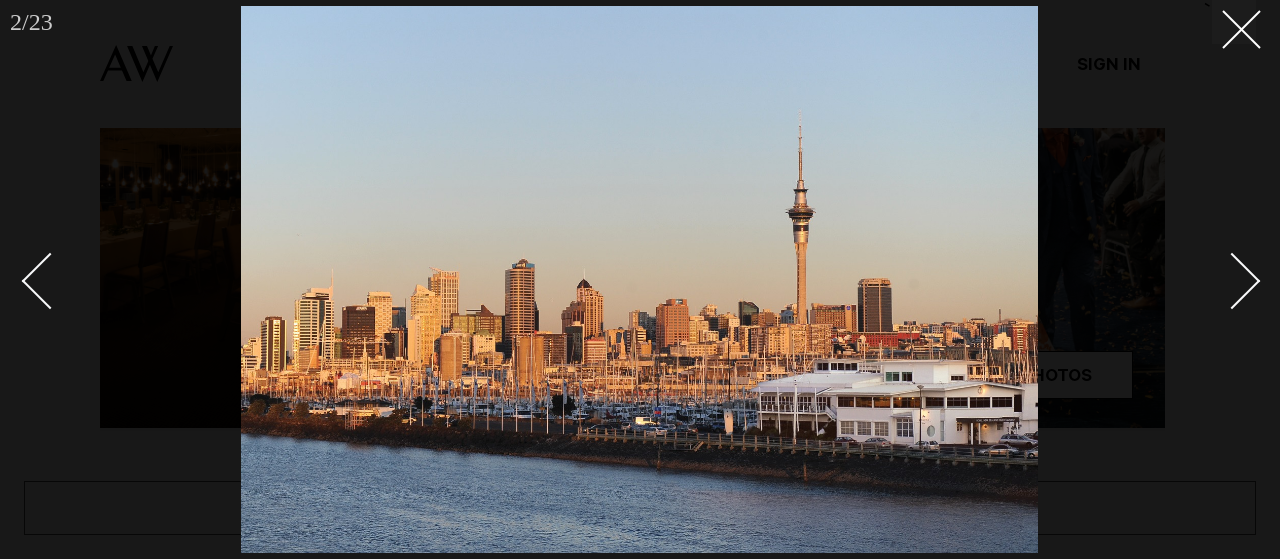click at bounding box center [1221, 280] 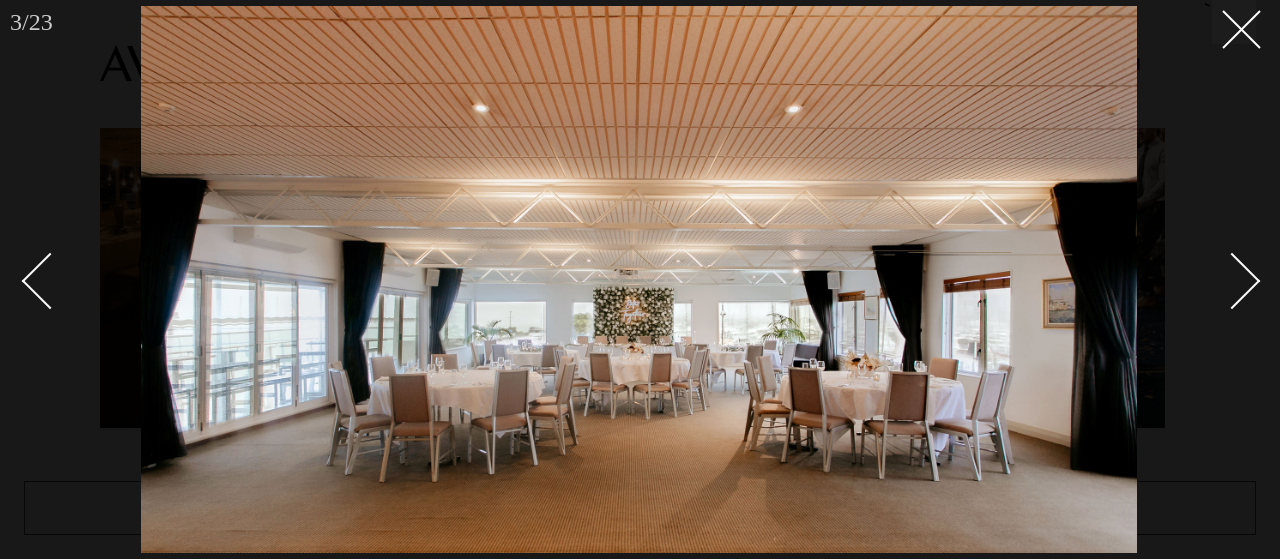 click at bounding box center (1221, 280) 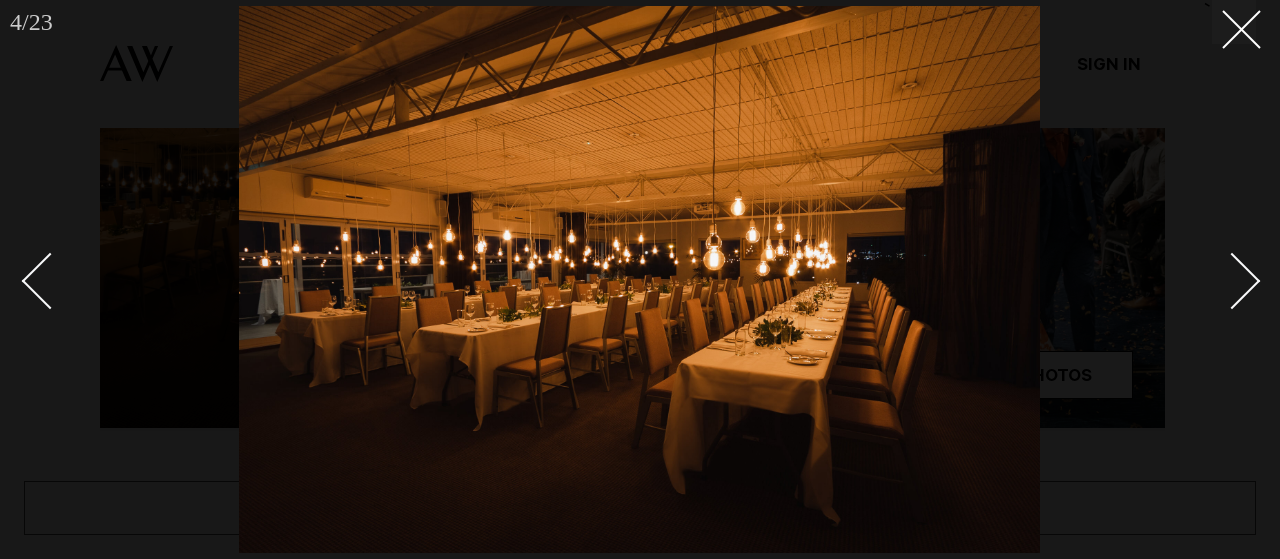 click at bounding box center [1221, 280] 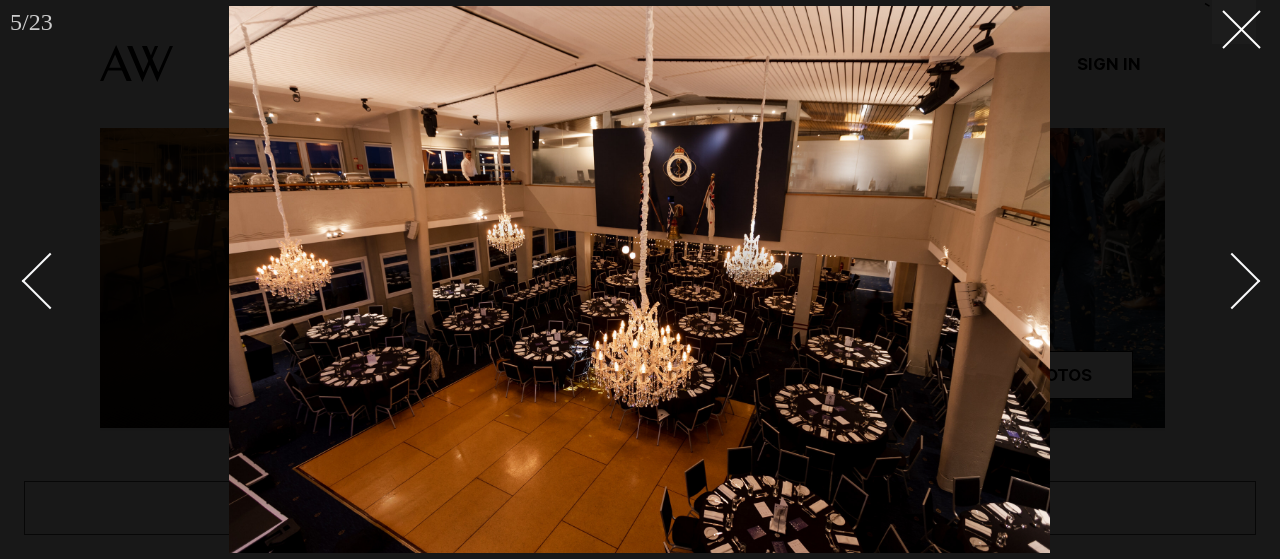 click at bounding box center (1221, 280) 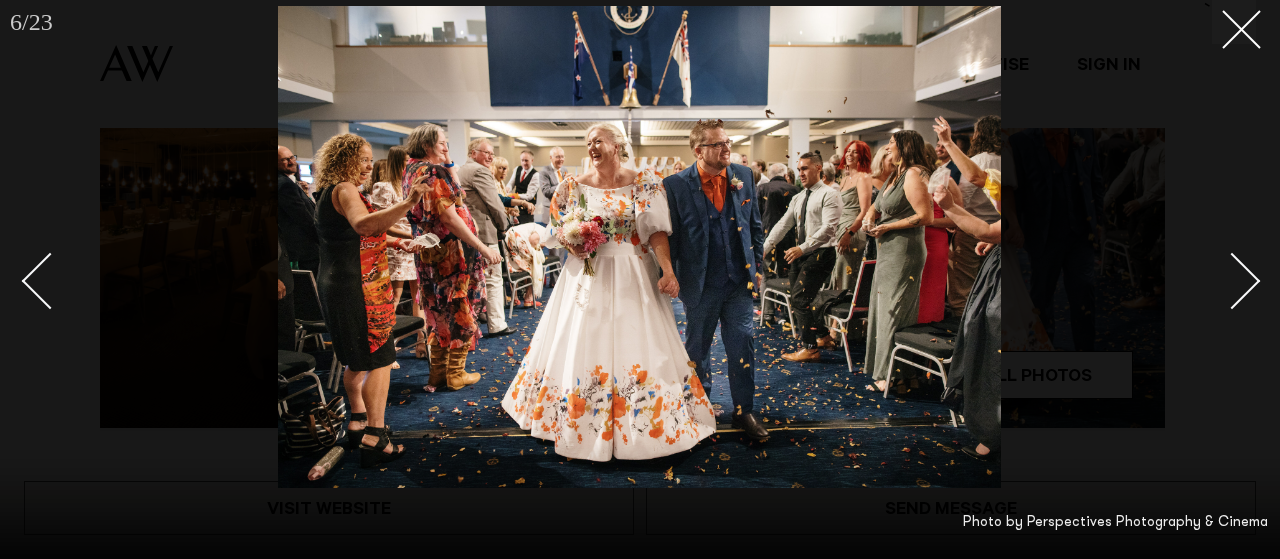 click at bounding box center (1221, 280) 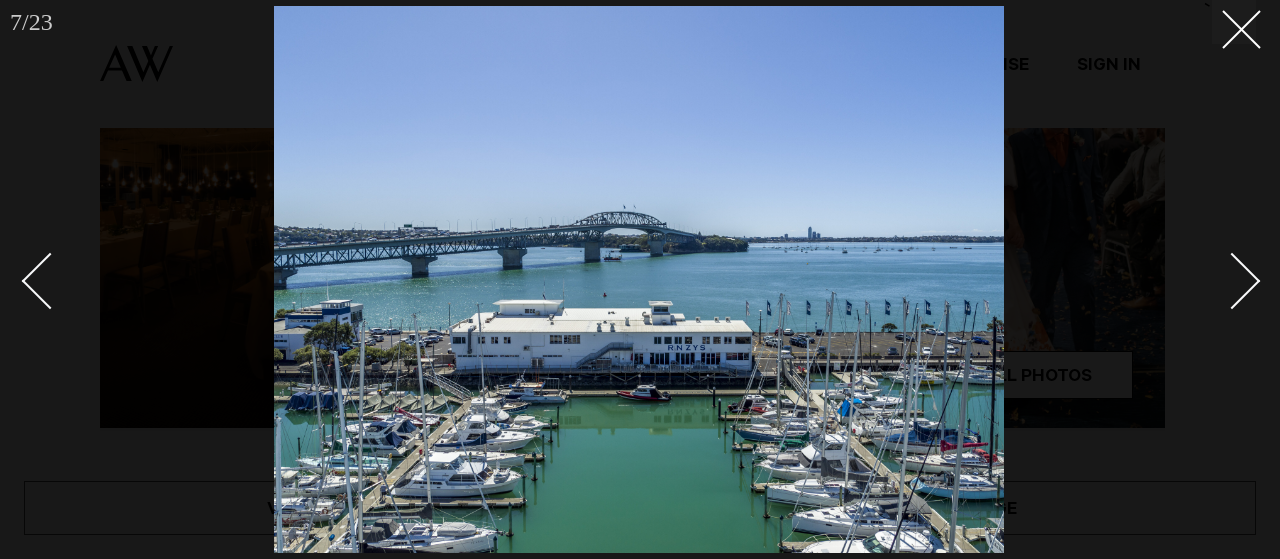 click at bounding box center (1221, 280) 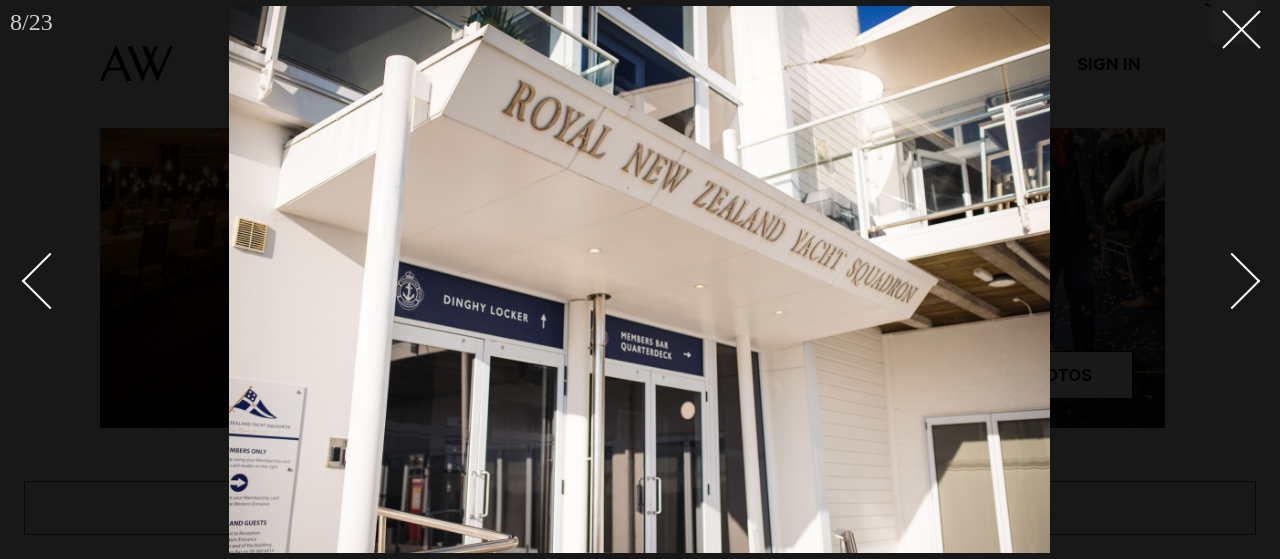 click at bounding box center [1221, 280] 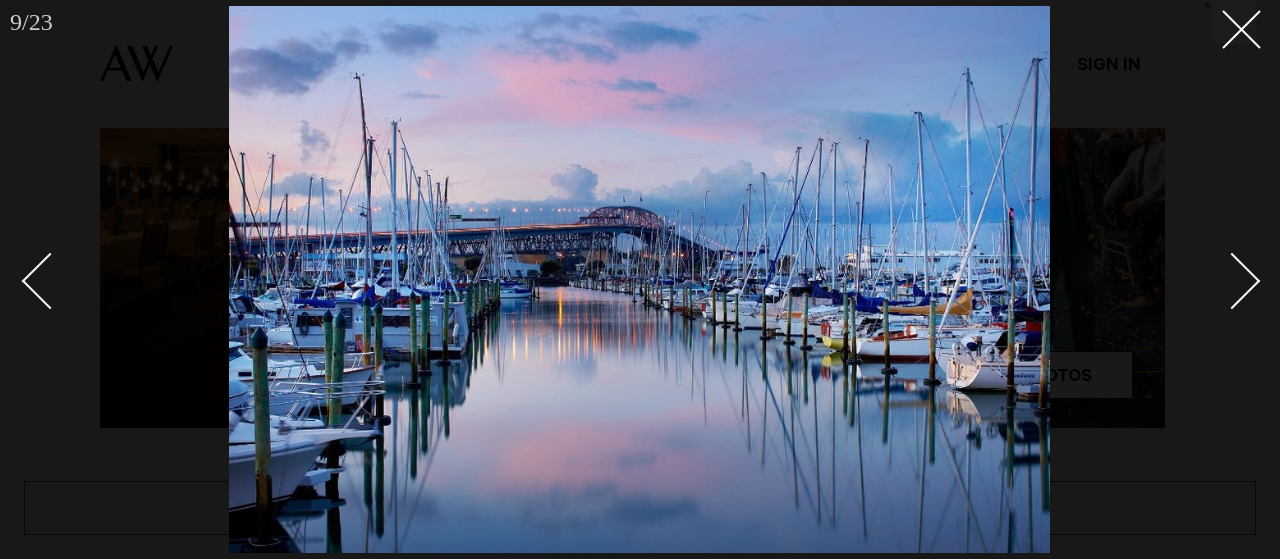click at bounding box center (1221, 280) 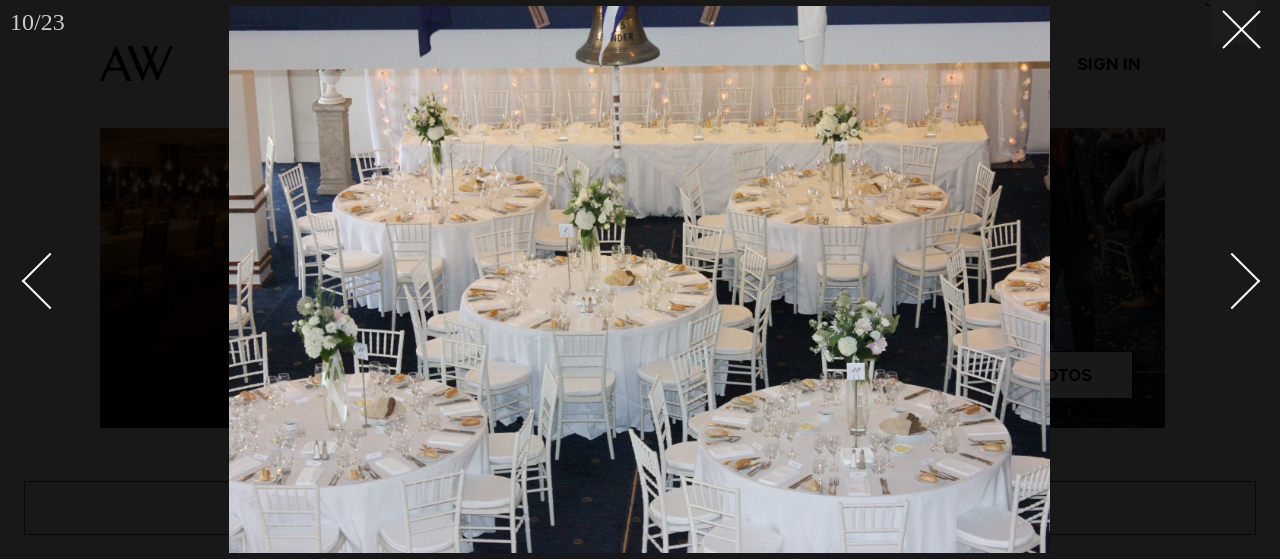 click at bounding box center [1221, 280] 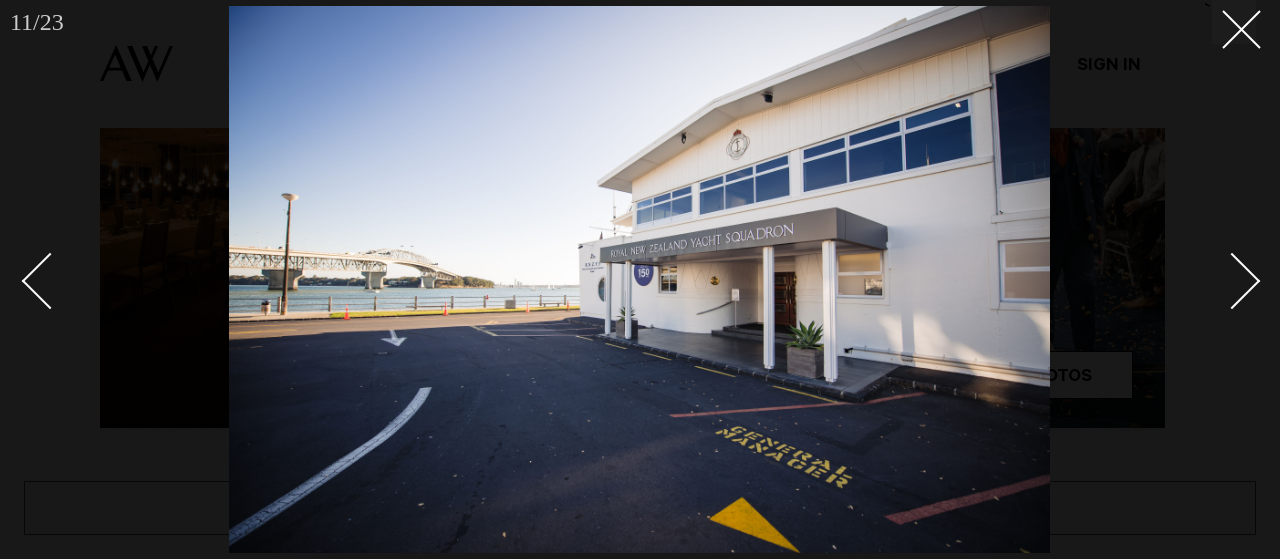 click at bounding box center (1221, 280) 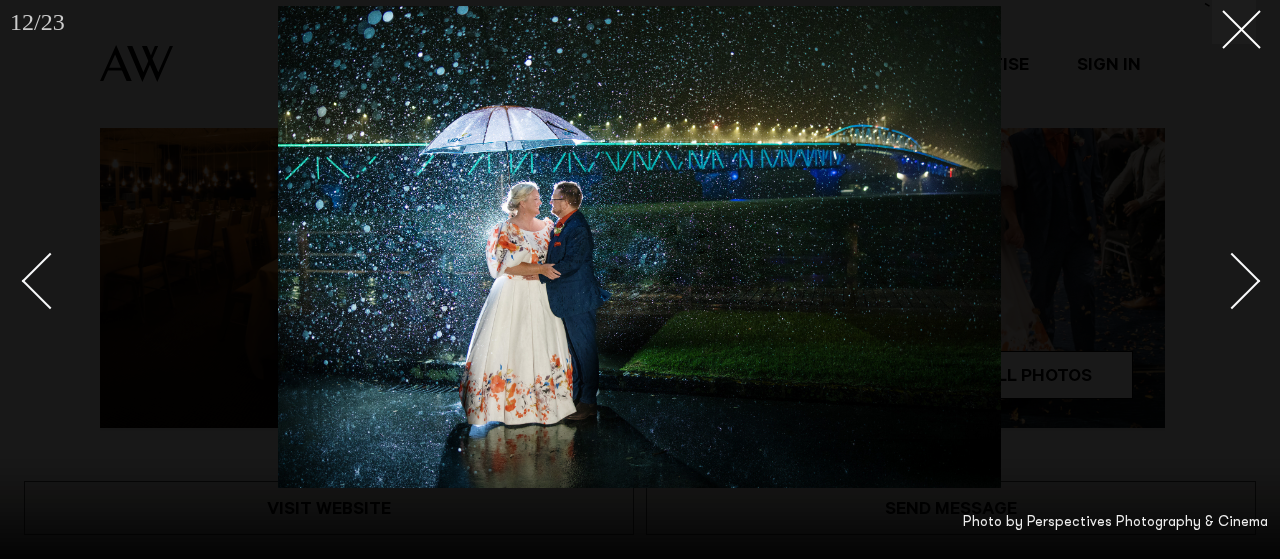 click at bounding box center (1221, 280) 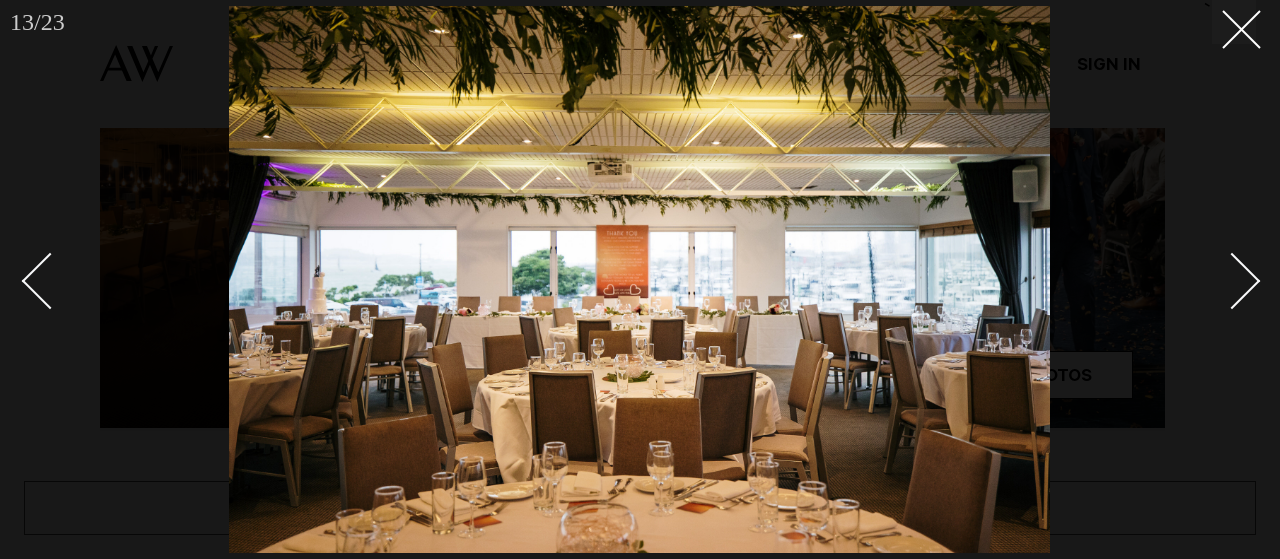 click at bounding box center [1221, 280] 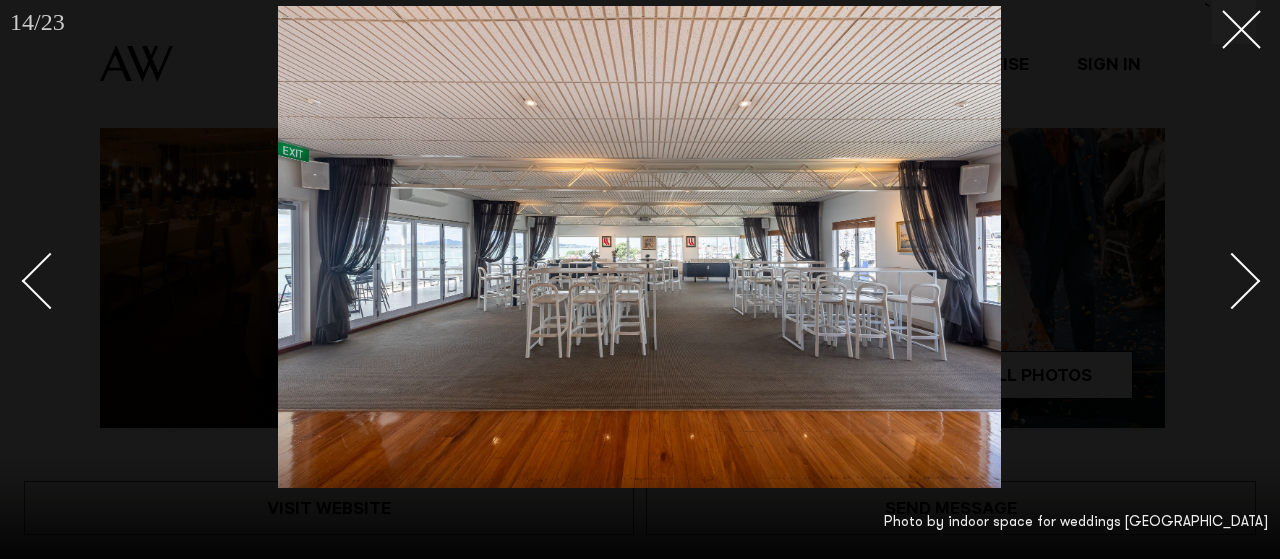 click at bounding box center [1221, 280] 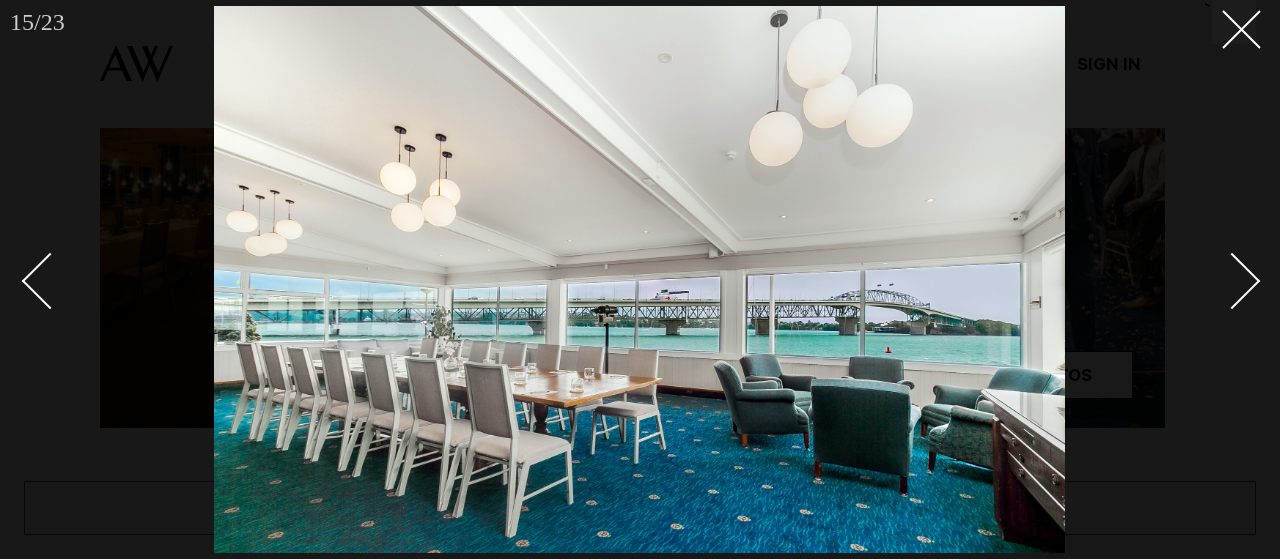 click at bounding box center [1221, 280] 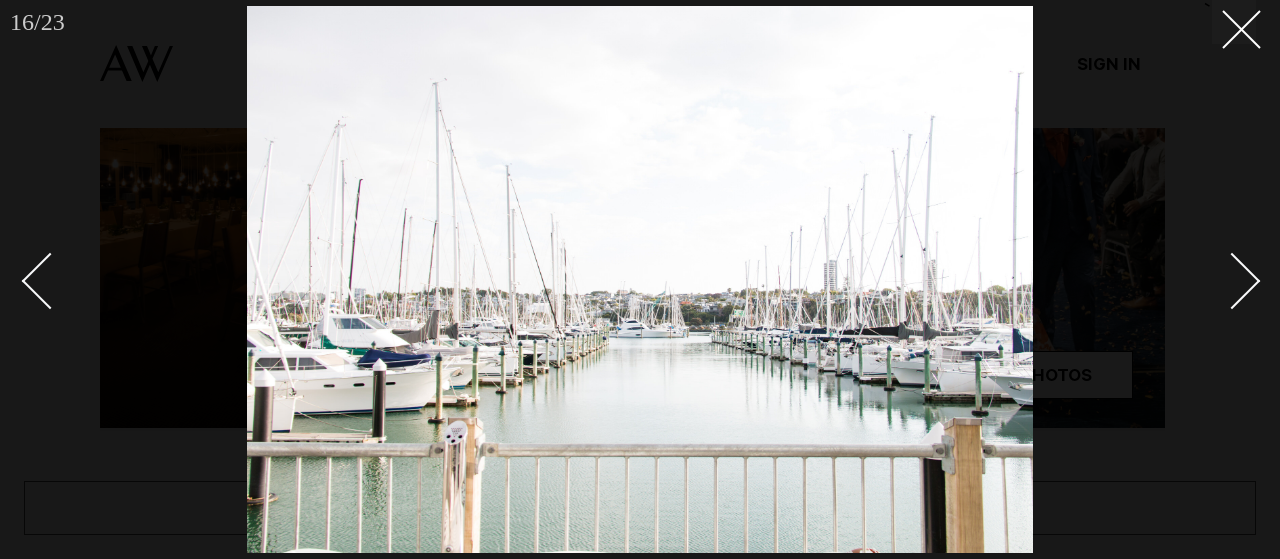 click at bounding box center [1221, 280] 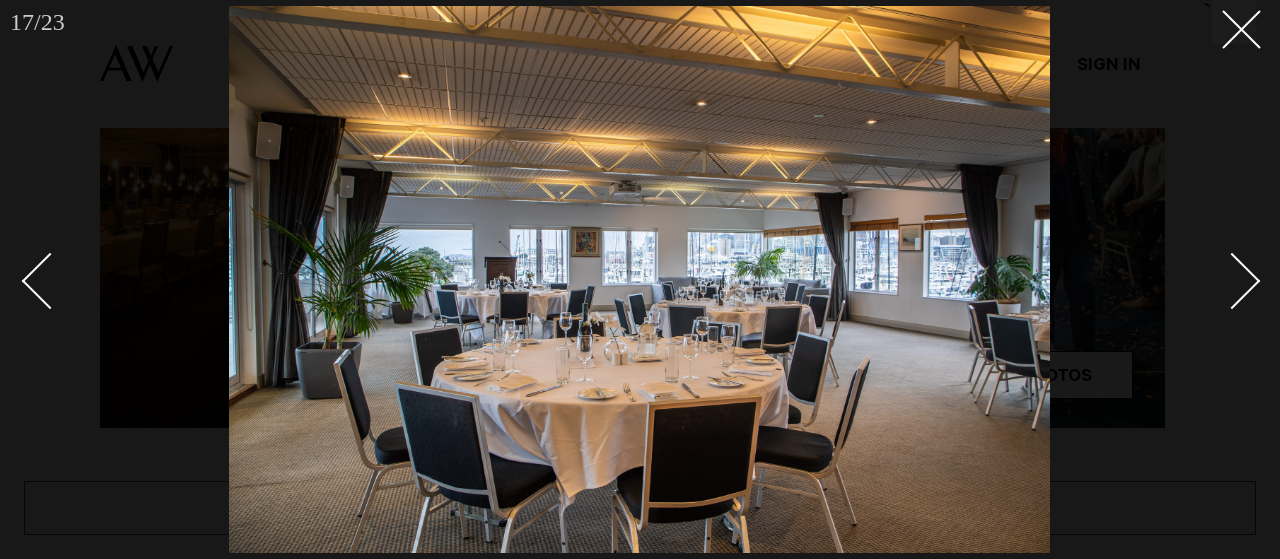 click at bounding box center (1221, 280) 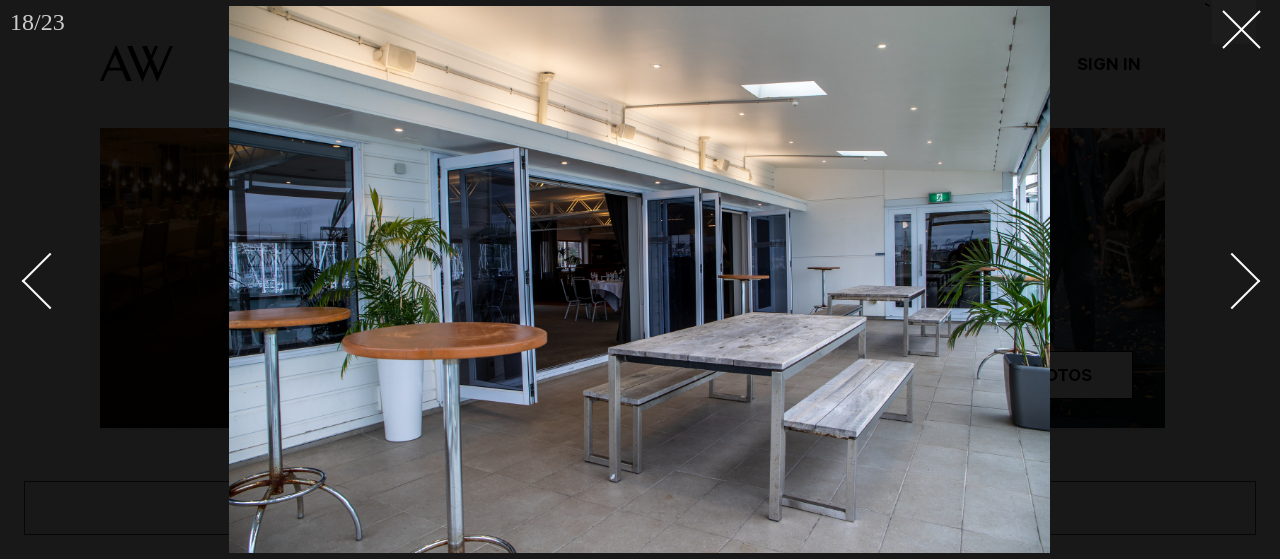 click at bounding box center [1221, 280] 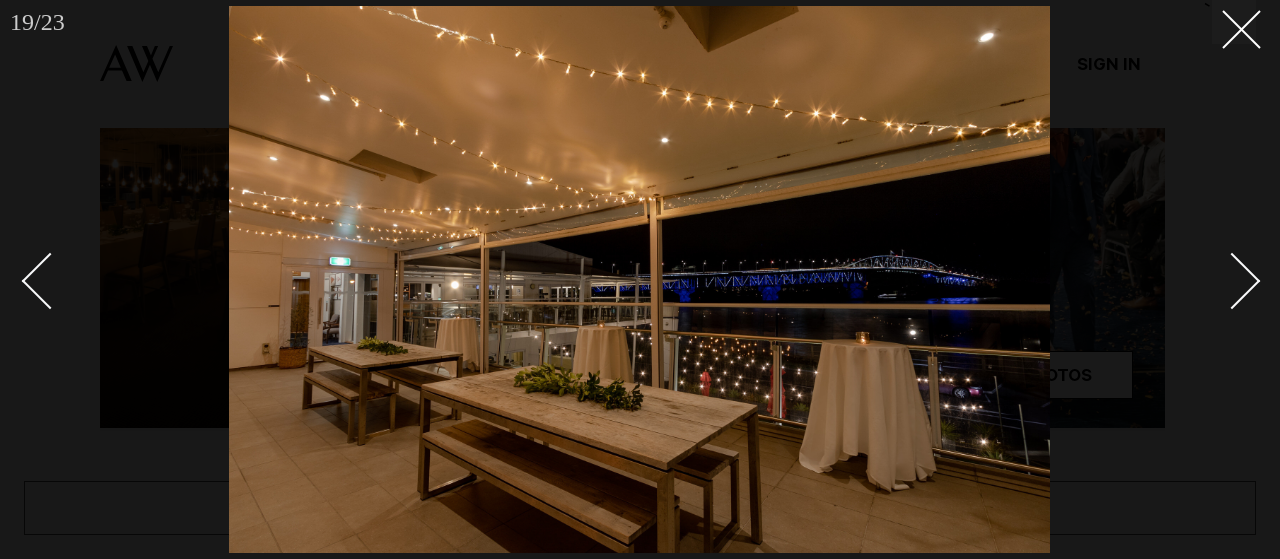 click at bounding box center [1221, 280] 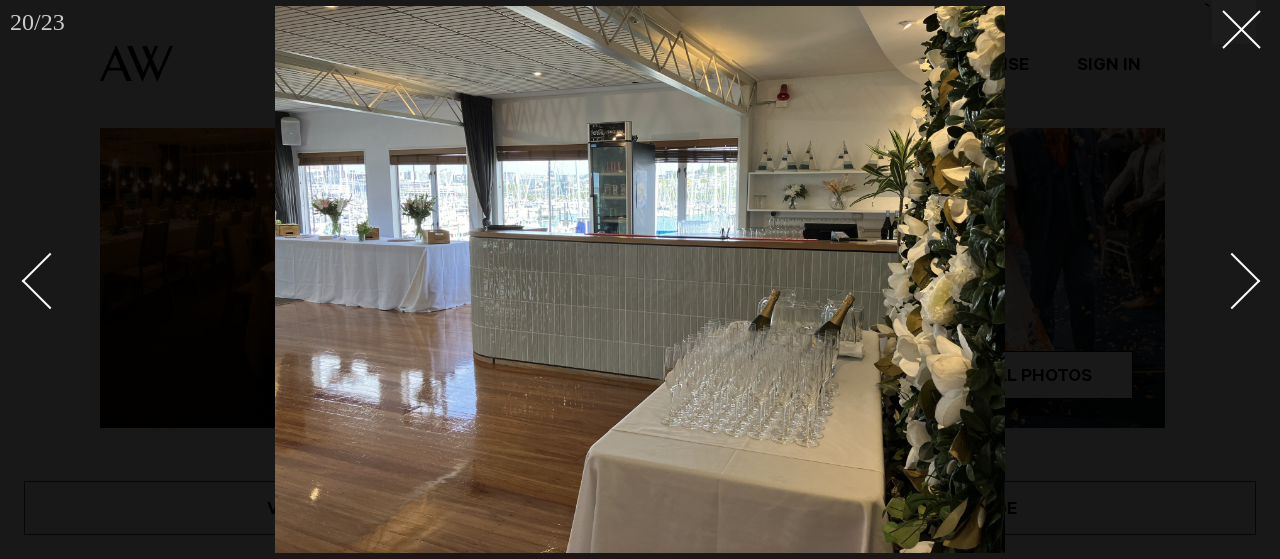 click at bounding box center (1221, 280) 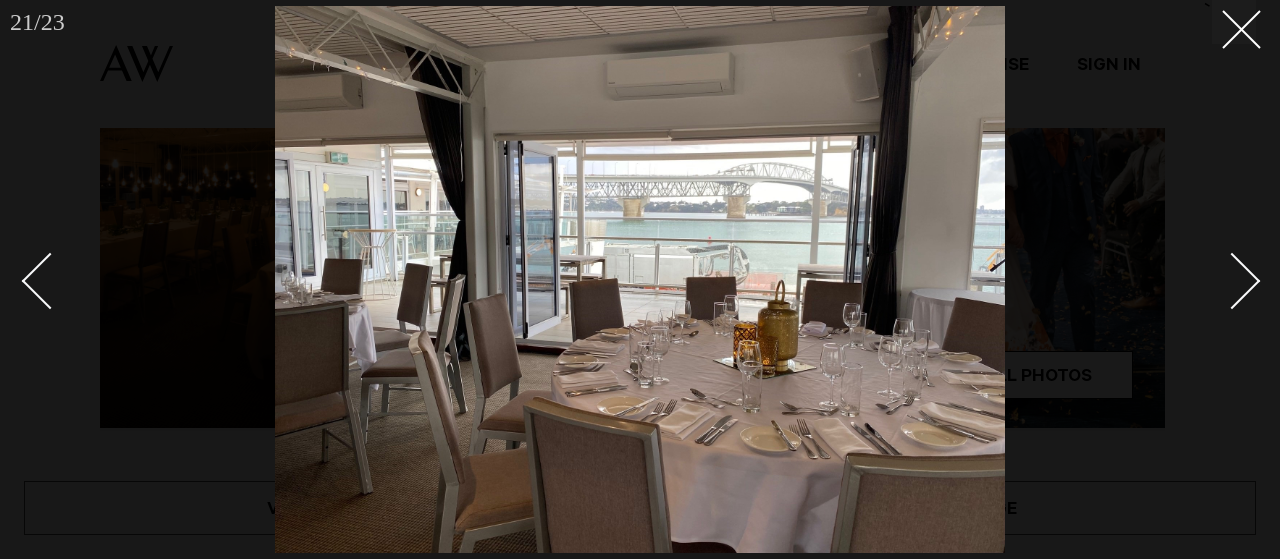 click at bounding box center [1221, 280] 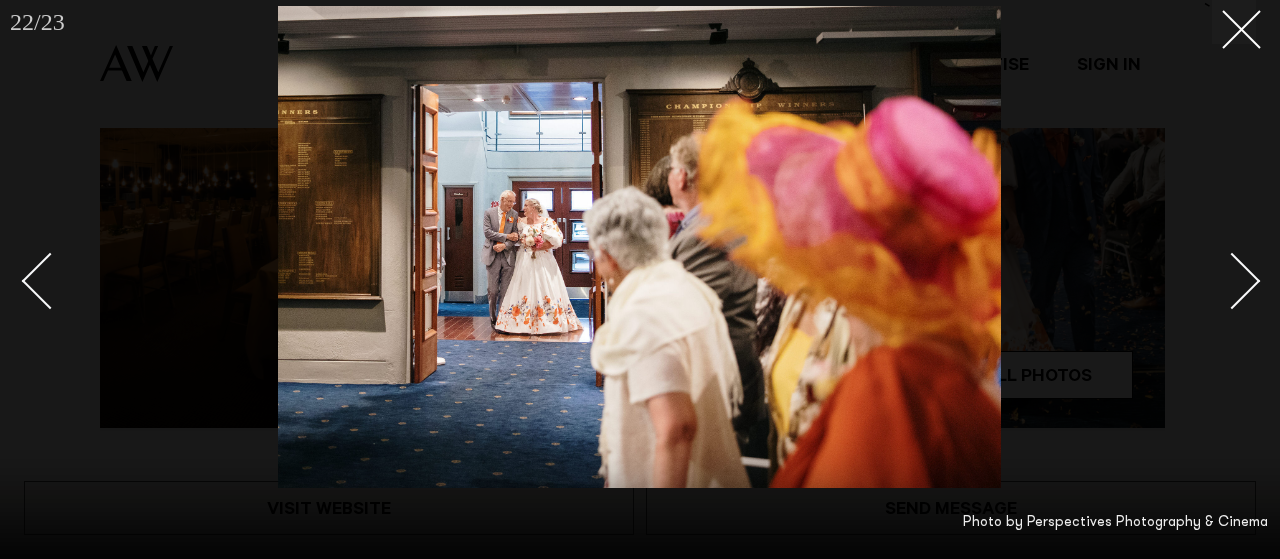 click at bounding box center [1221, 280] 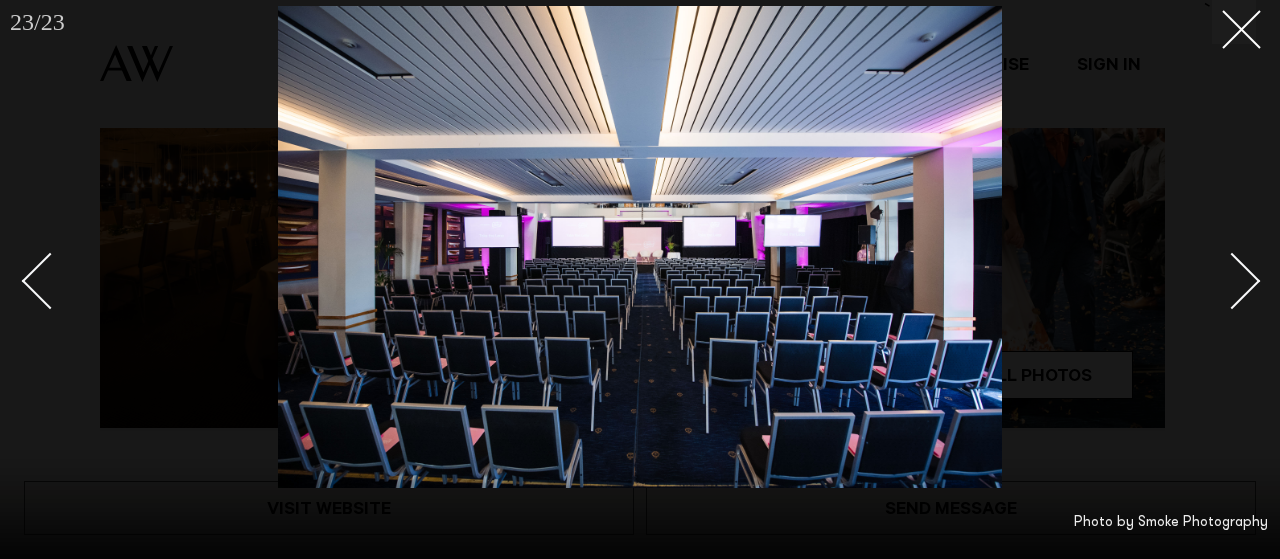 click at bounding box center (1221, 280) 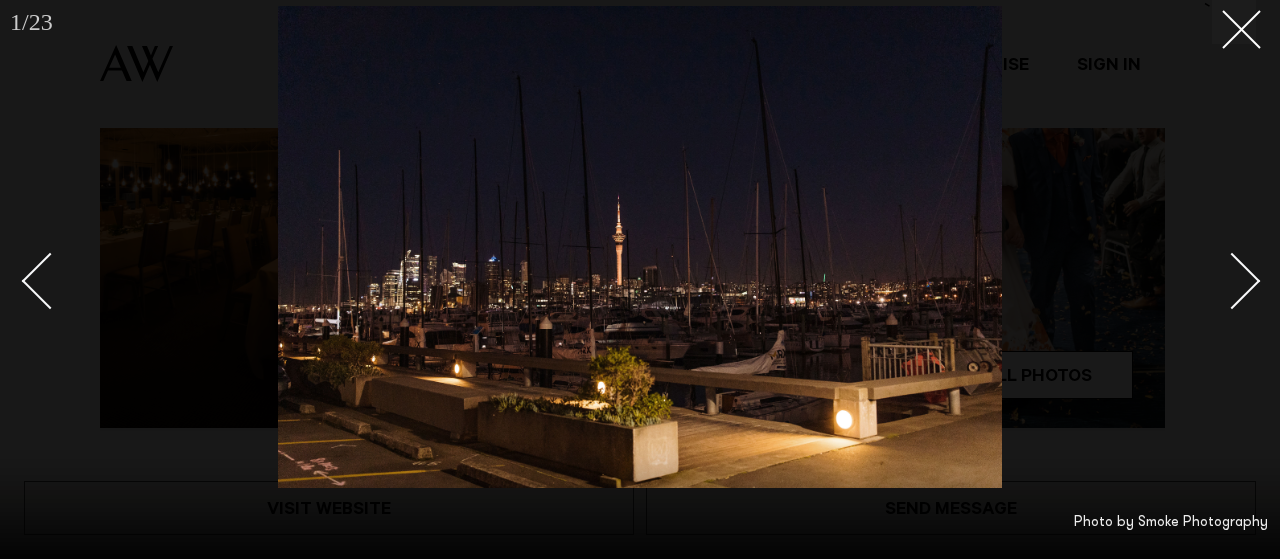 click at bounding box center (1221, 280) 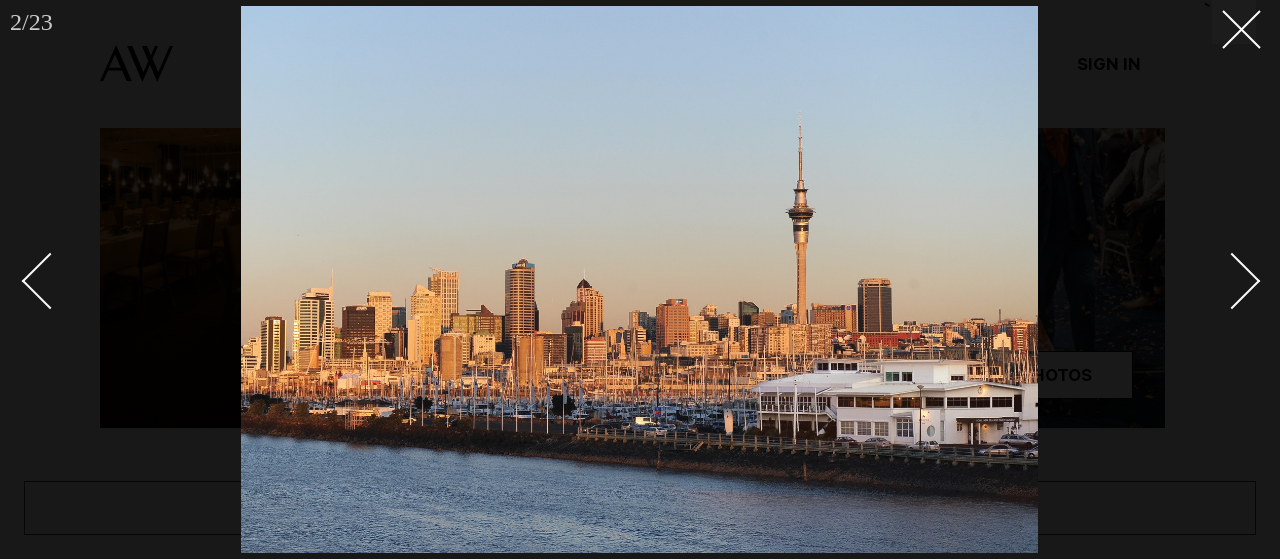 click at bounding box center (1221, 280) 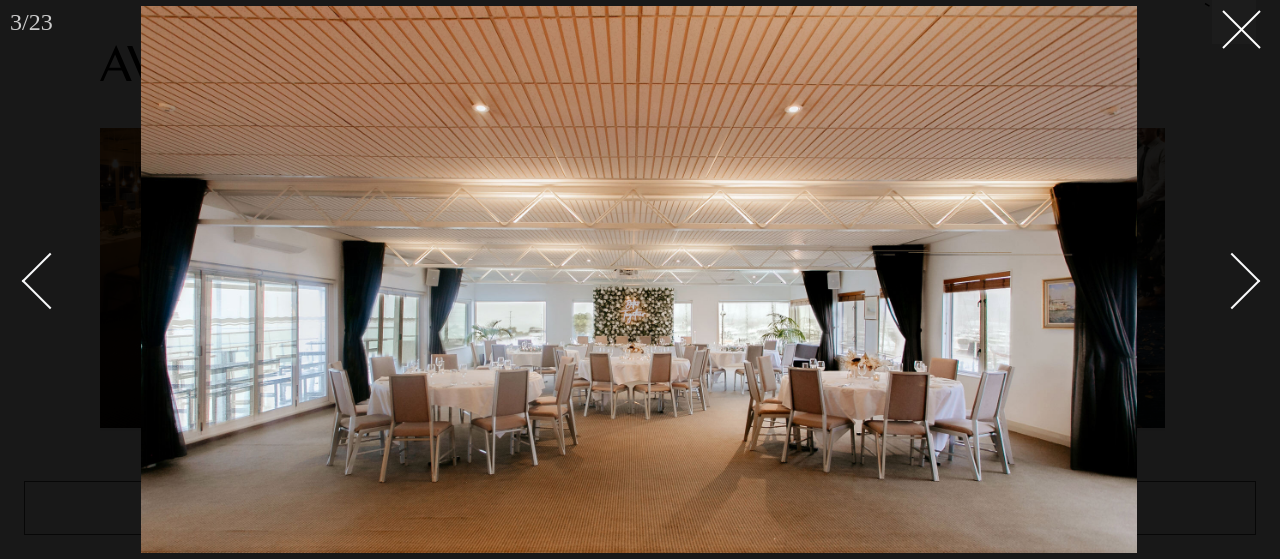 click at bounding box center [1221, 280] 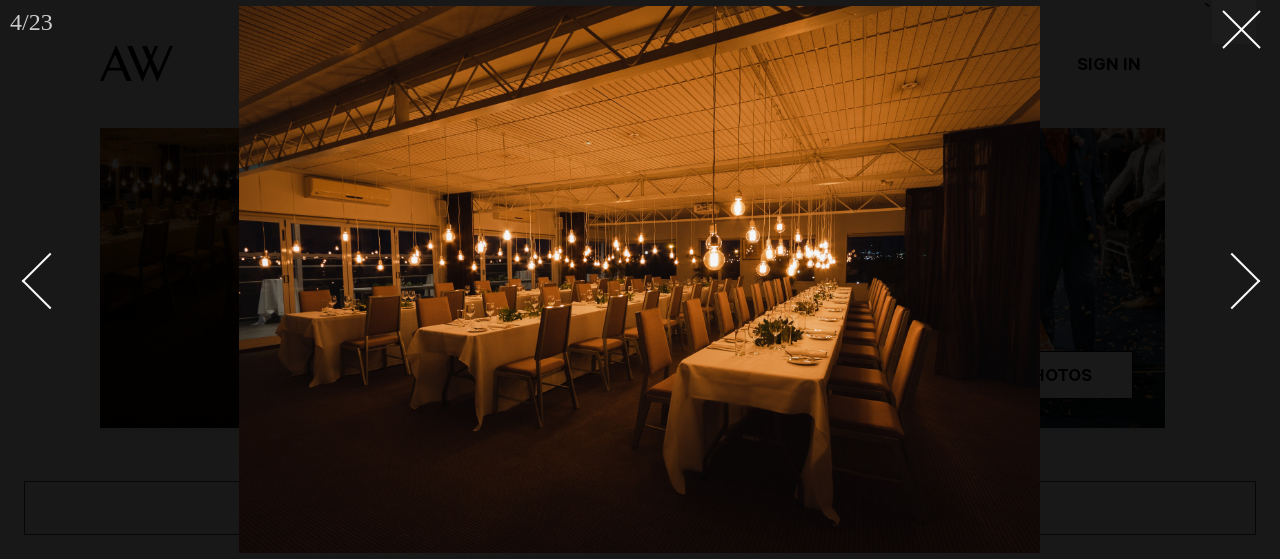 click at bounding box center (1221, 280) 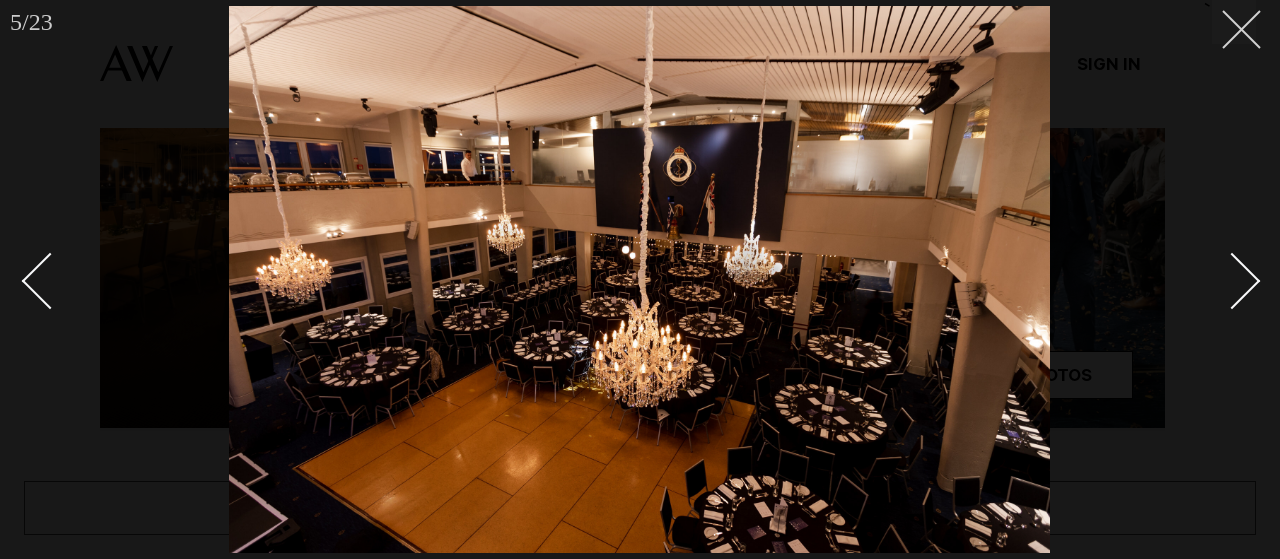 click at bounding box center (1234, 22) 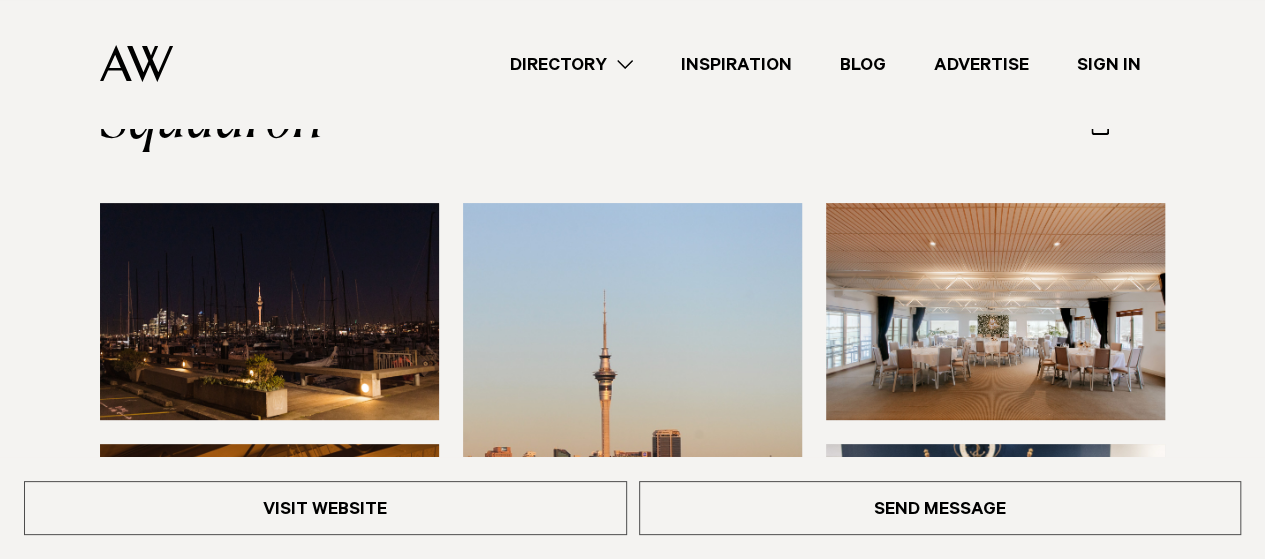 scroll, scrollTop: 0, scrollLeft: 0, axis: both 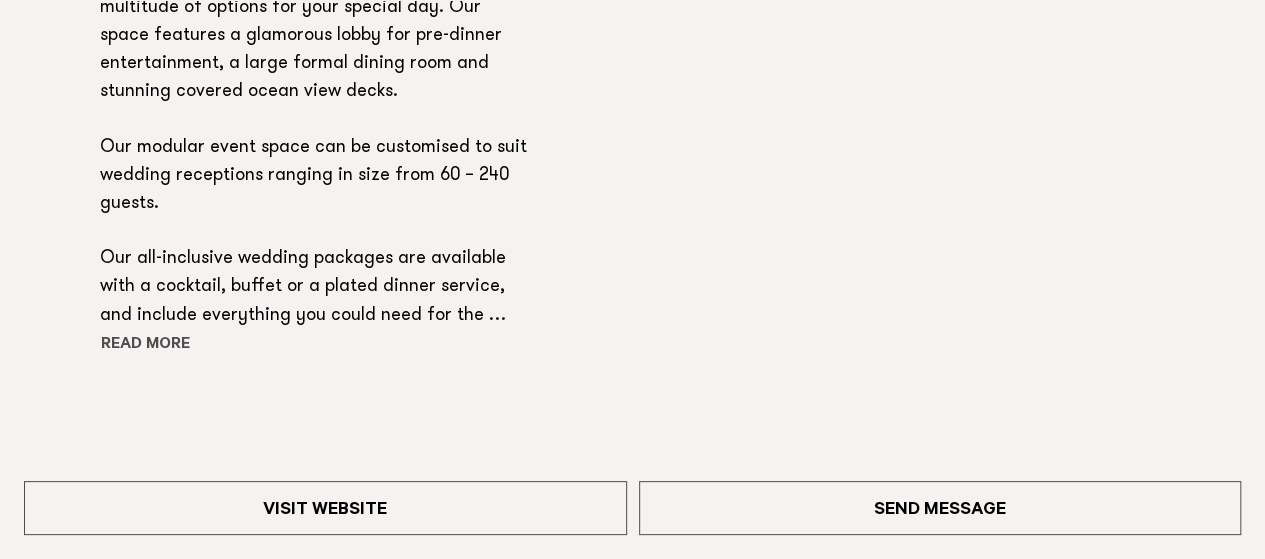 click on "Read more" at bounding box center [190, 345] 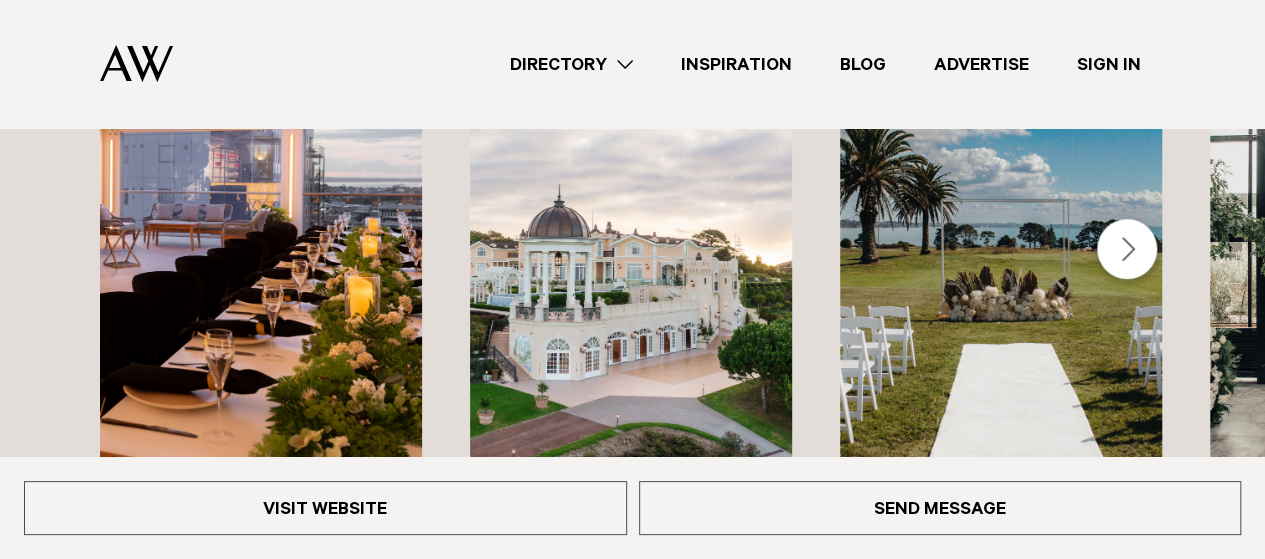 scroll, scrollTop: 3995, scrollLeft: 0, axis: vertical 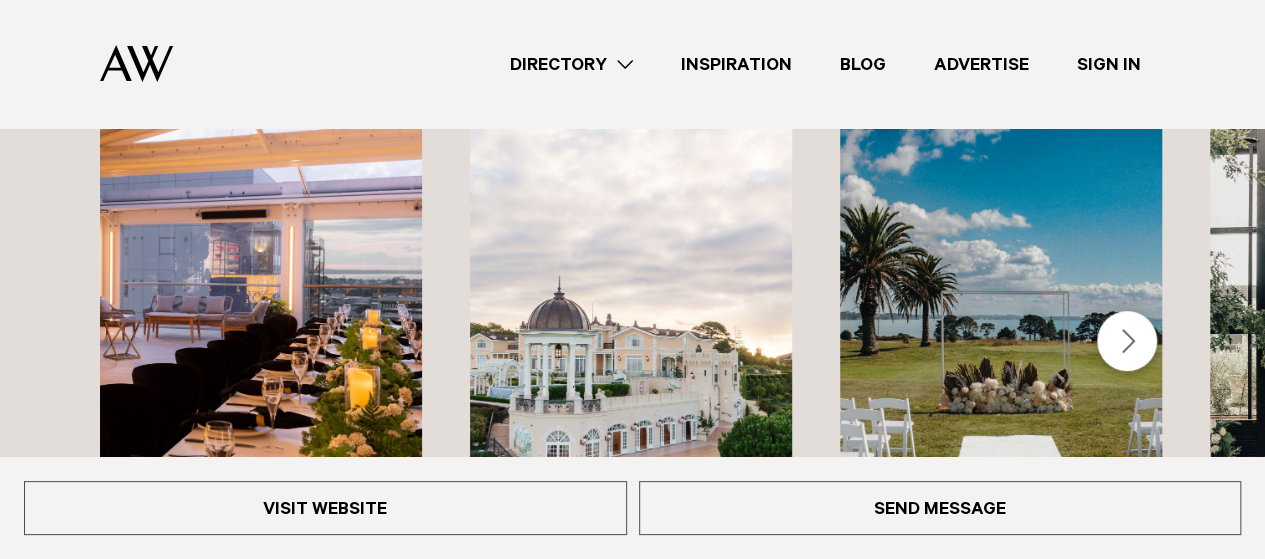 click at bounding box center [1127, 341] 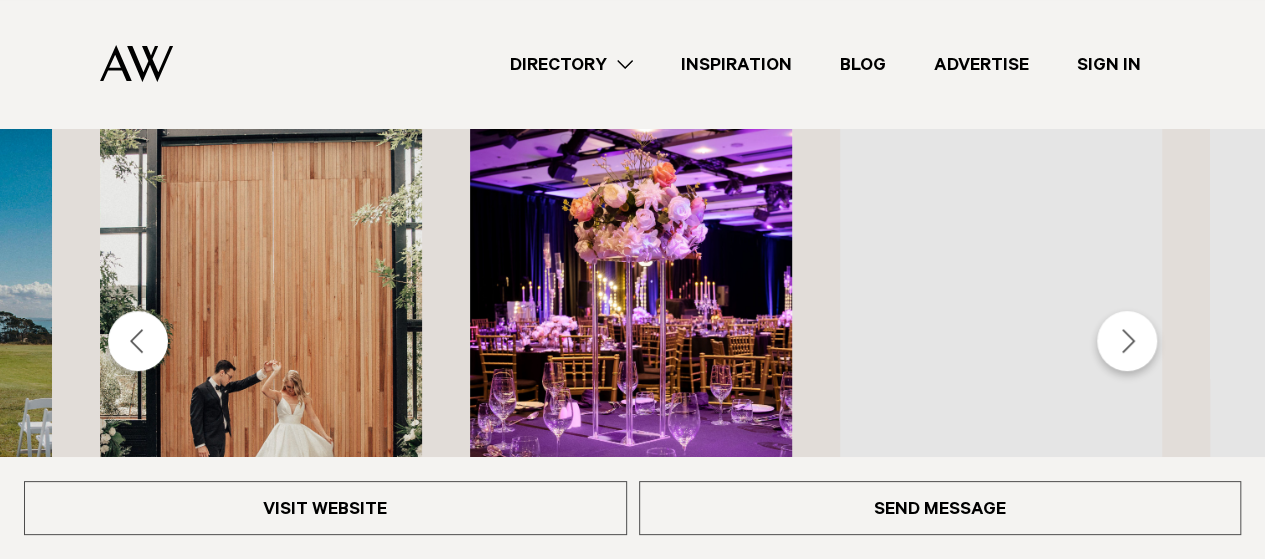click at bounding box center (1127, 341) 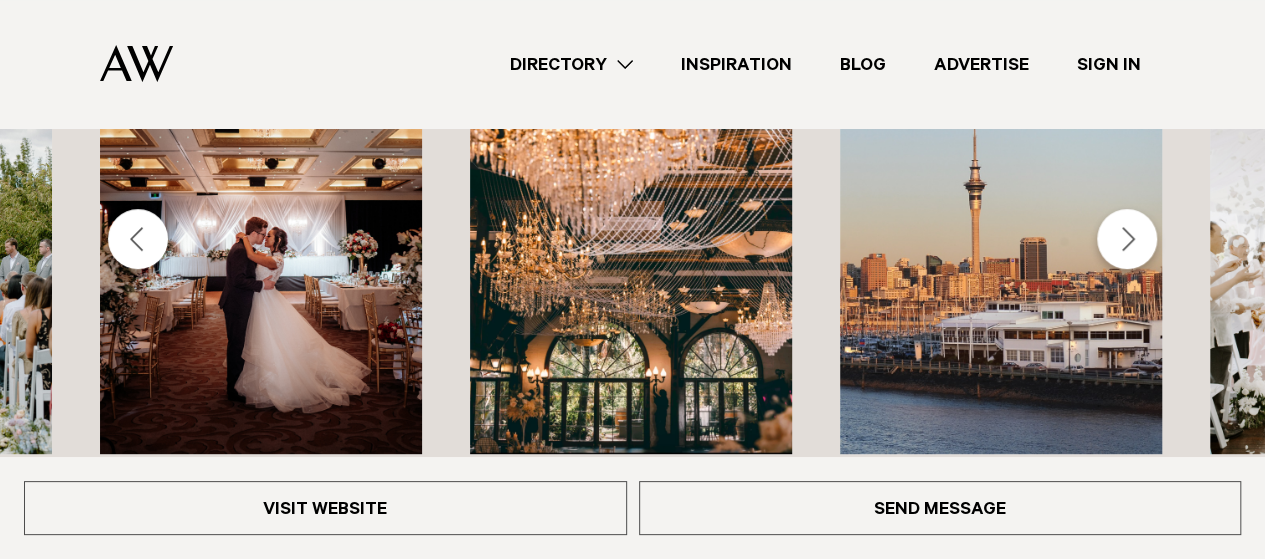 scroll, scrollTop: 4095, scrollLeft: 0, axis: vertical 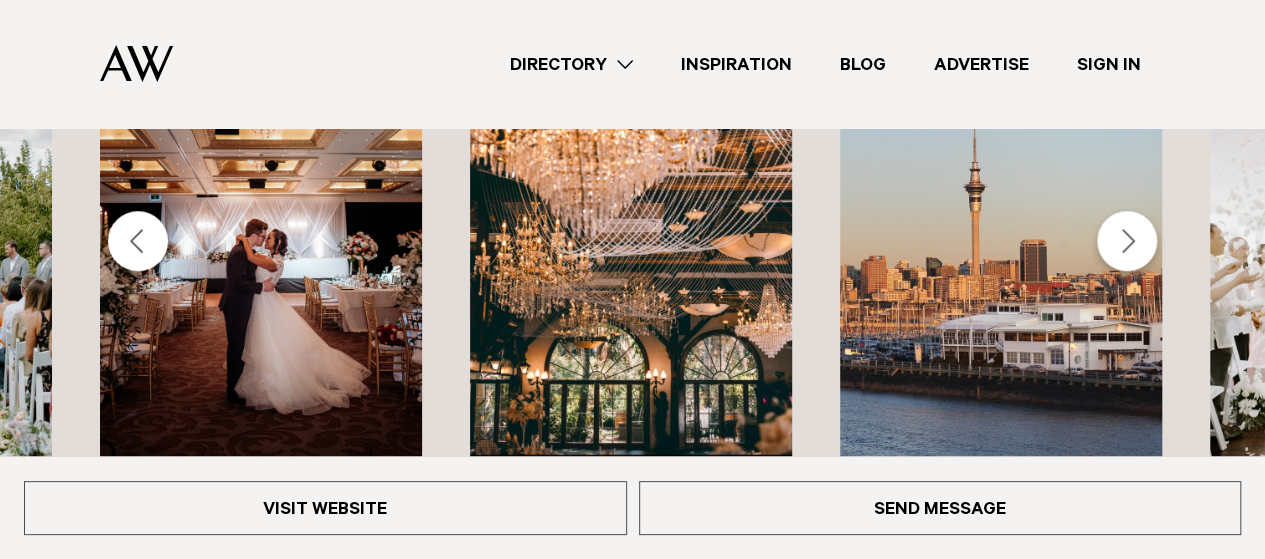click at bounding box center (1127, 241) 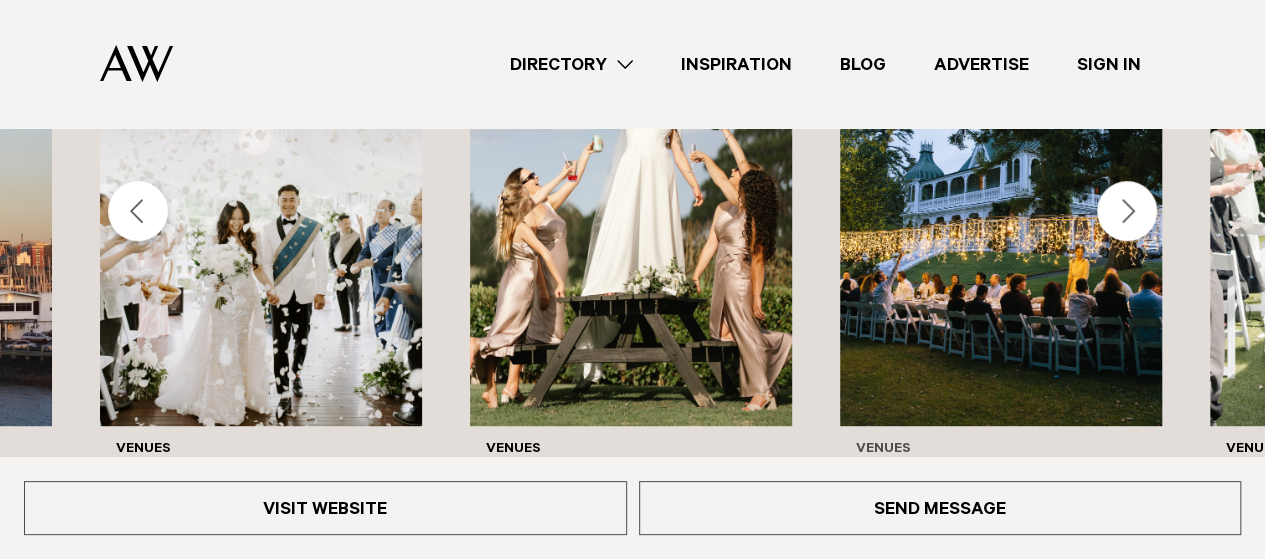 scroll, scrollTop: 4095, scrollLeft: 0, axis: vertical 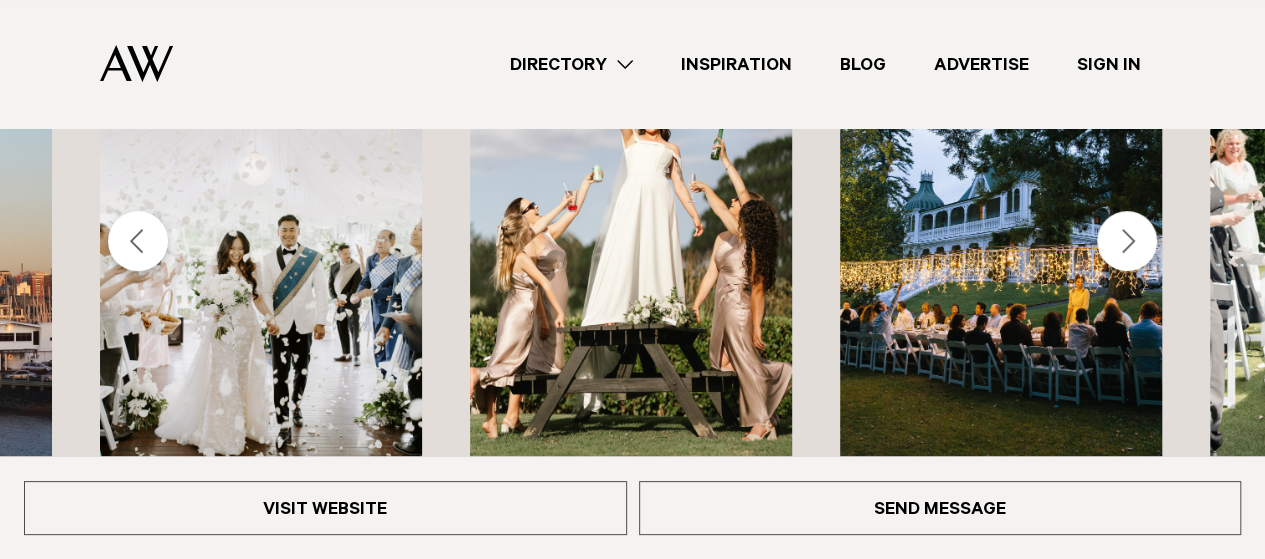 click at bounding box center (1127, 241) 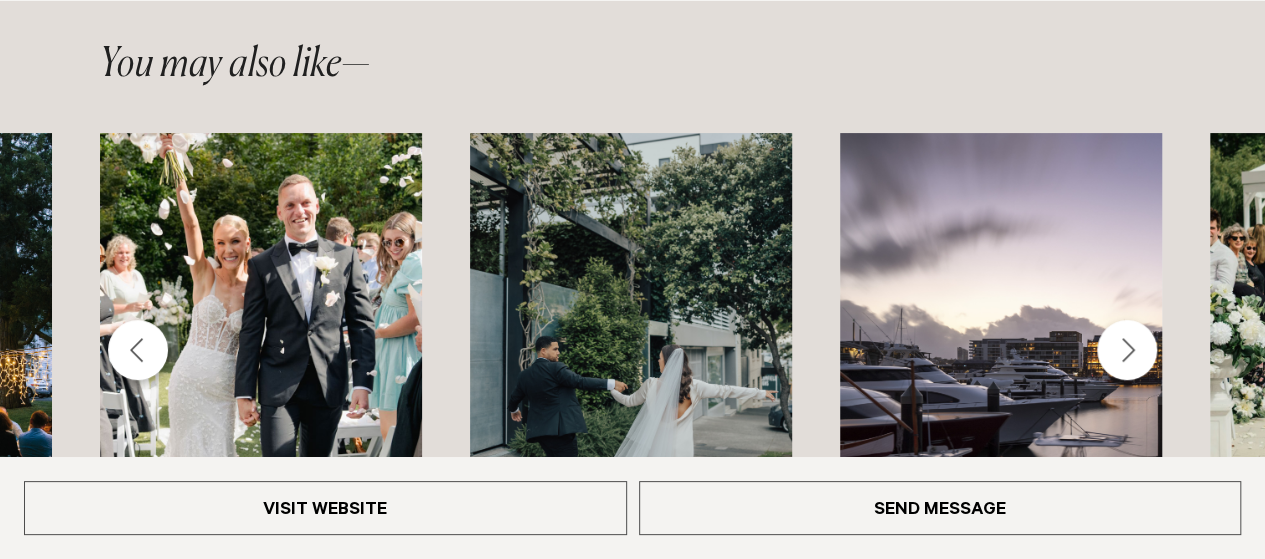 scroll, scrollTop: 4095, scrollLeft: 0, axis: vertical 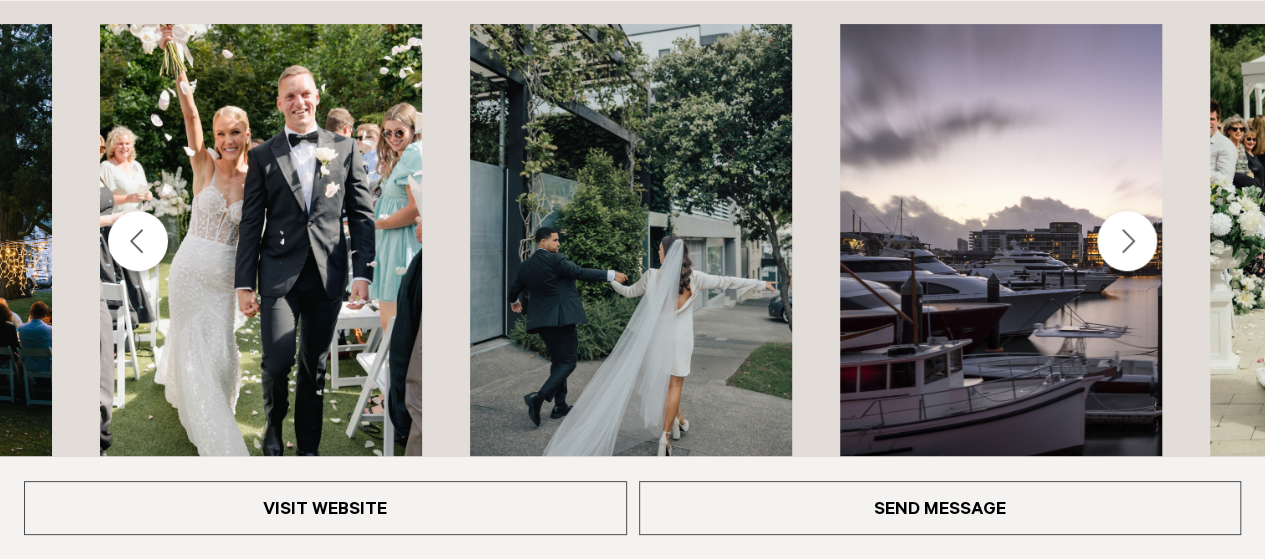 click on "Park [GEOGRAPHIC_DATA]" at bounding box center [1001, 558] 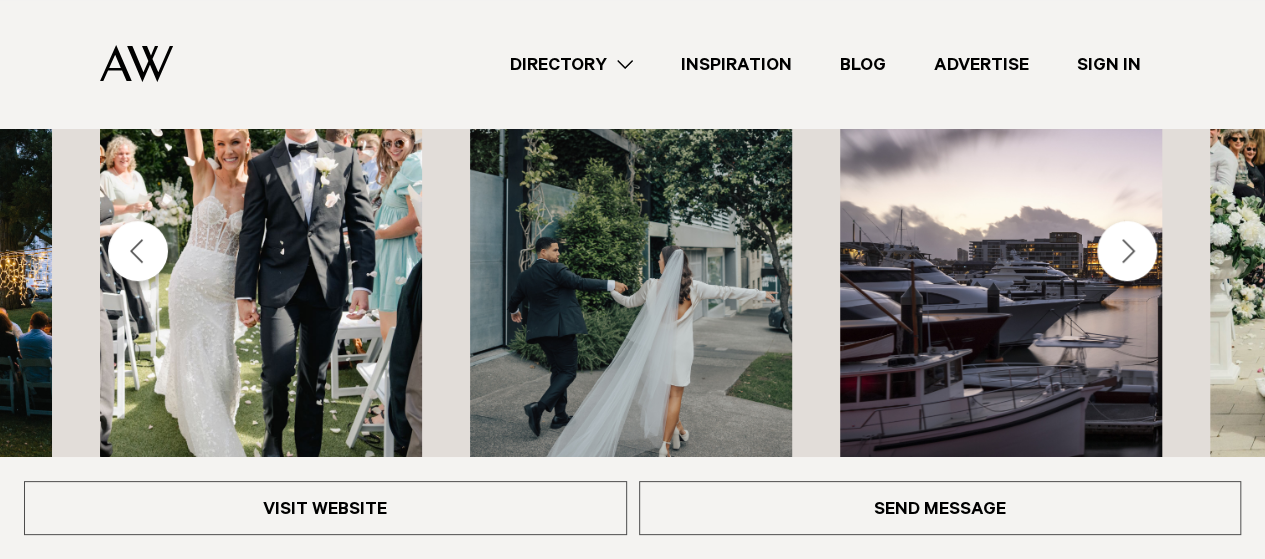 click at bounding box center (1127, 251) 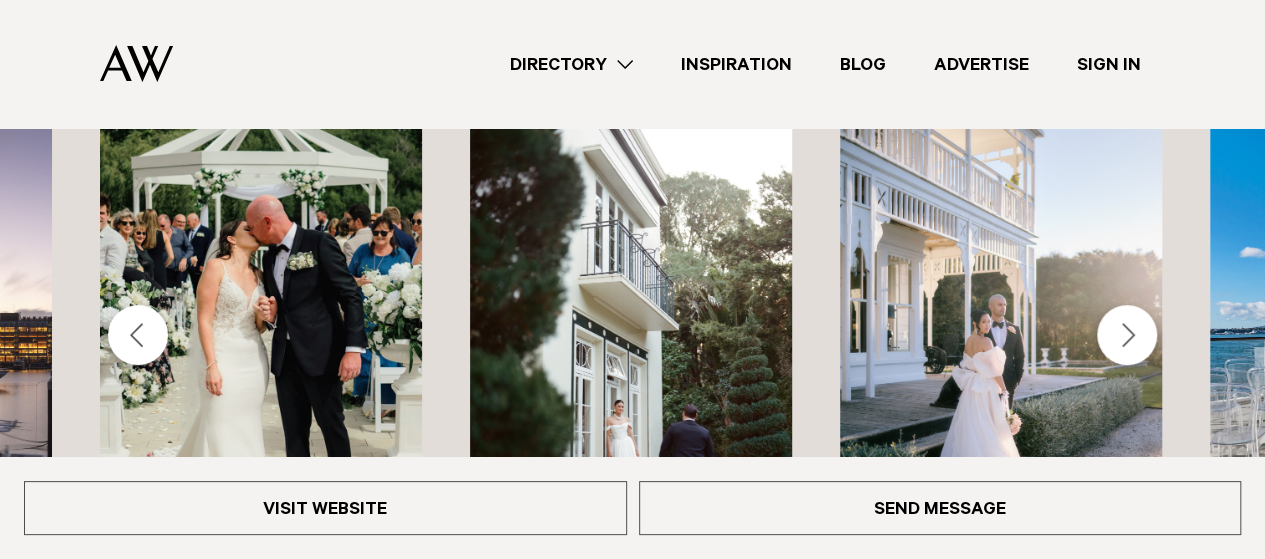 scroll, scrollTop: 3885, scrollLeft: 0, axis: vertical 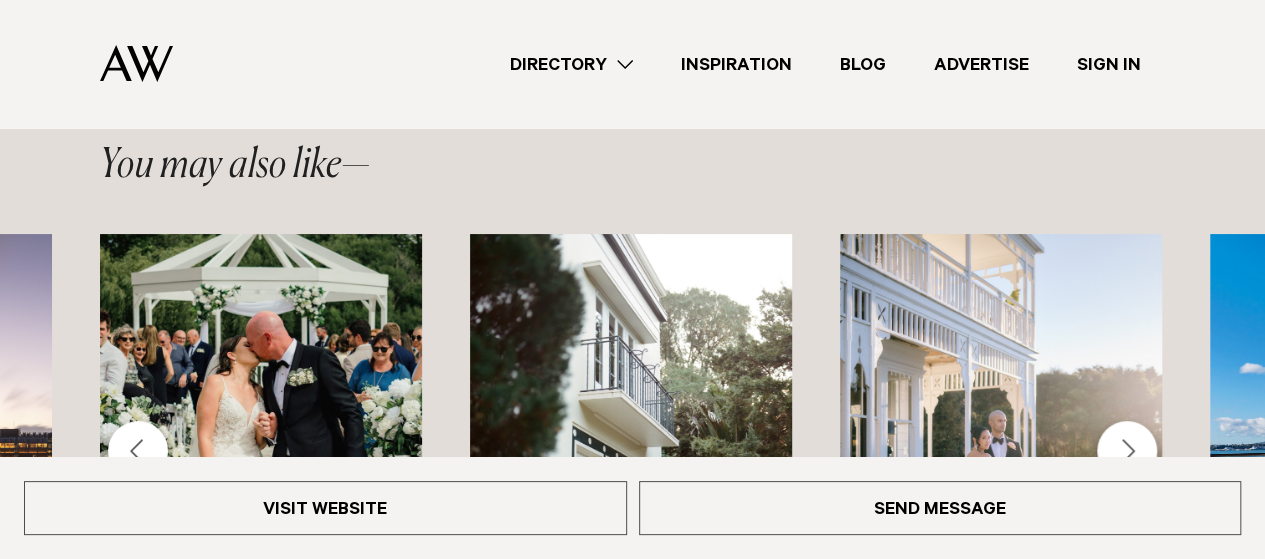 click at bounding box center [1127, 451] 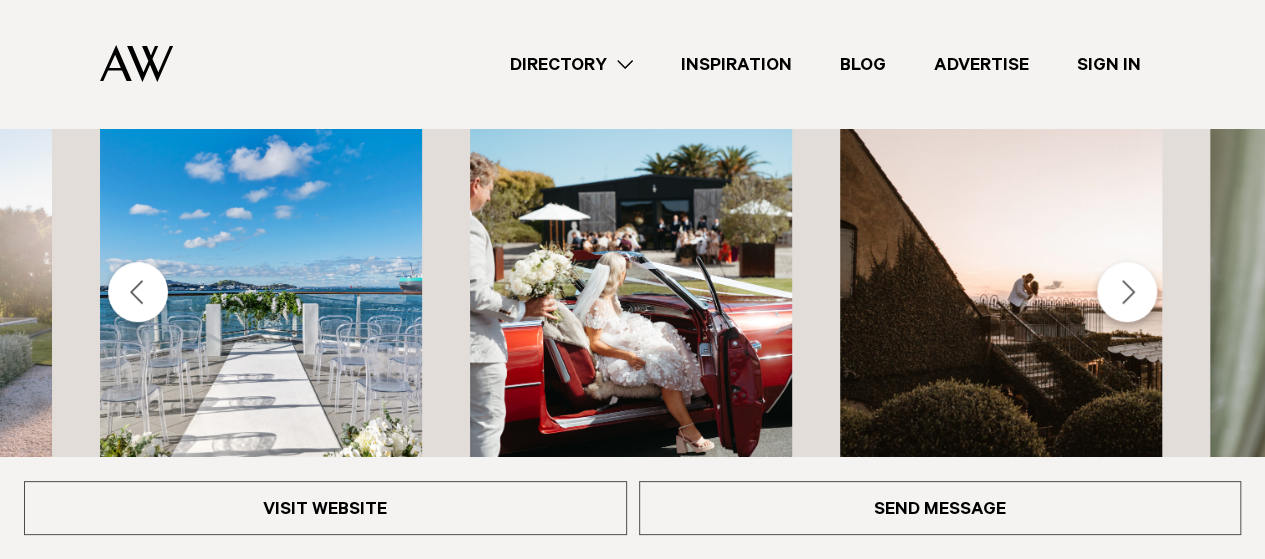 scroll, scrollTop: 3985, scrollLeft: 0, axis: vertical 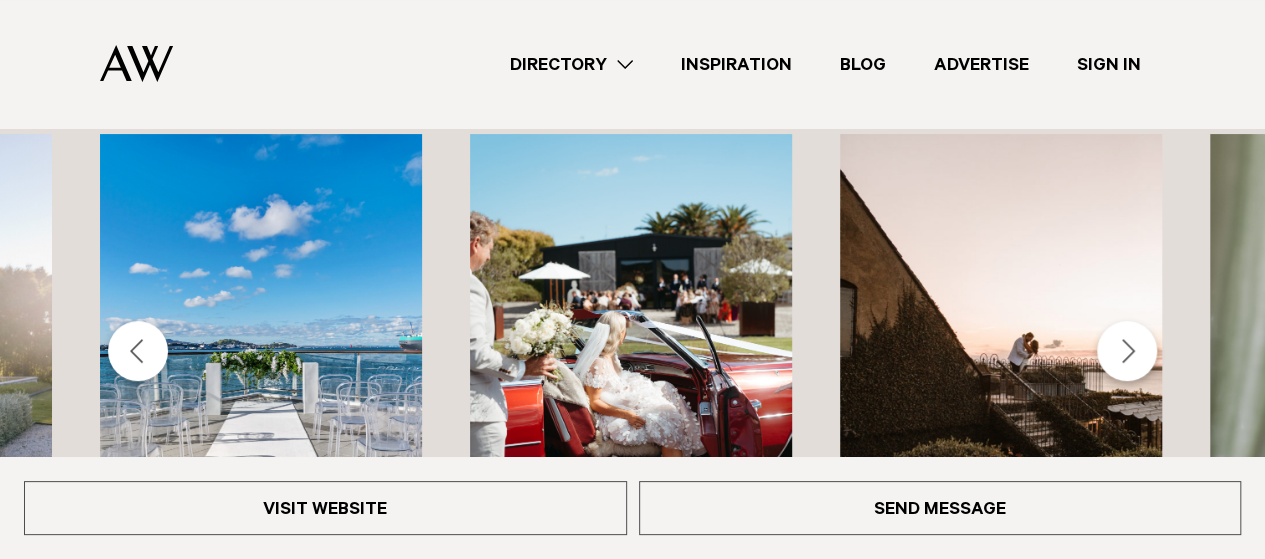 click at bounding box center (1127, 351) 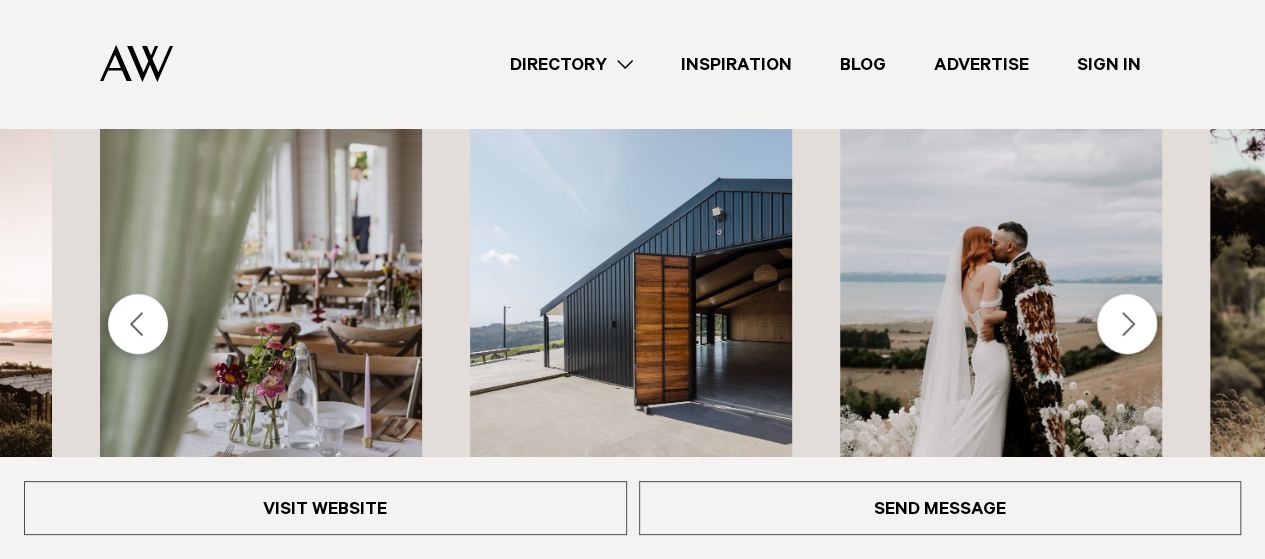 scroll, scrollTop: 3885, scrollLeft: 0, axis: vertical 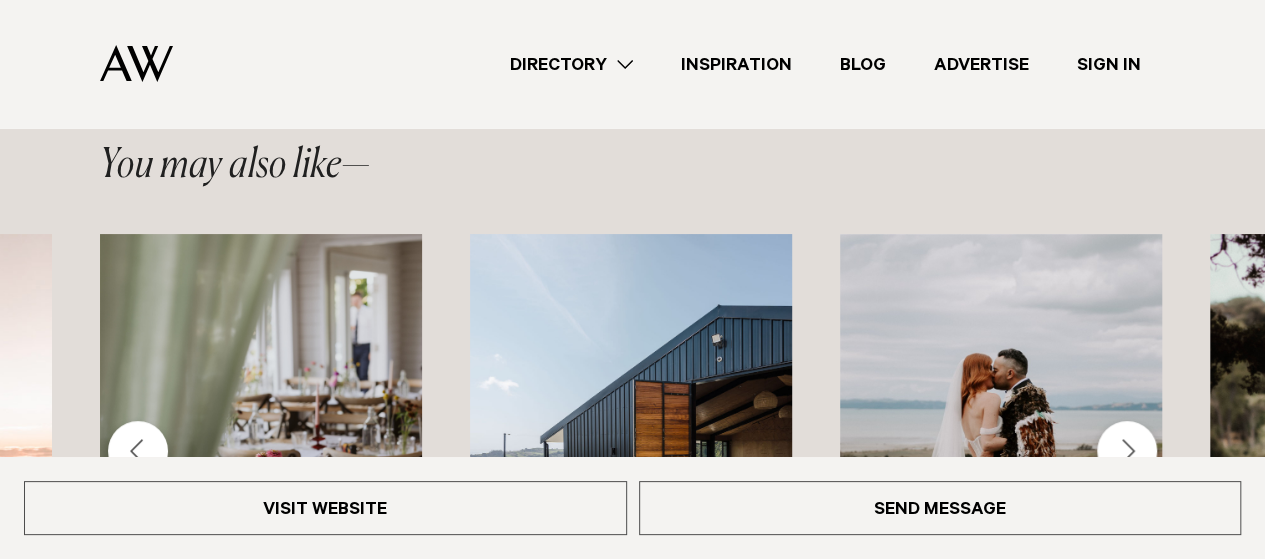 click at bounding box center [1127, 451] 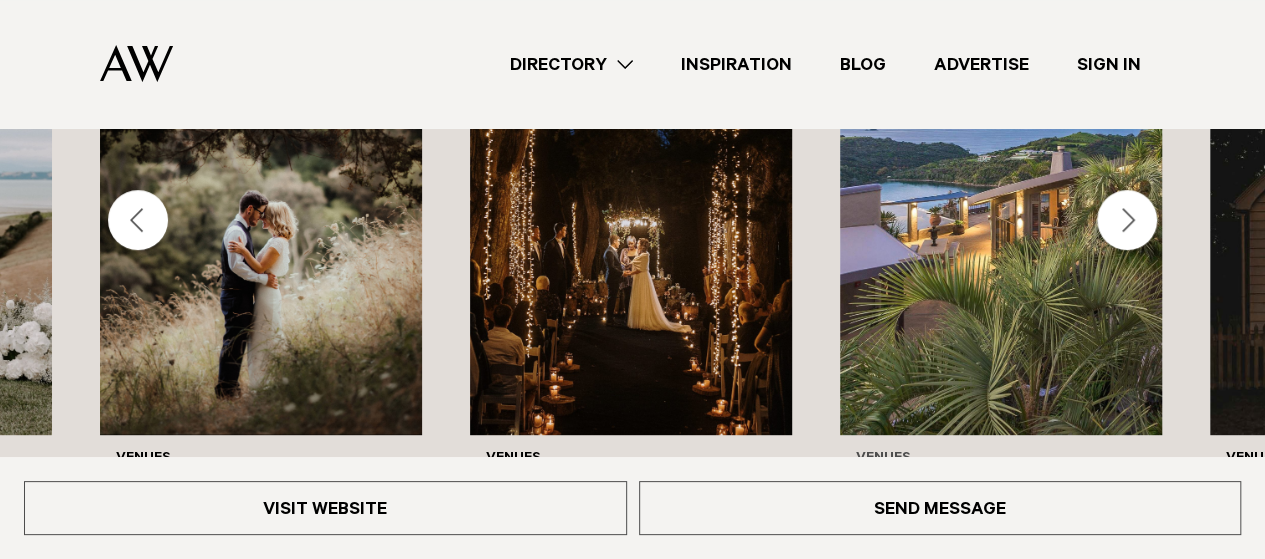 scroll, scrollTop: 4085, scrollLeft: 0, axis: vertical 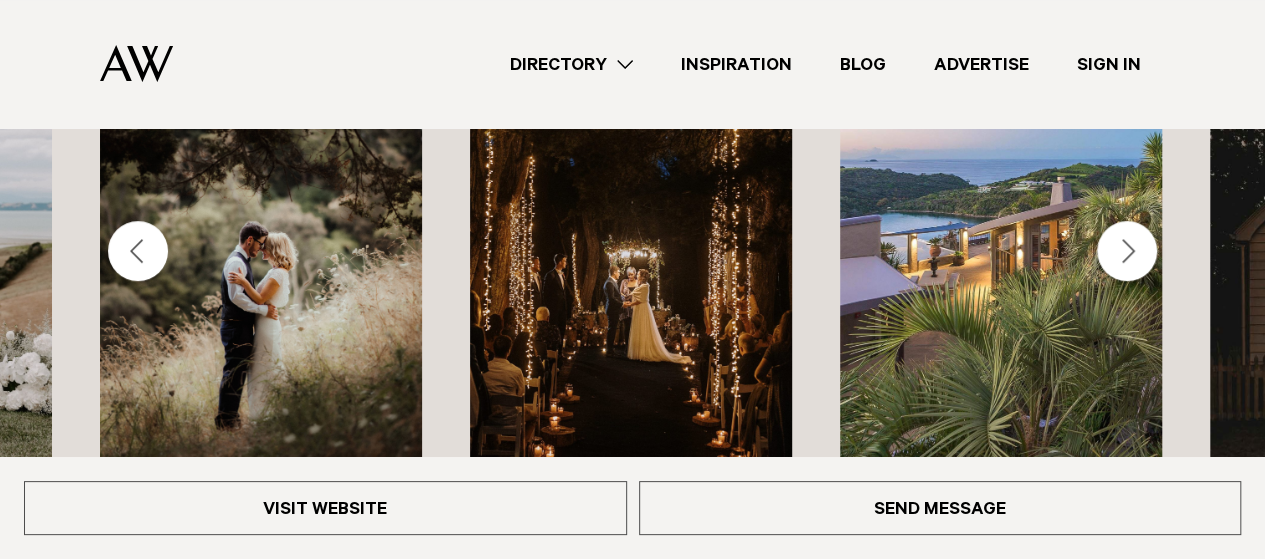 click at bounding box center [1127, 251] 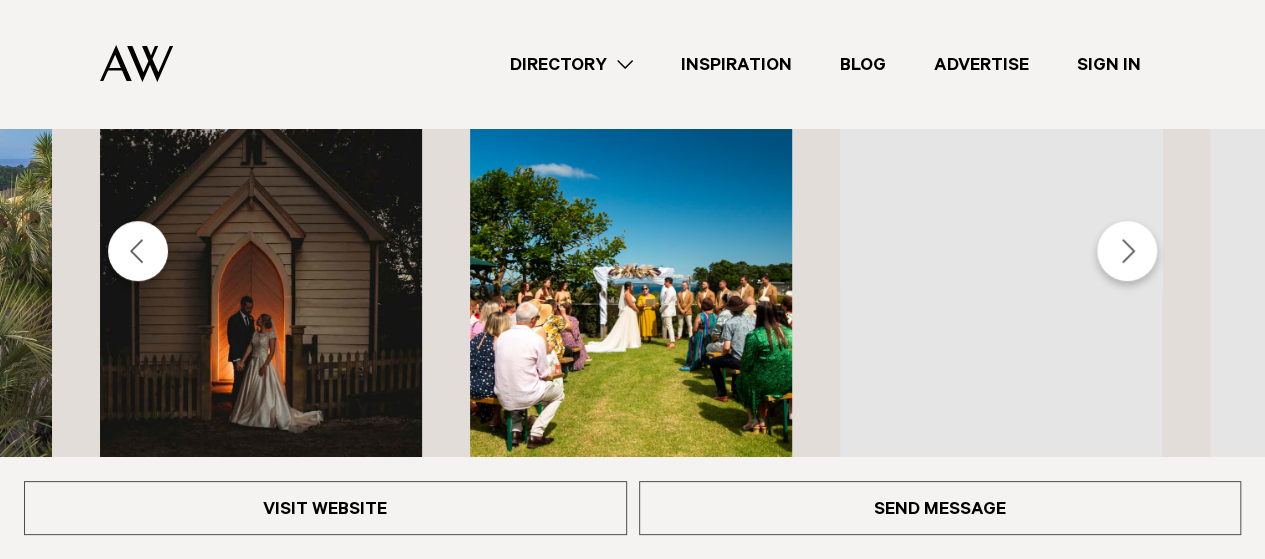 click at bounding box center [1127, 251] 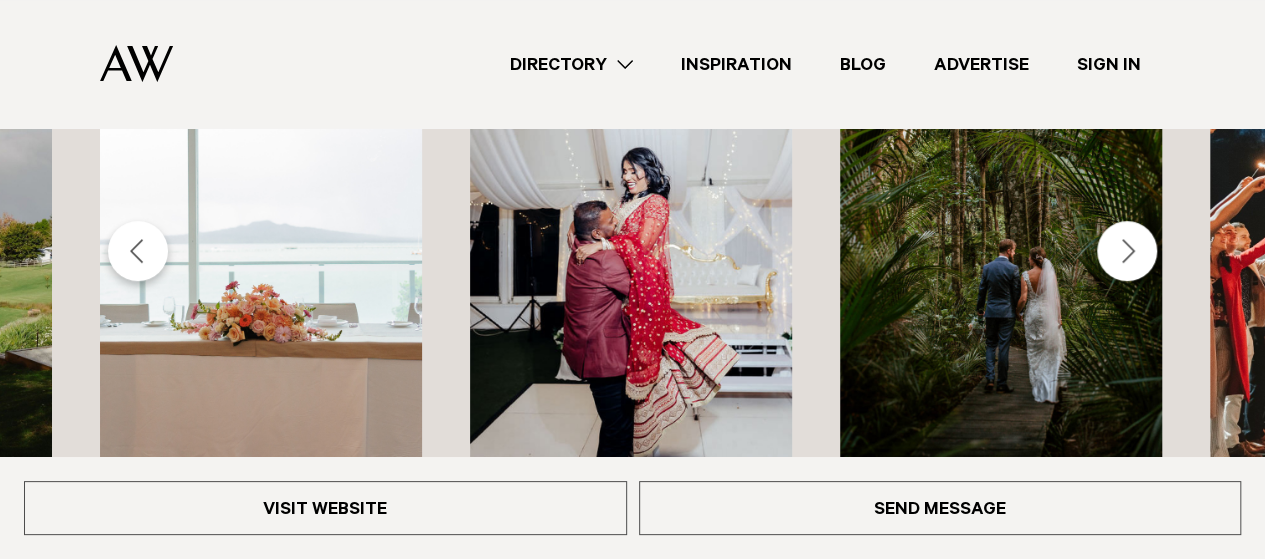 click at bounding box center [1001, 250] 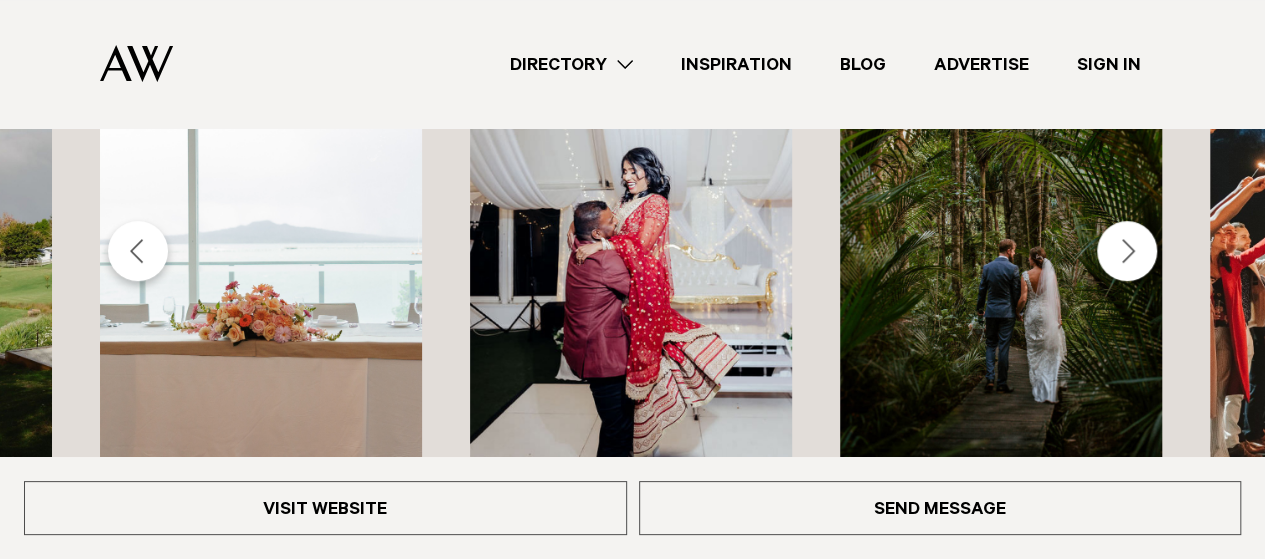 scroll, scrollTop: 4075, scrollLeft: 0, axis: vertical 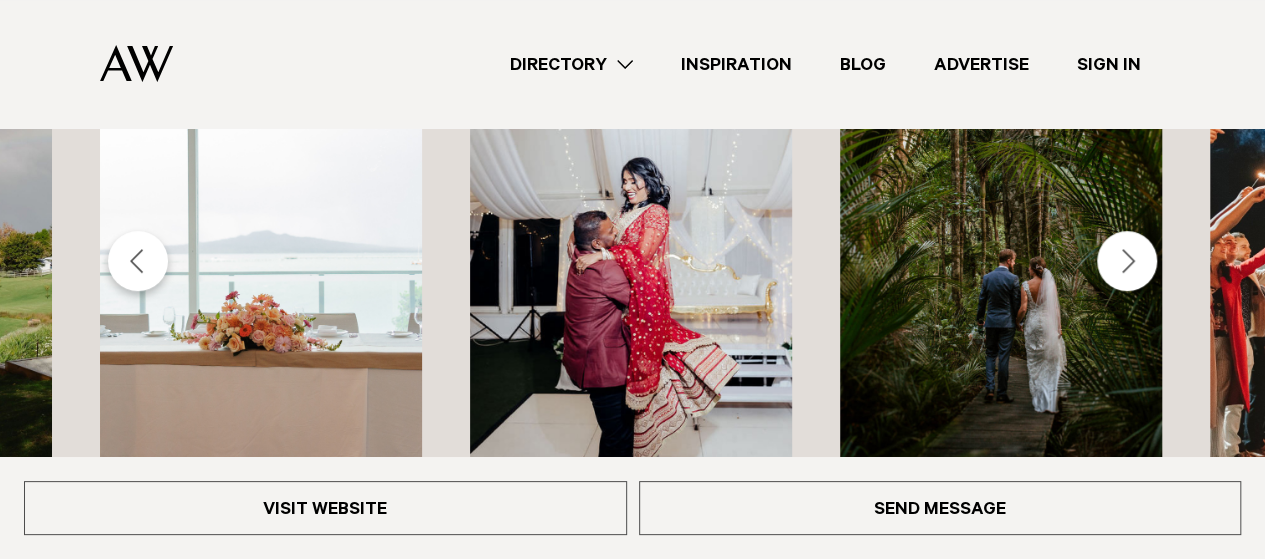 click at bounding box center [1127, 261] 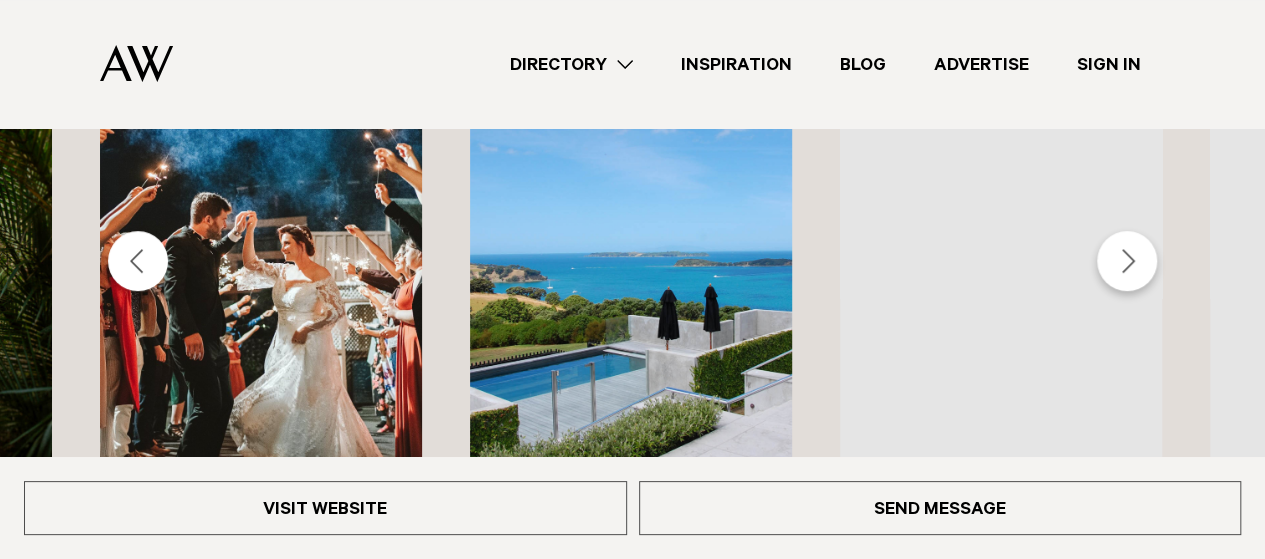 click at bounding box center (1127, 261) 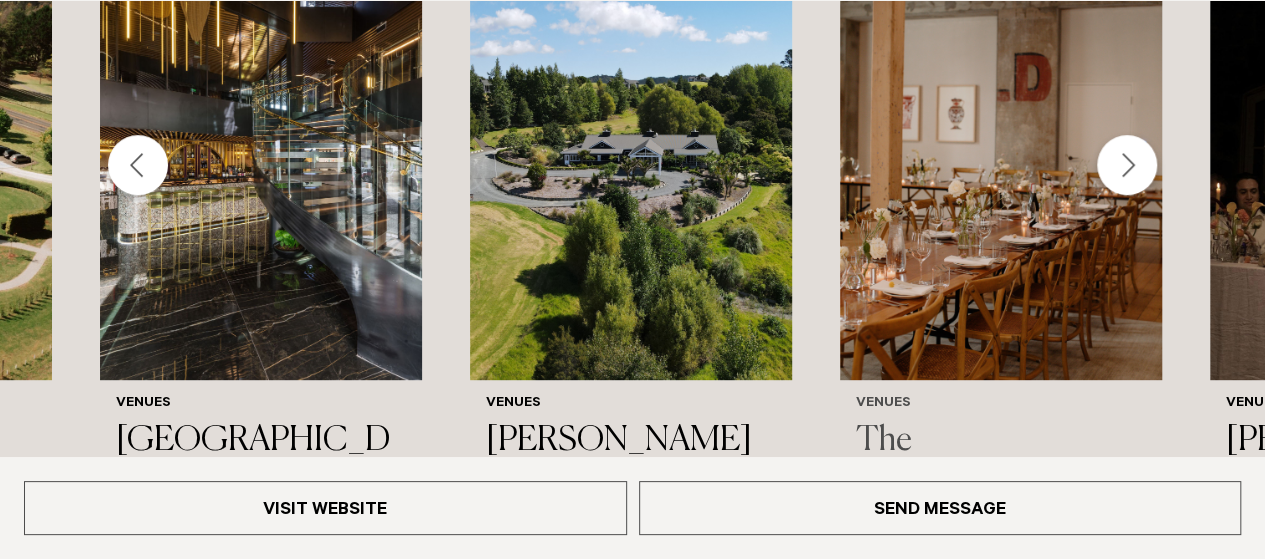 scroll, scrollTop: 4175, scrollLeft: 0, axis: vertical 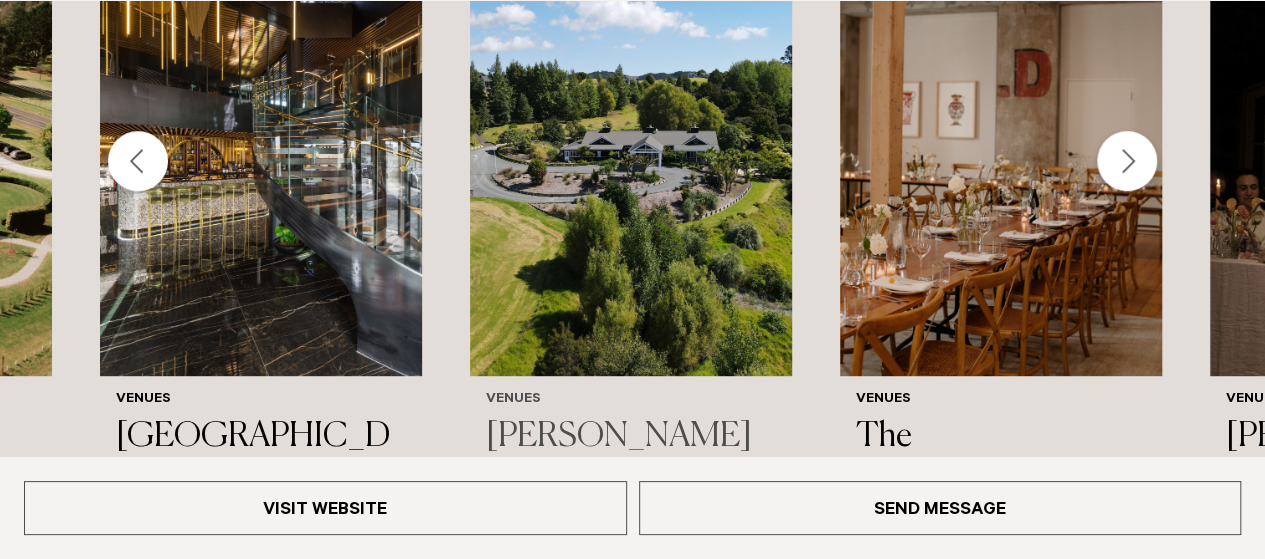 click on "Woodhouse Mountain Lodge" at bounding box center [631, 478] 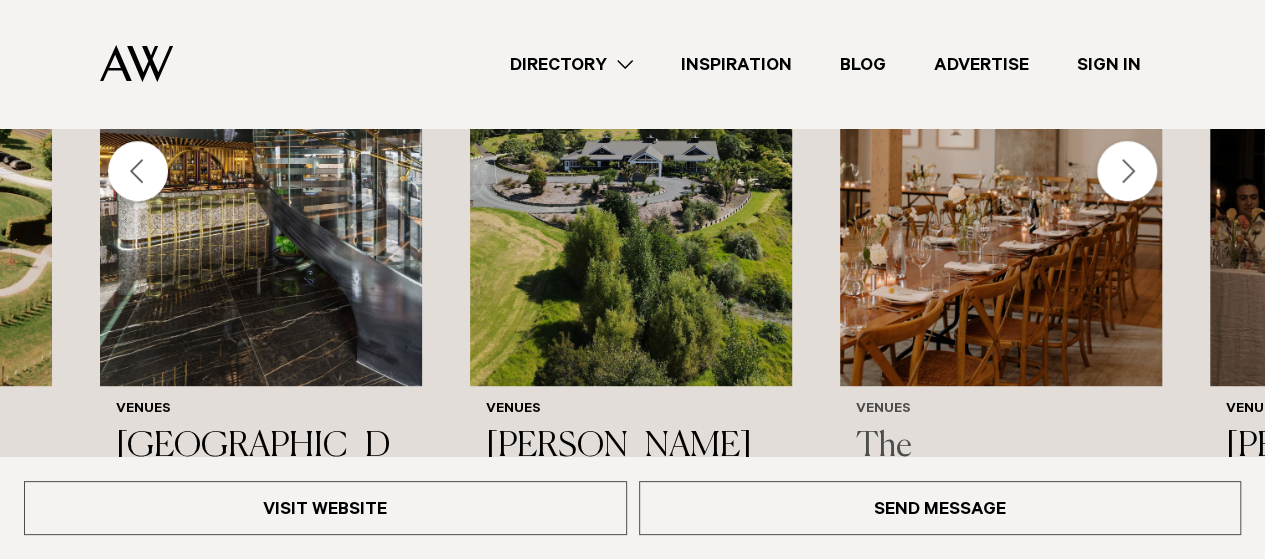 scroll, scrollTop: 4065, scrollLeft: 0, axis: vertical 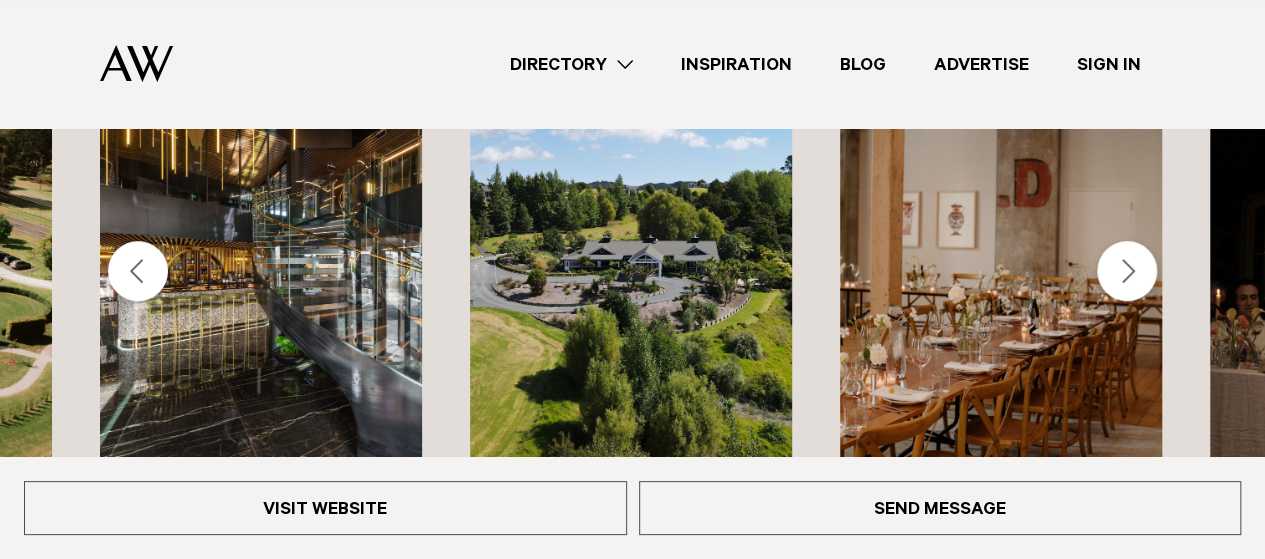 click at bounding box center [1127, 271] 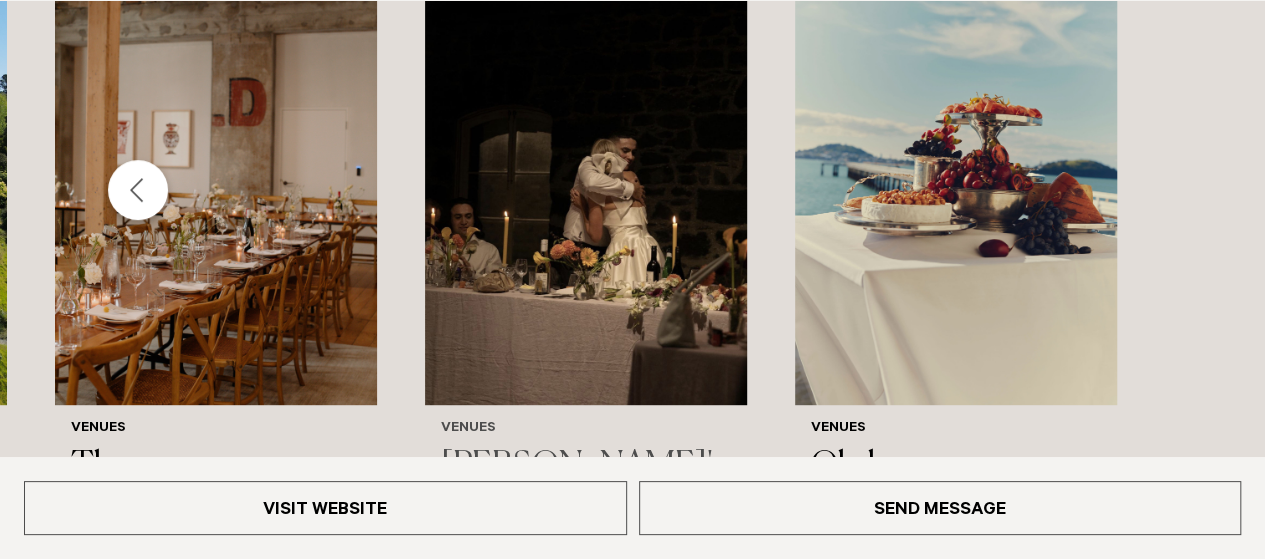 scroll, scrollTop: 4165, scrollLeft: 0, axis: vertical 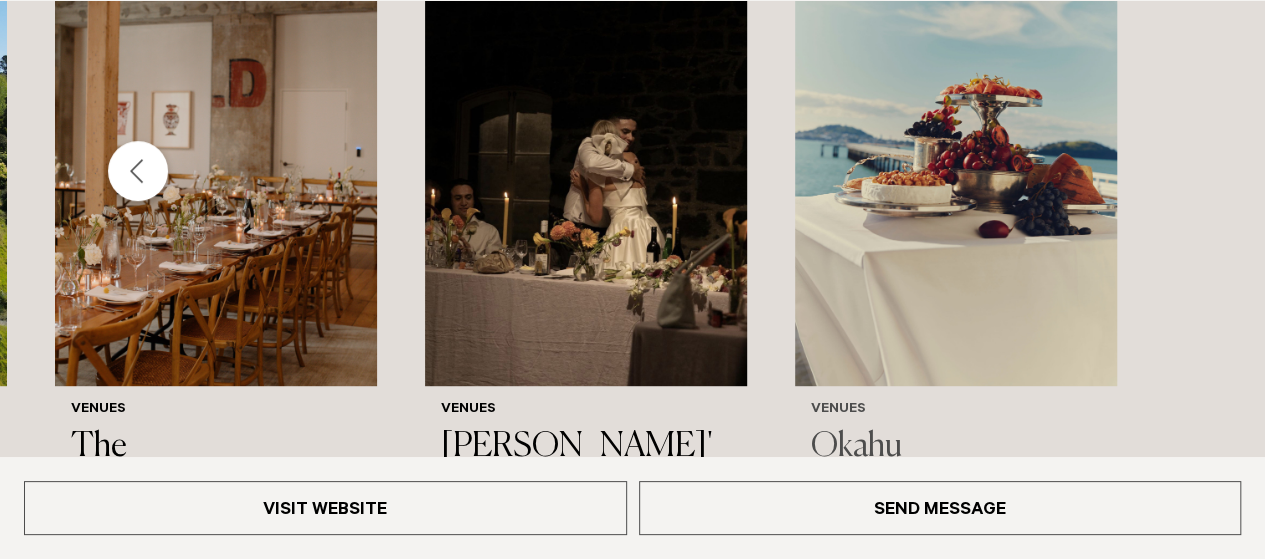 click on "Okahu" at bounding box center [956, 447] 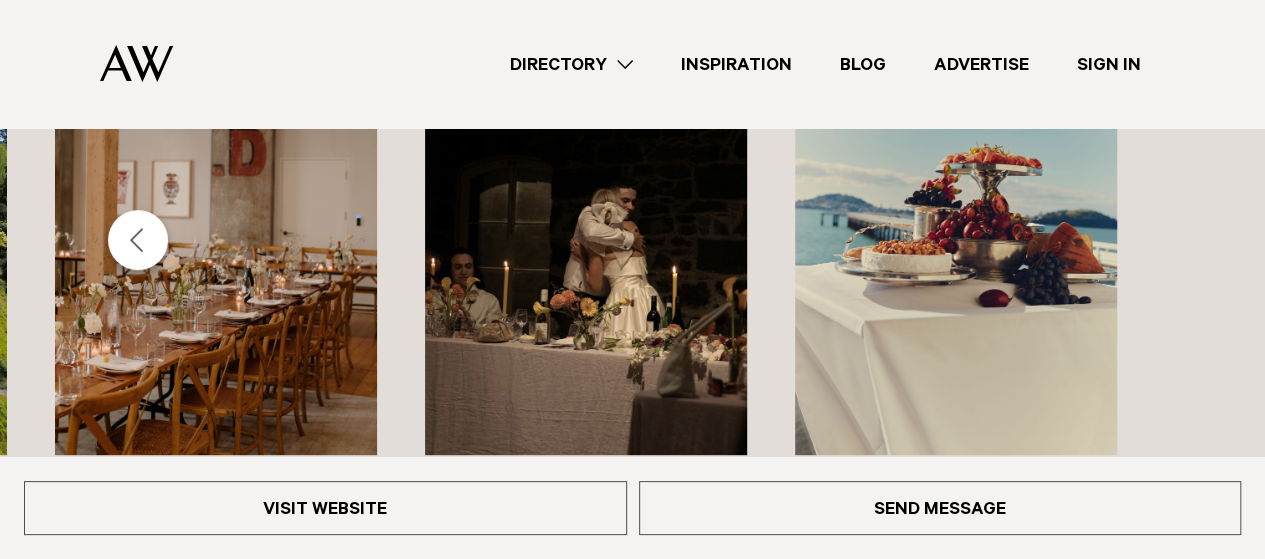 scroll, scrollTop: 4055, scrollLeft: 0, axis: vertical 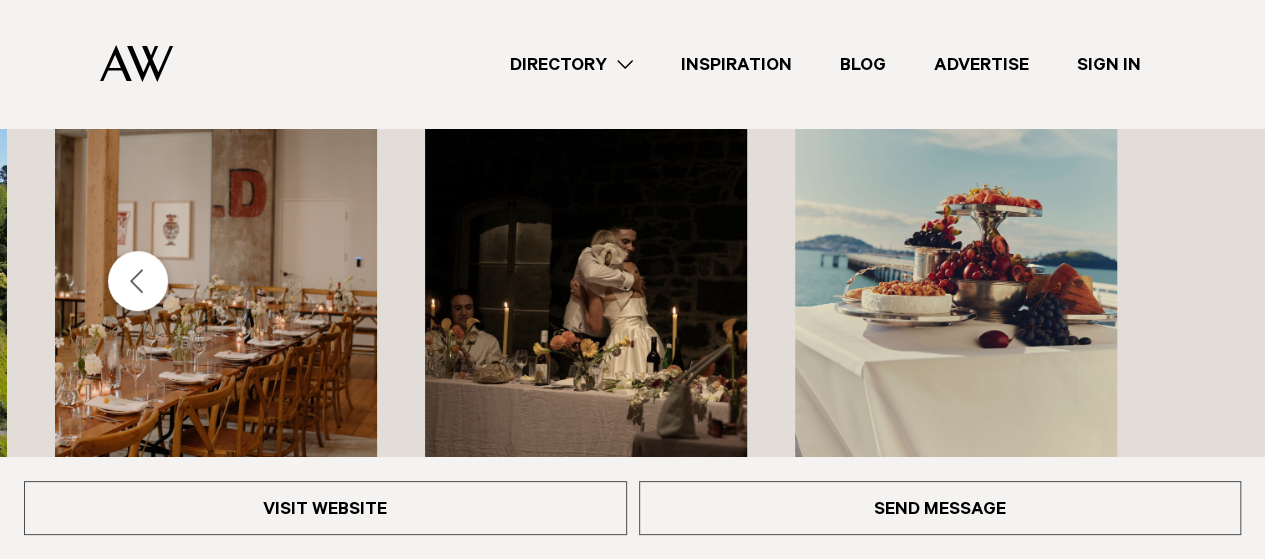 click at bounding box center [138, 281] 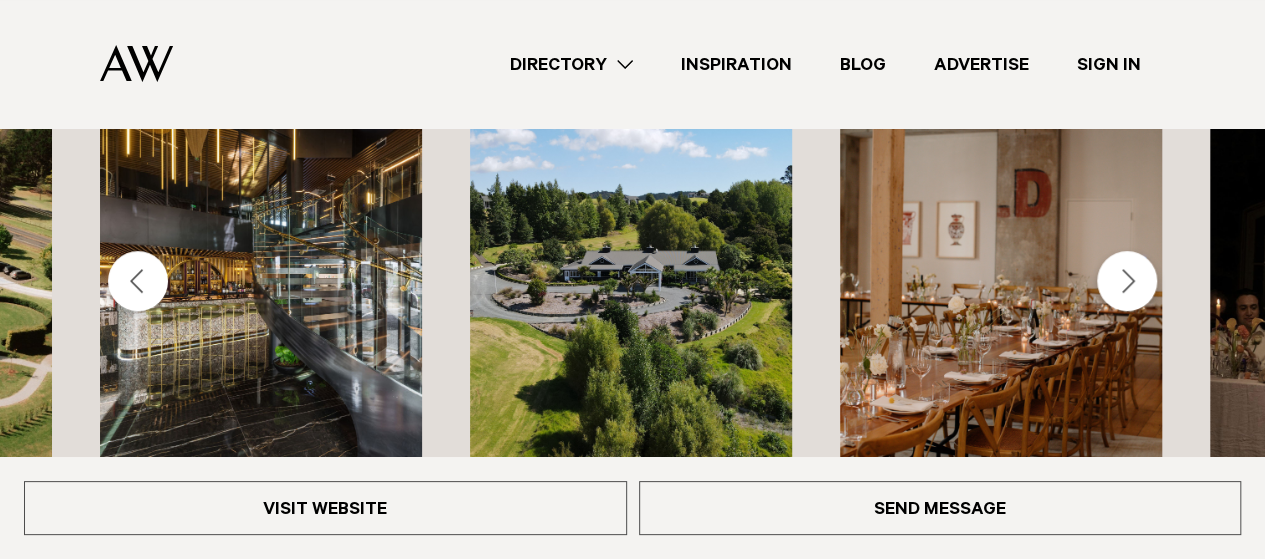 click at bounding box center [138, 281] 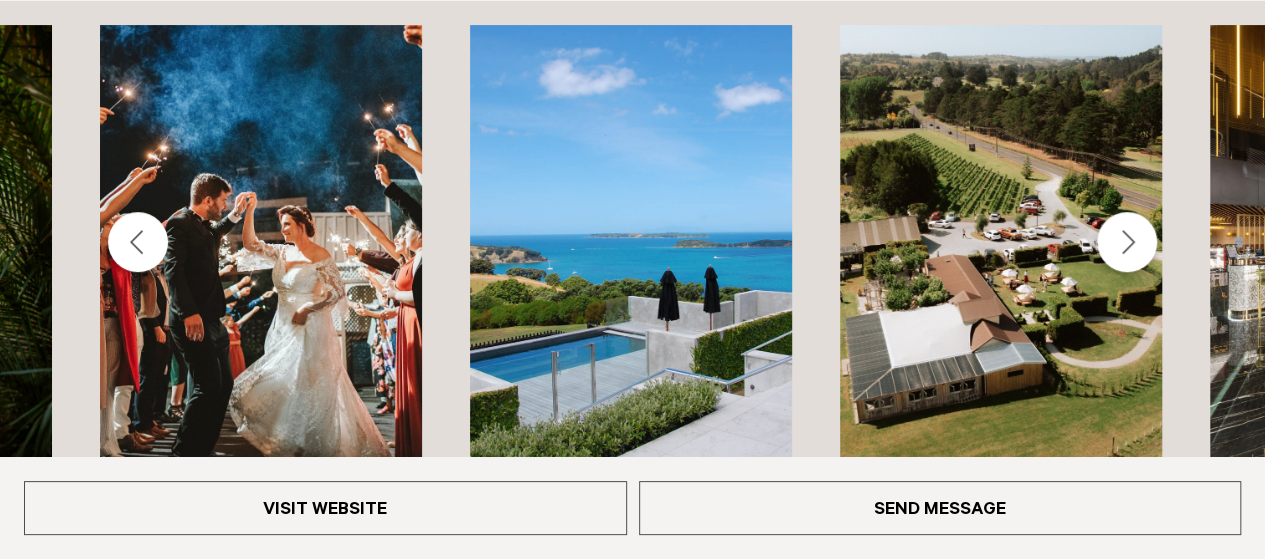 scroll, scrollTop: 4155, scrollLeft: 0, axis: vertical 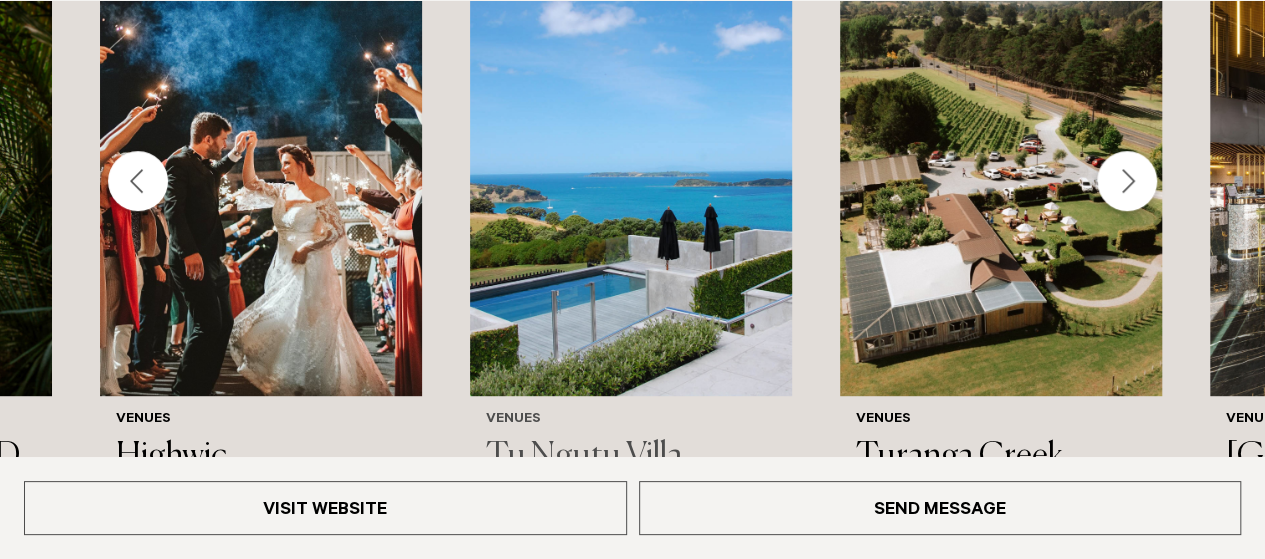 click on "Tu Ngutu Villa" at bounding box center (631, 457) 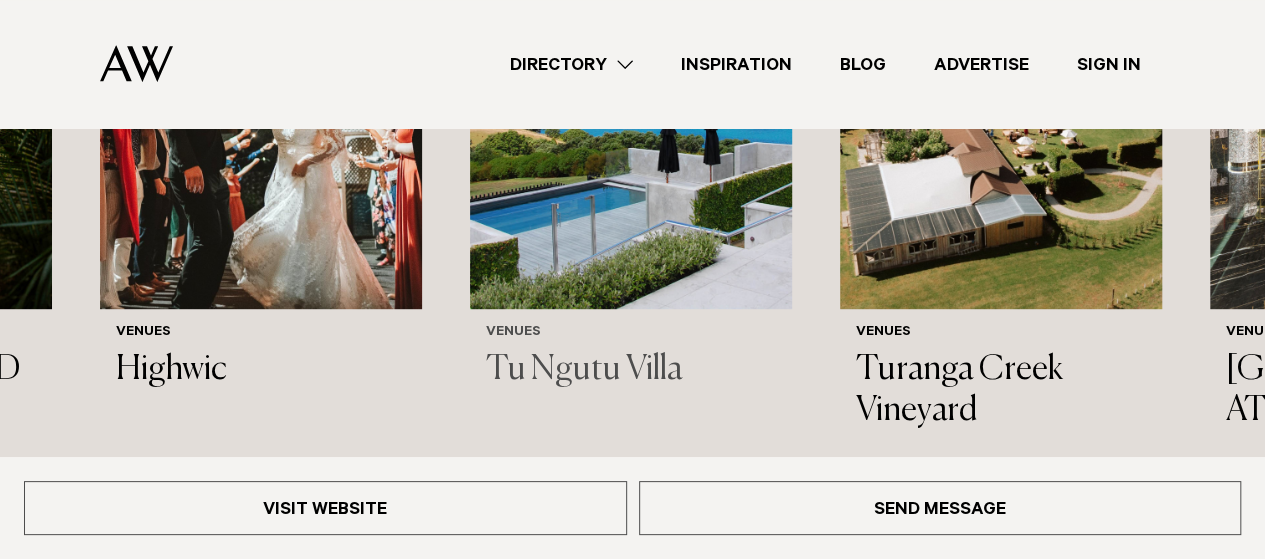 scroll, scrollTop: 4445, scrollLeft: 0, axis: vertical 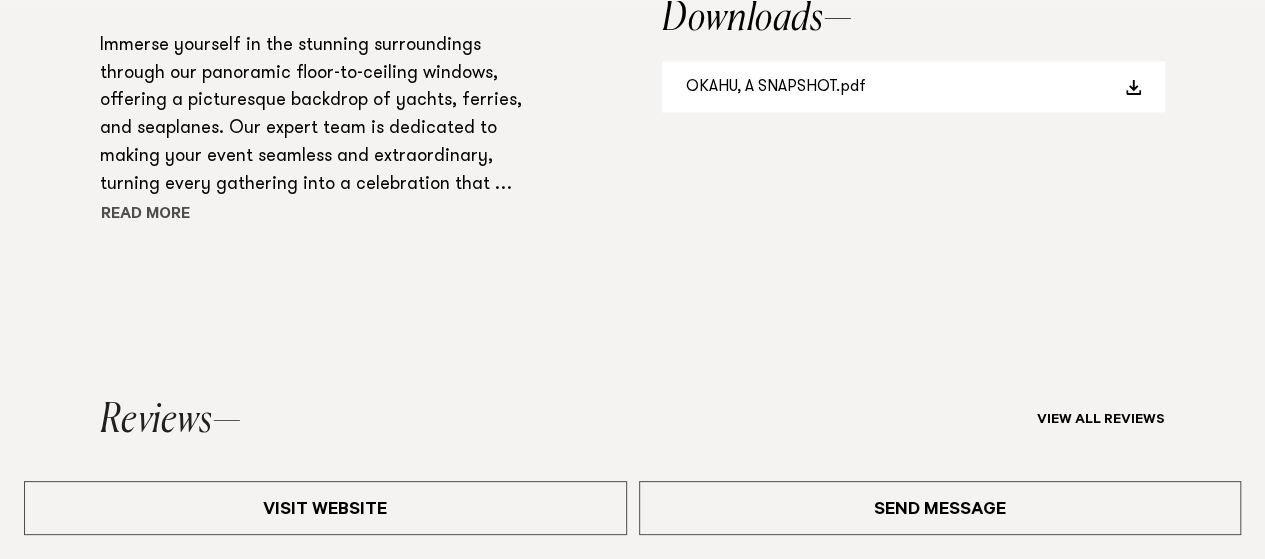 click on "Read more" at bounding box center (190, 215) 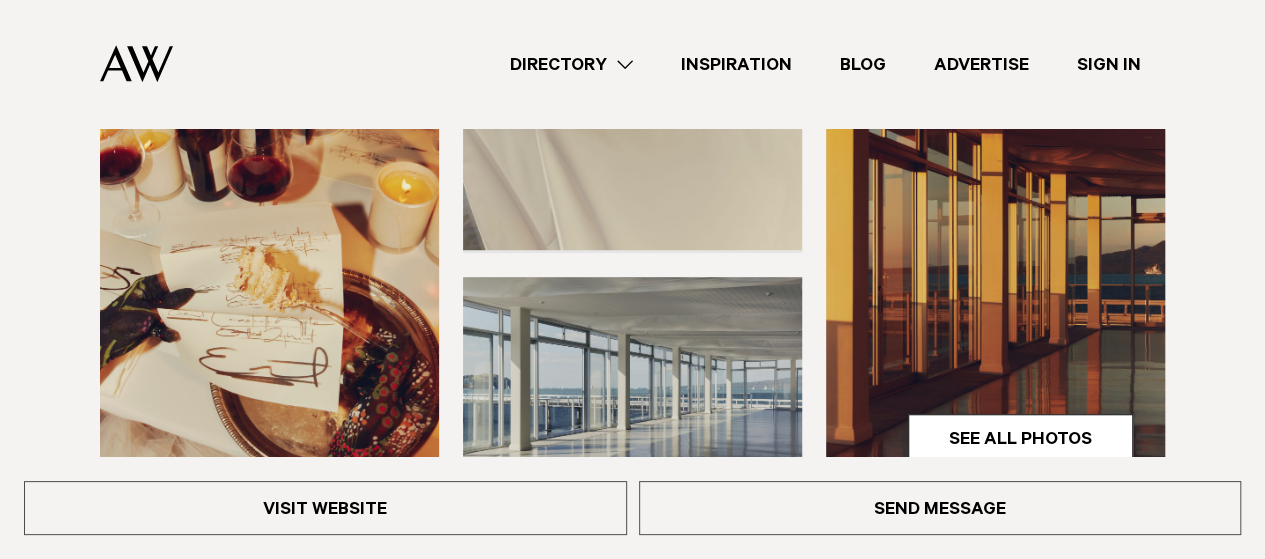 scroll, scrollTop: 556, scrollLeft: 0, axis: vertical 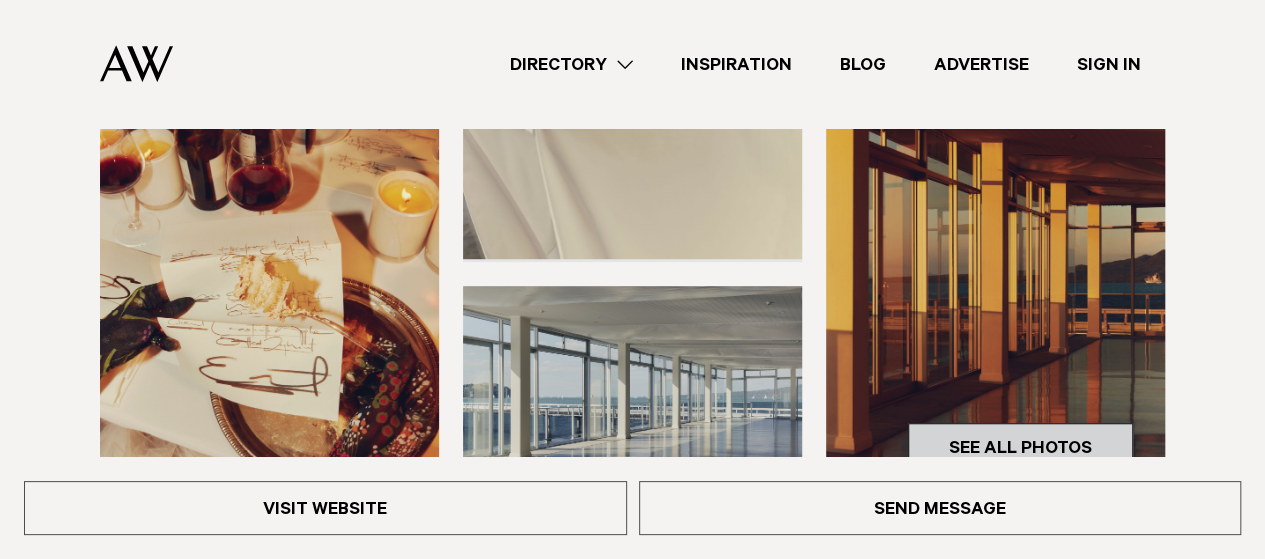 click on "See All Photos" at bounding box center [1020, 447] 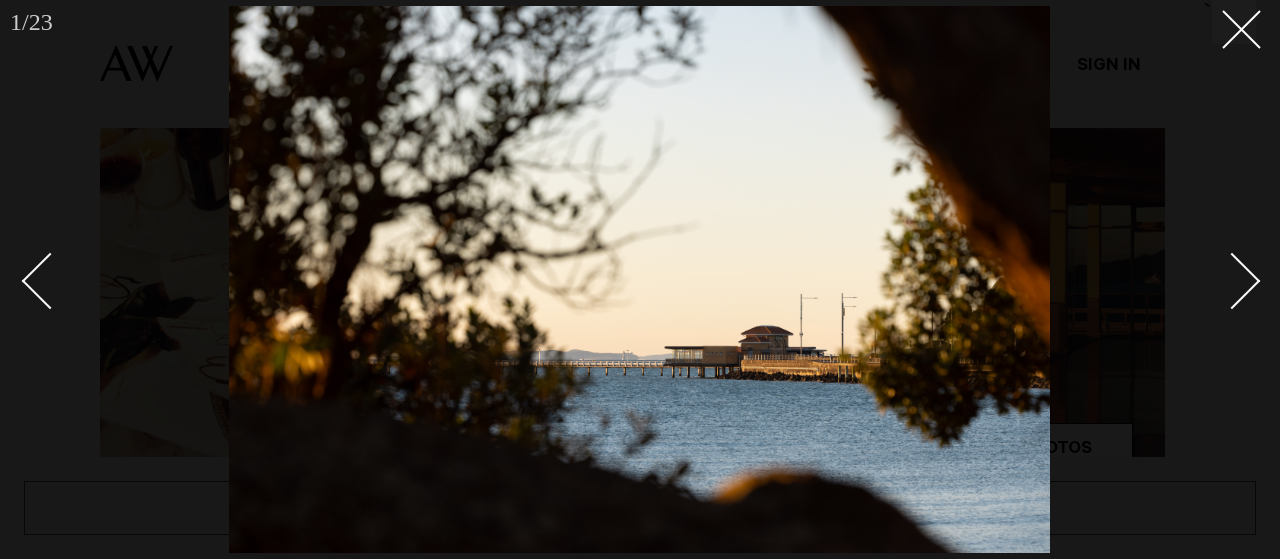 click at bounding box center (1232, 280) 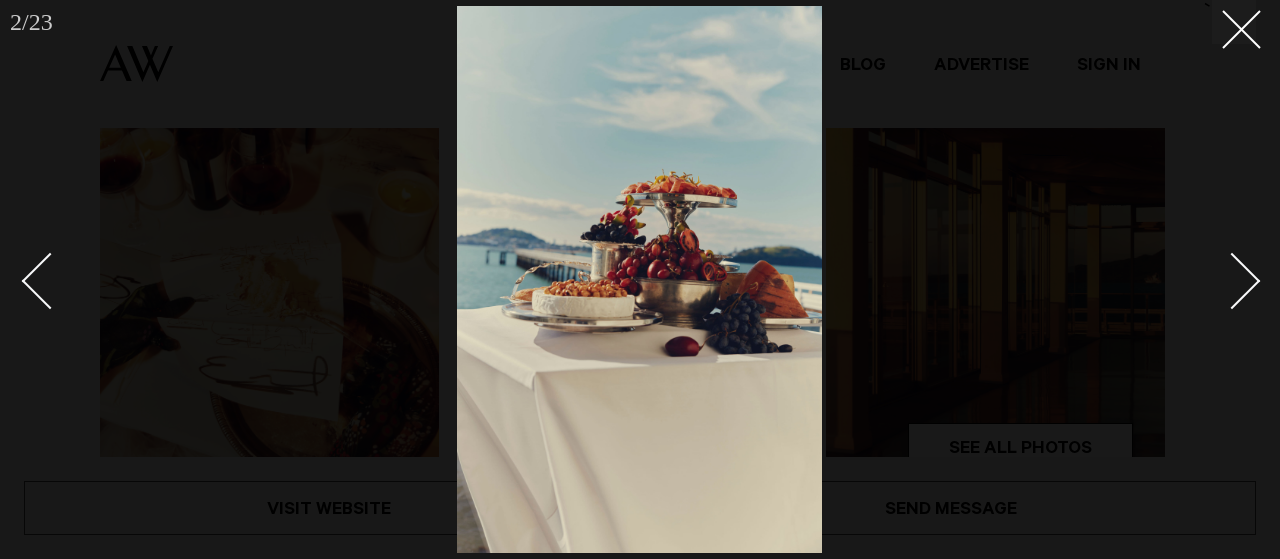 click at bounding box center (1232, 280) 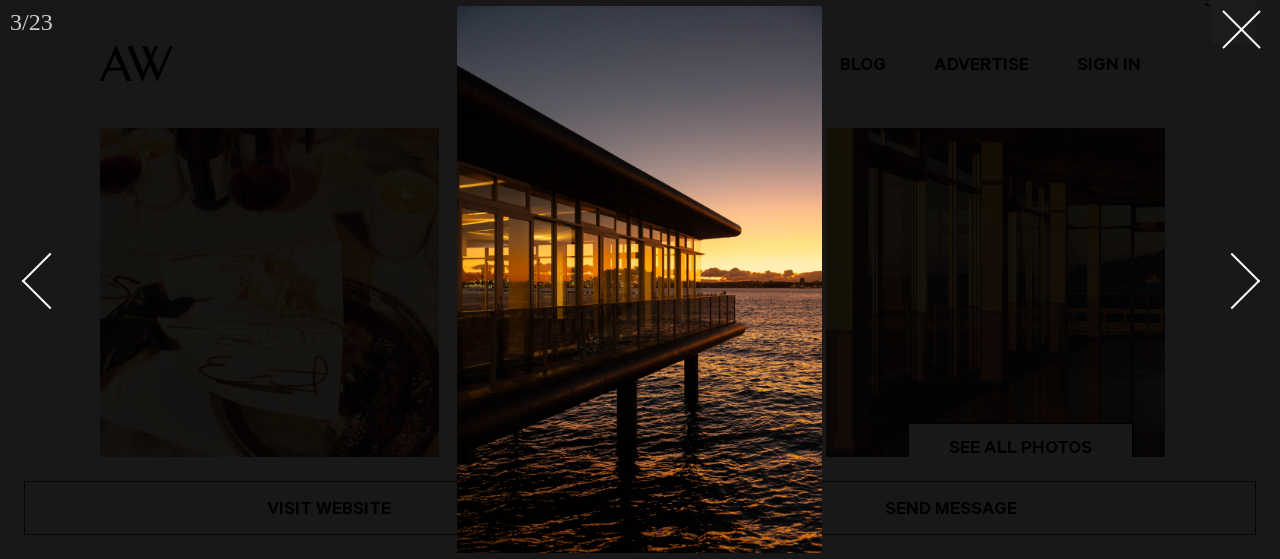 click at bounding box center [1221, 280] 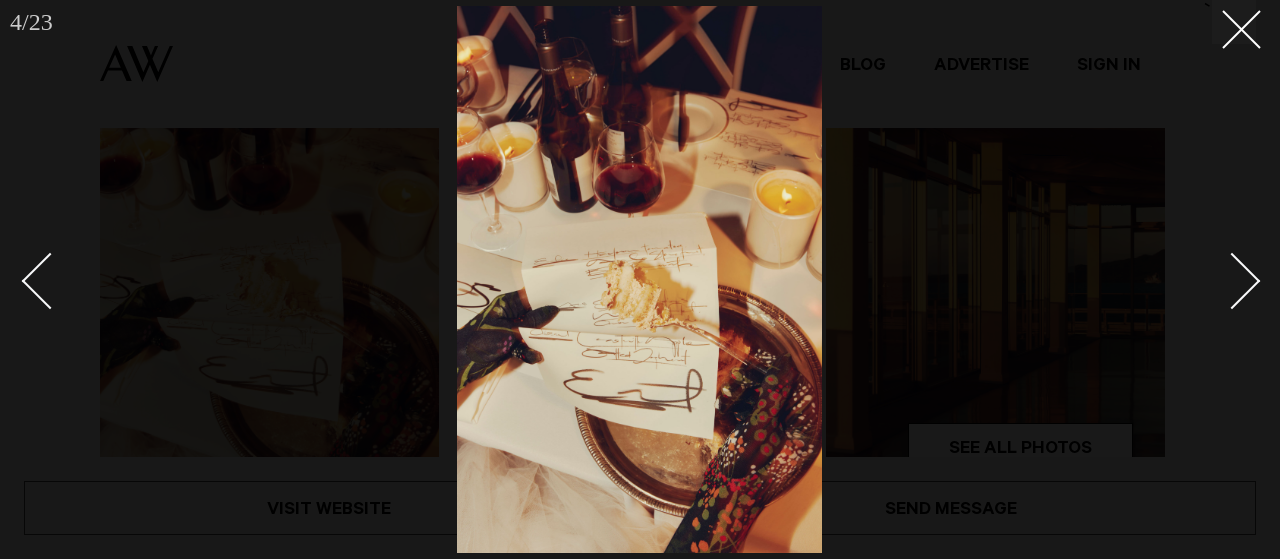 click at bounding box center (1221, 280) 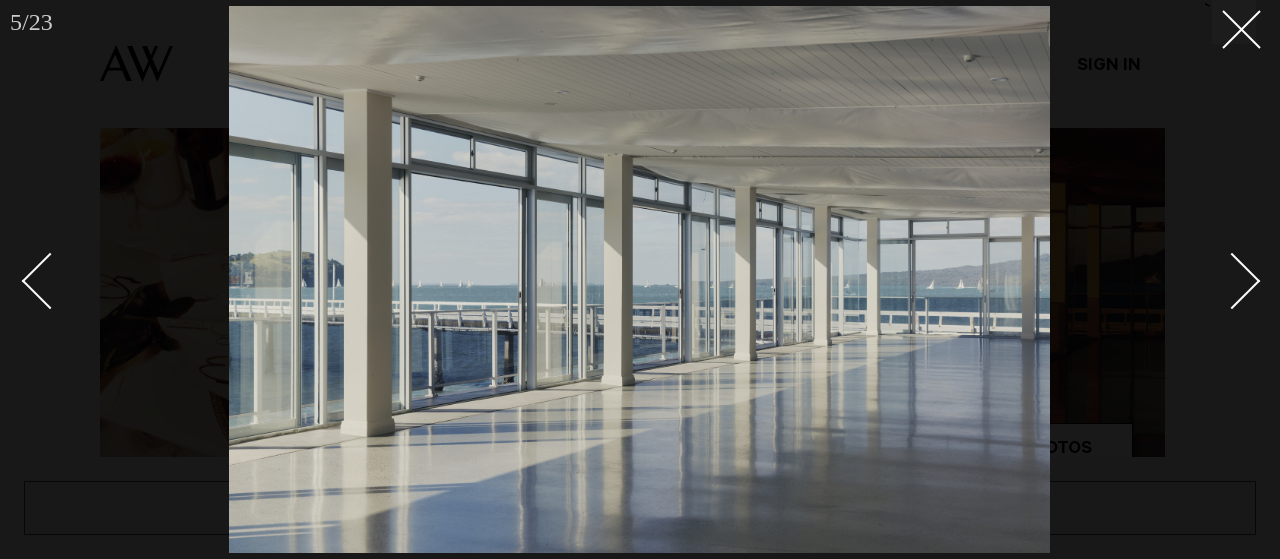 click at bounding box center (1232, 280) 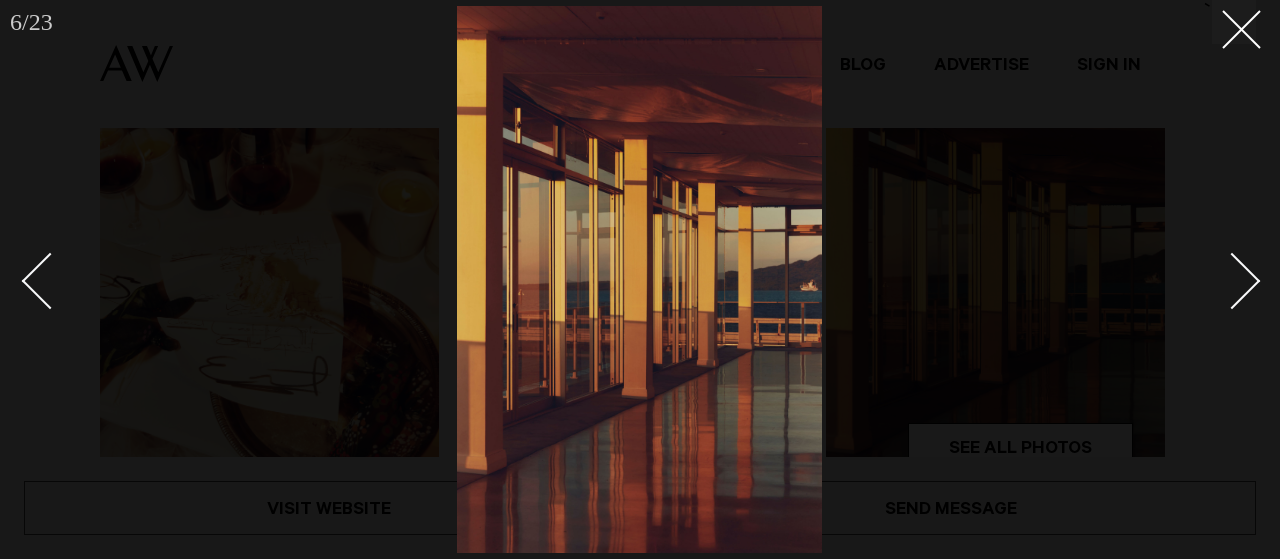 click at bounding box center (1232, 280) 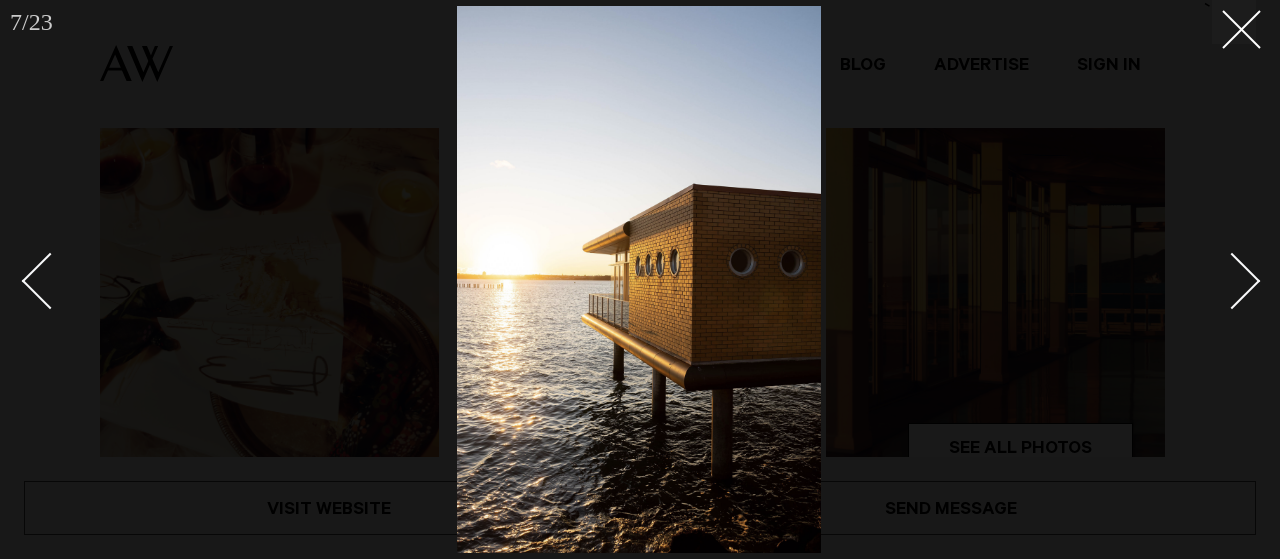 click at bounding box center (1232, 280) 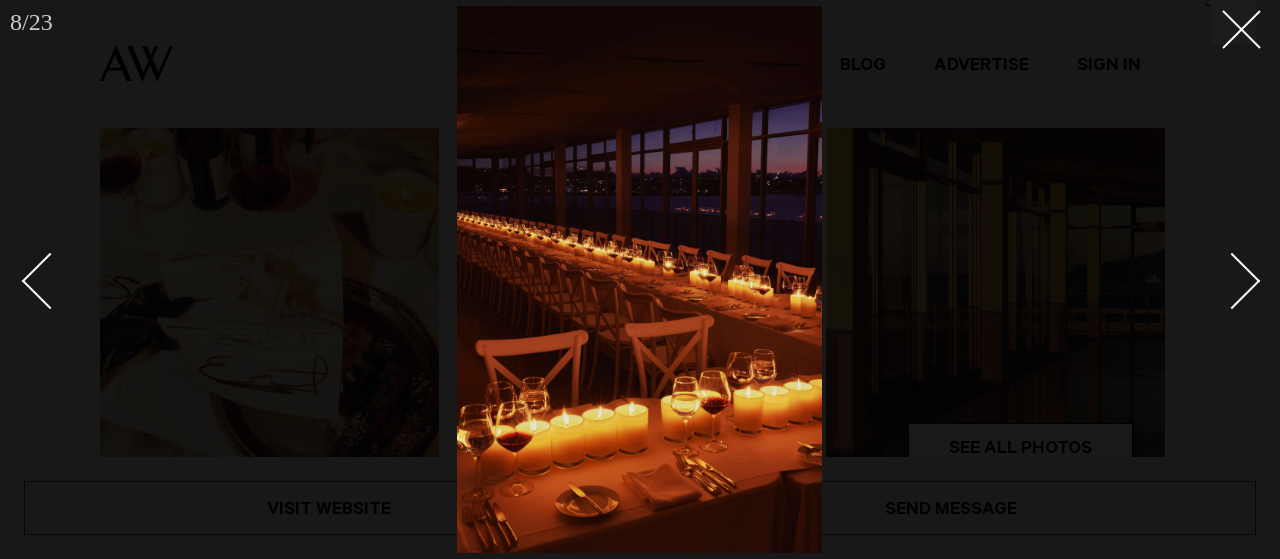 click at bounding box center (1232, 280) 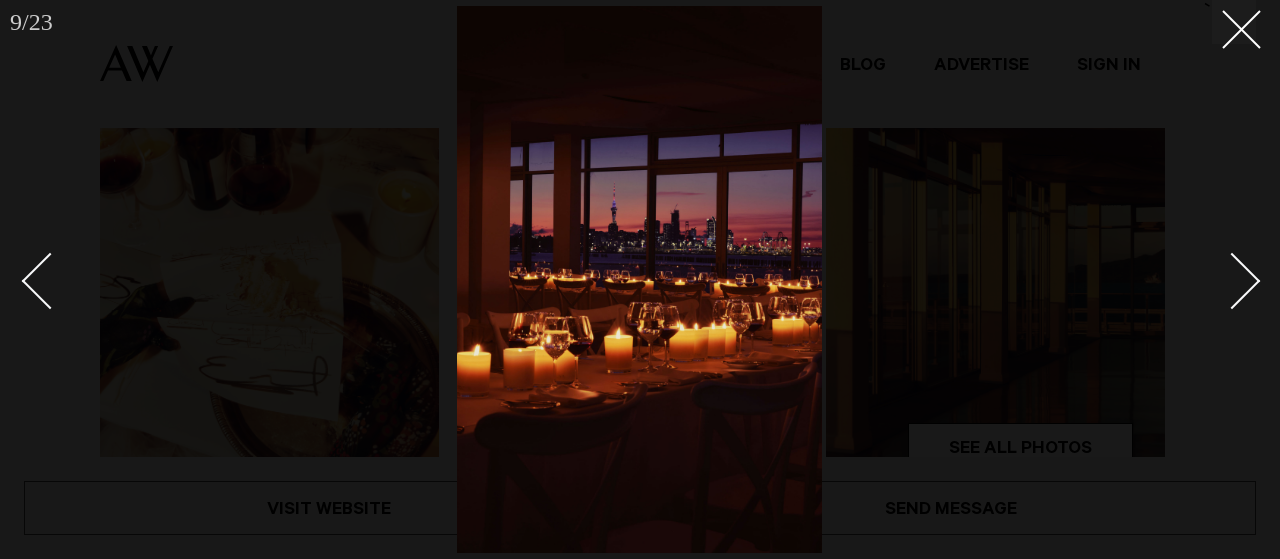 click at bounding box center (1232, 280) 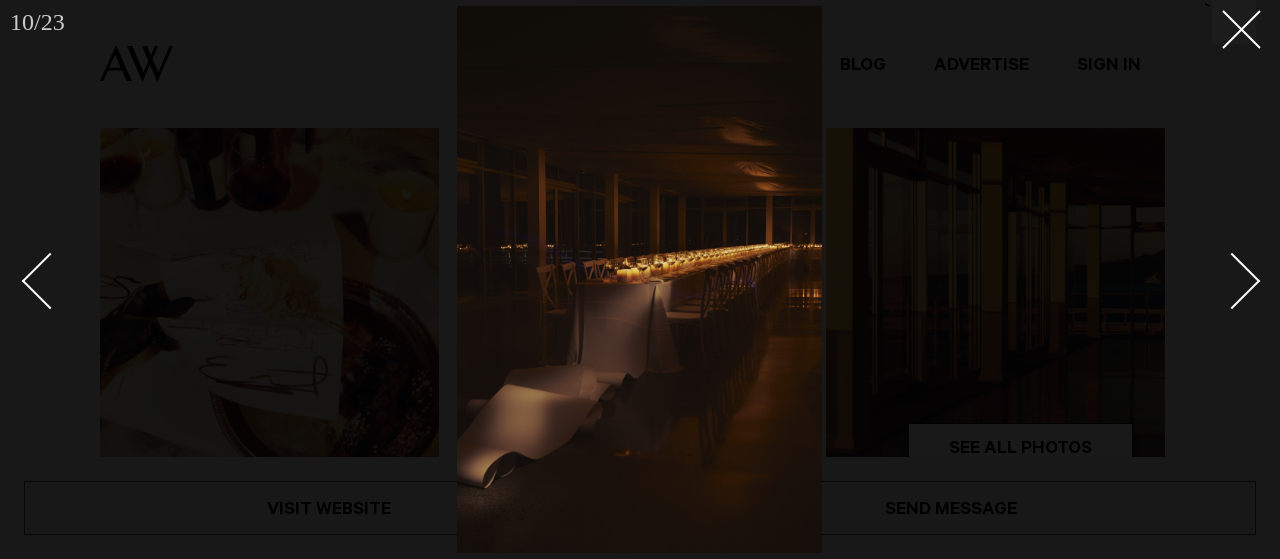 click at bounding box center [1232, 280] 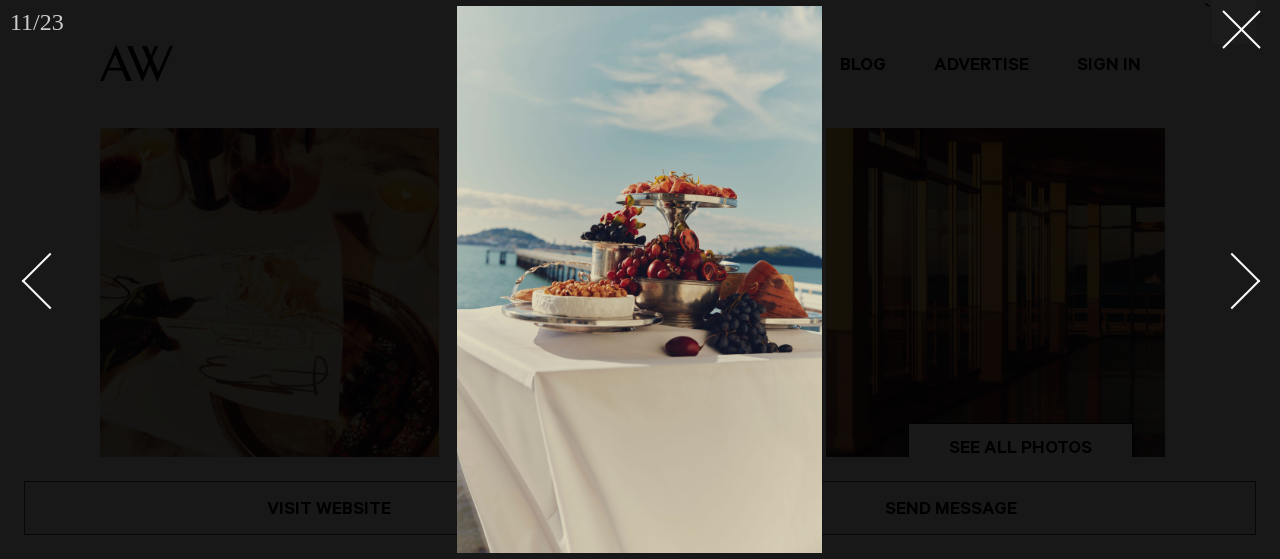 click at bounding box center (1232, 280) 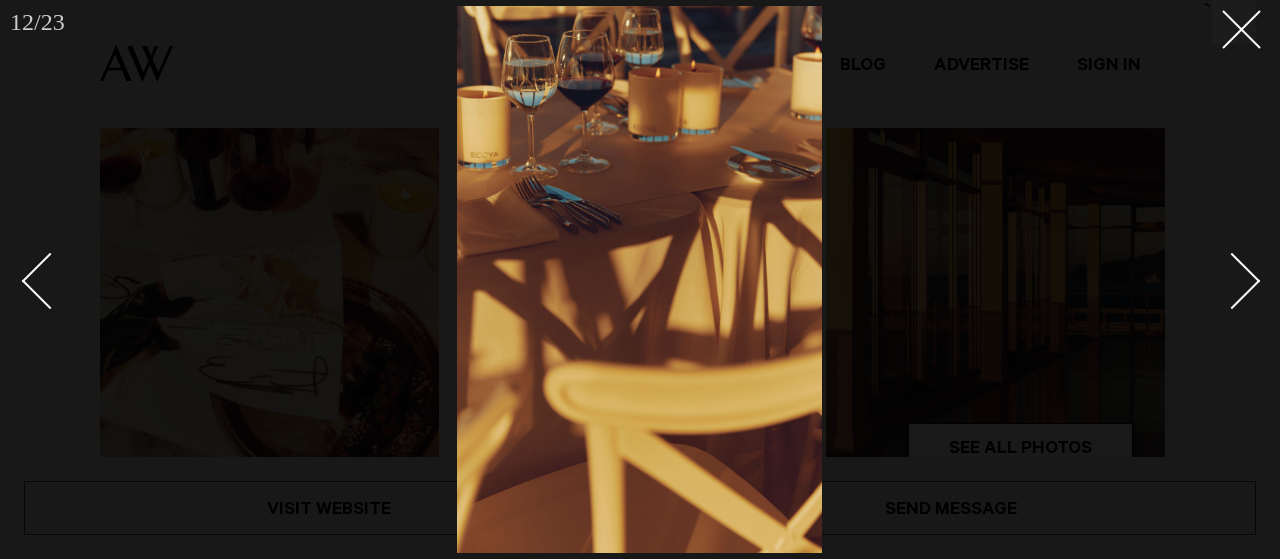 click at bounding box center (1232, 280) 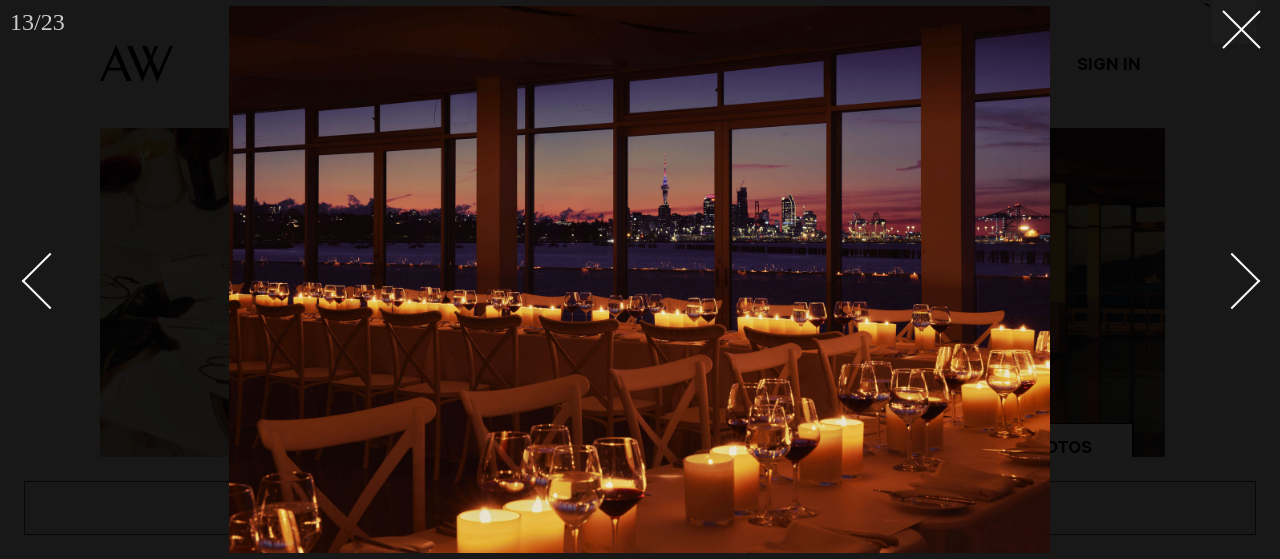 click at bounding box center (1232, 280) 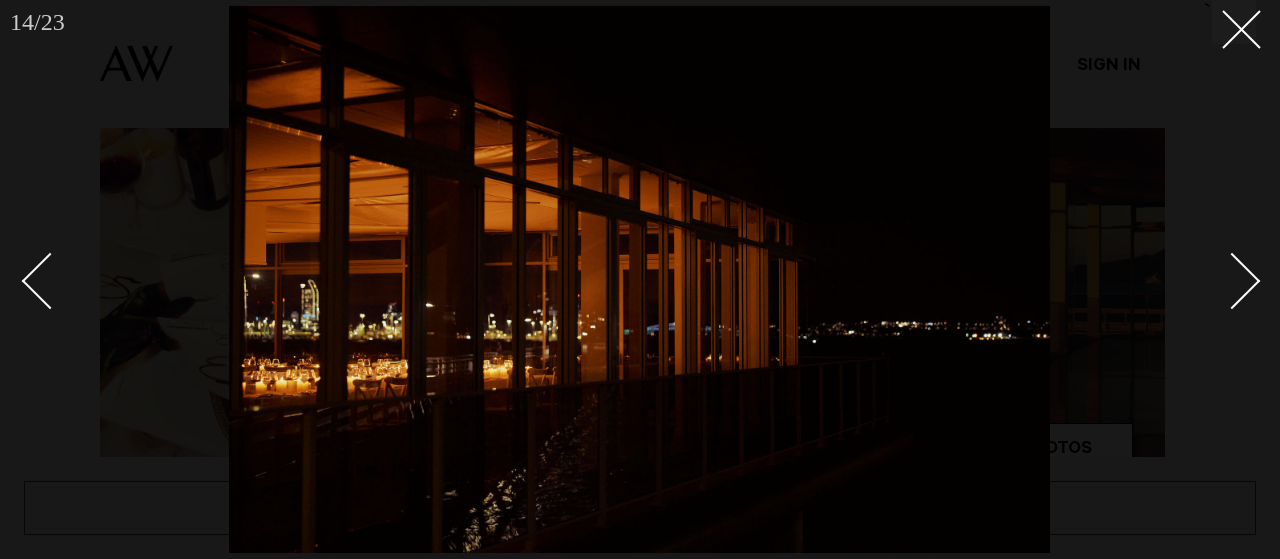 click at bounding box center [1232, 280] 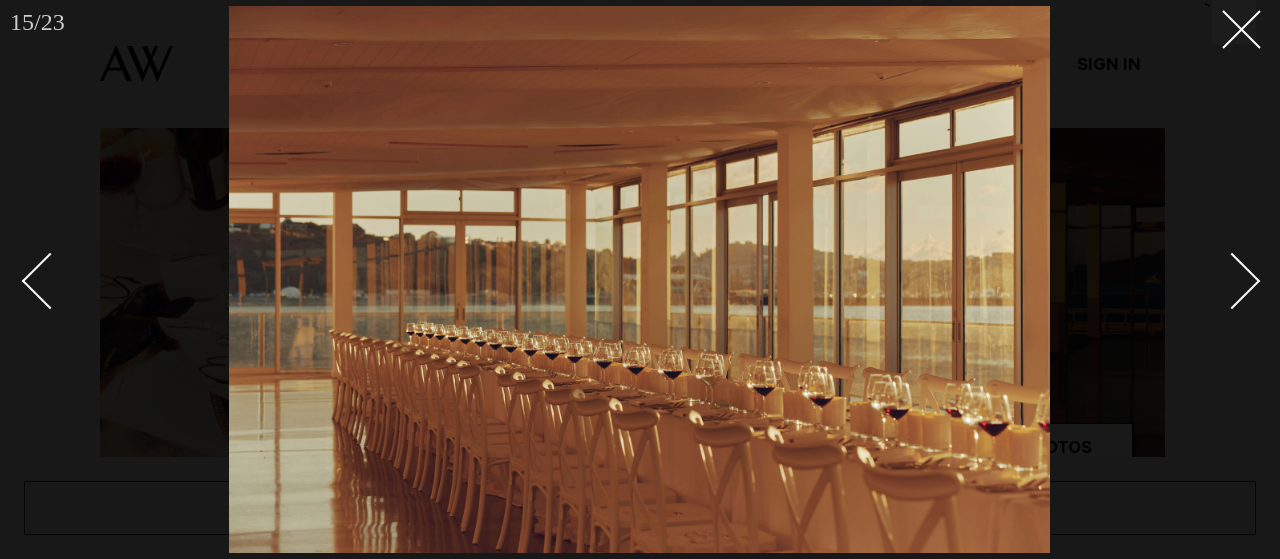 click at bounding box center (1232, 280) 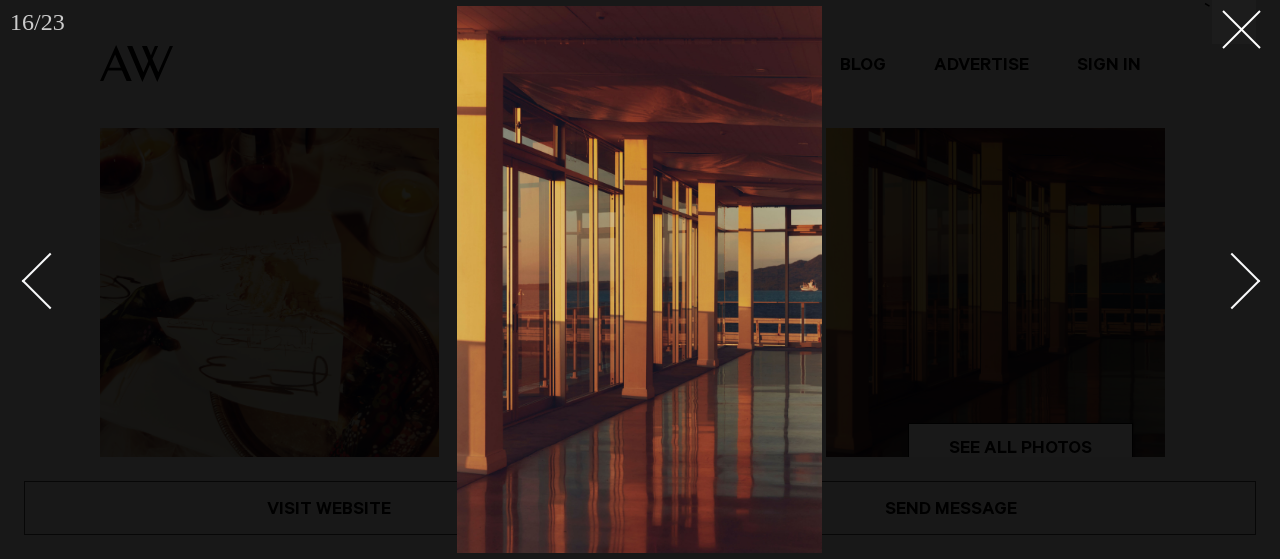 click at bounding box center (1232, 280) 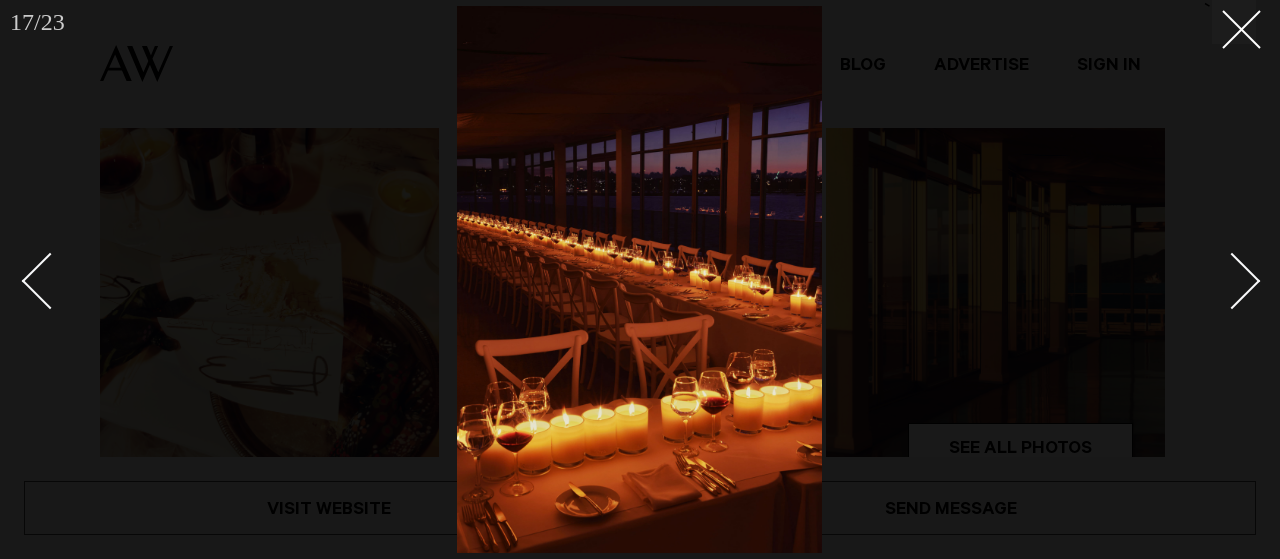 click at bounding box center (1232, 280) 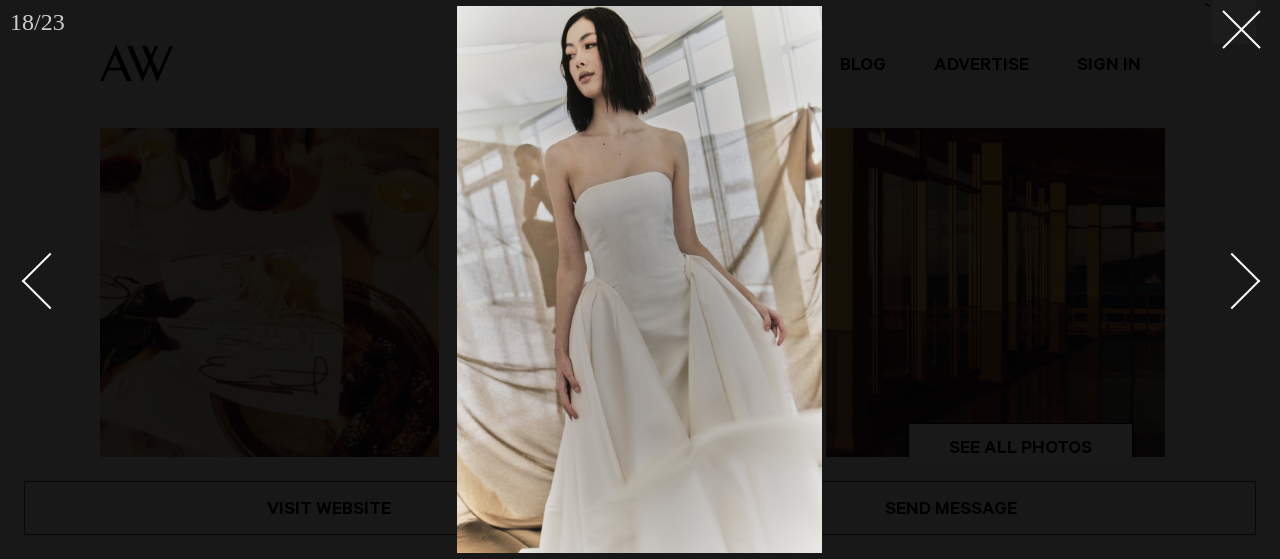 click at bounding box center (1232, 280) 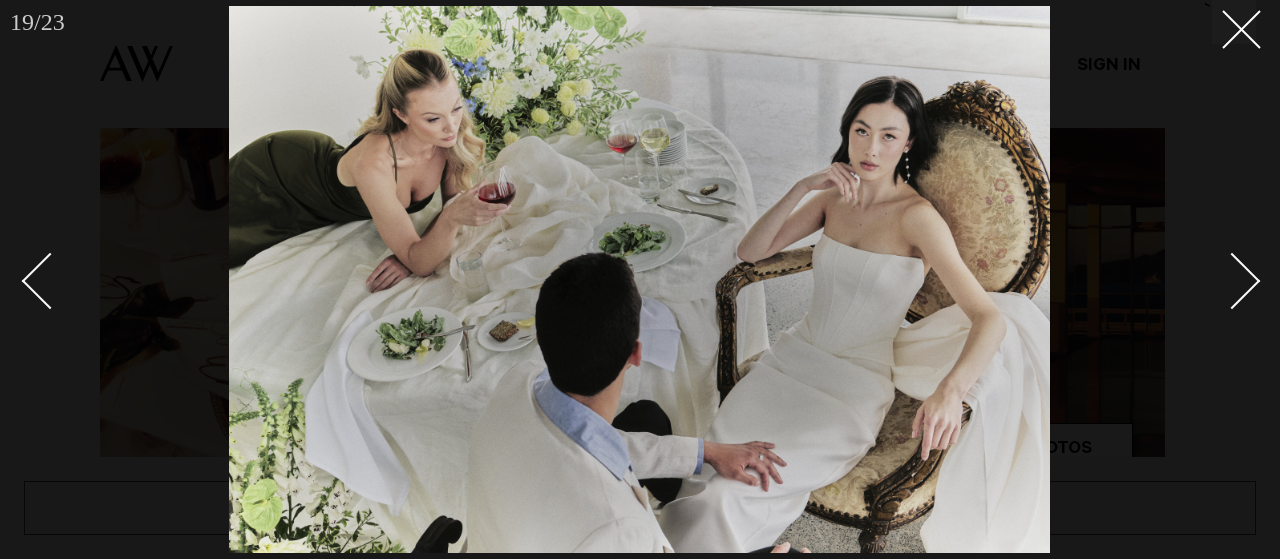 click at bounding box center [1232, 280] 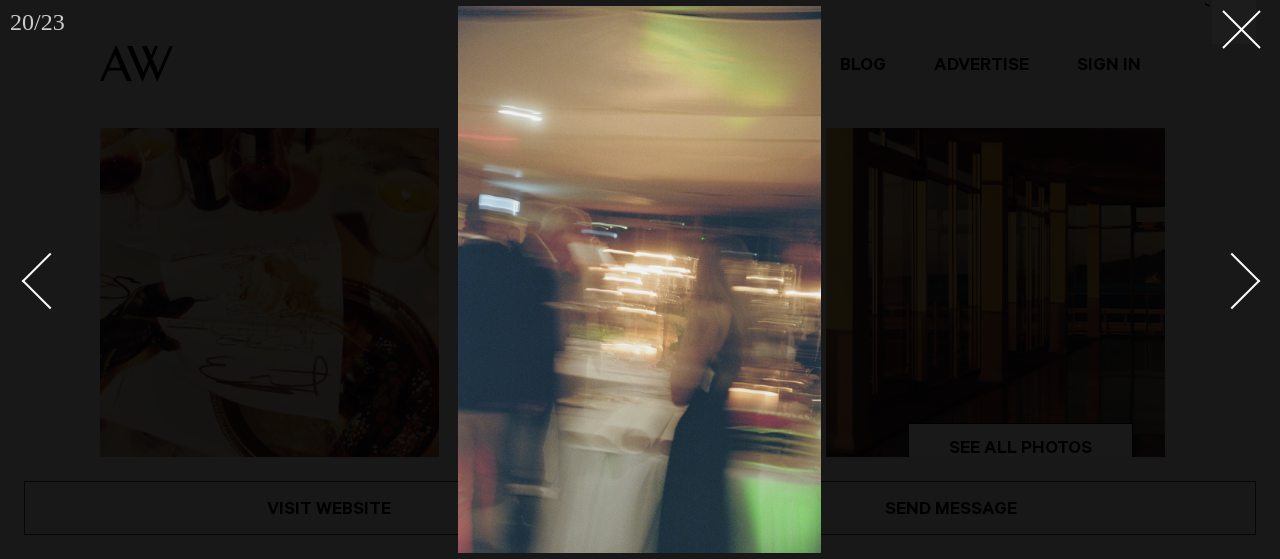click at bounding box center (1232, 280) 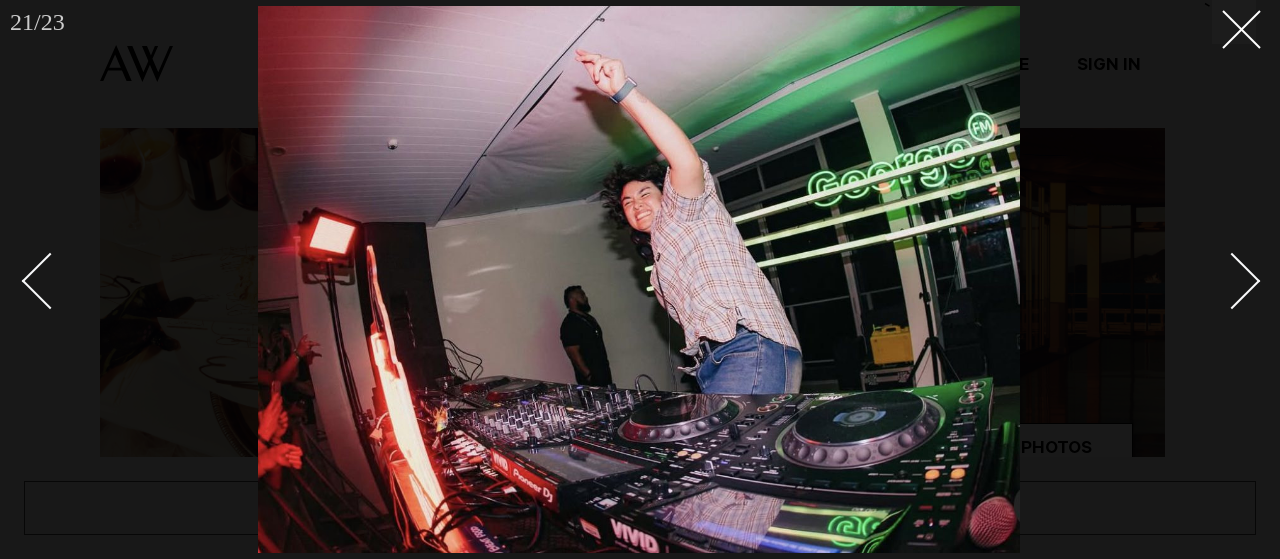 click at bounding box center [1232, 280] 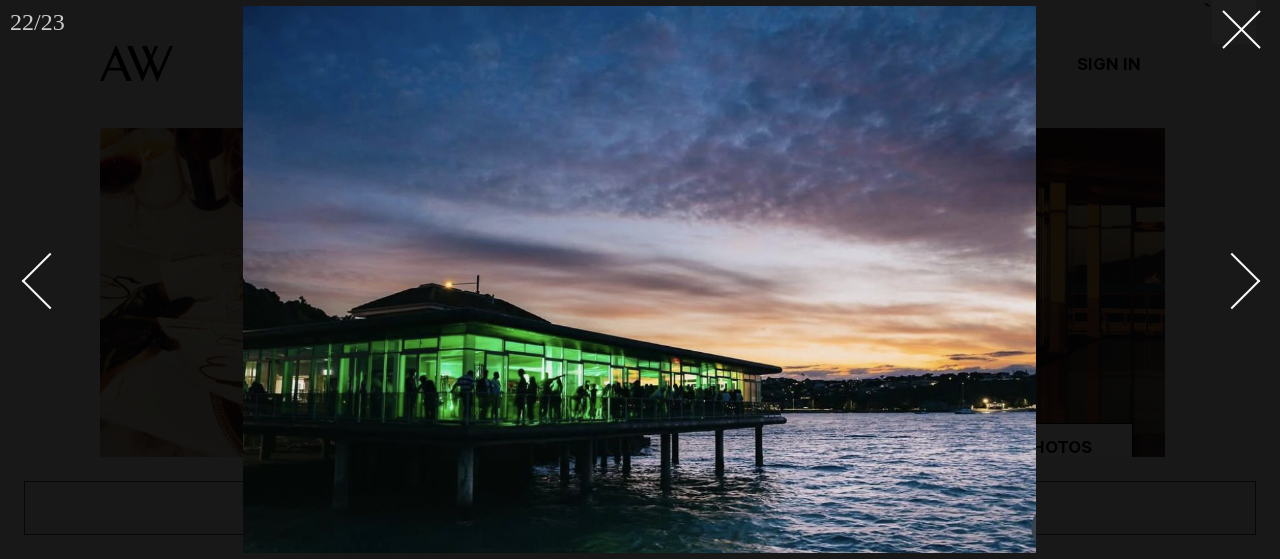click at bounding box center (1232, 280) 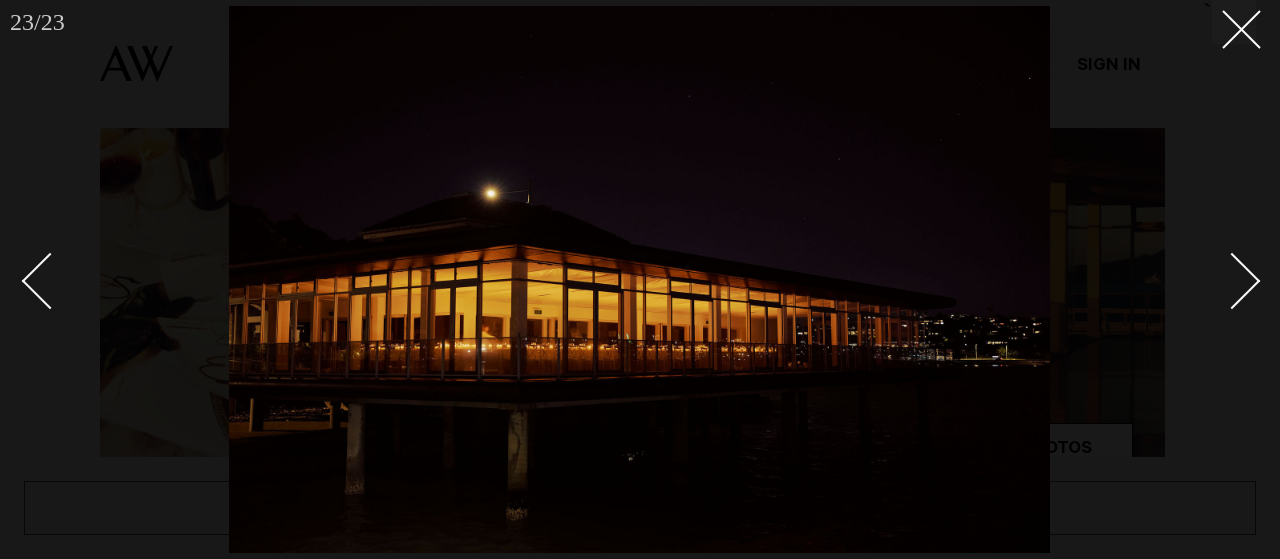 click at bounding box center [1232, 280] 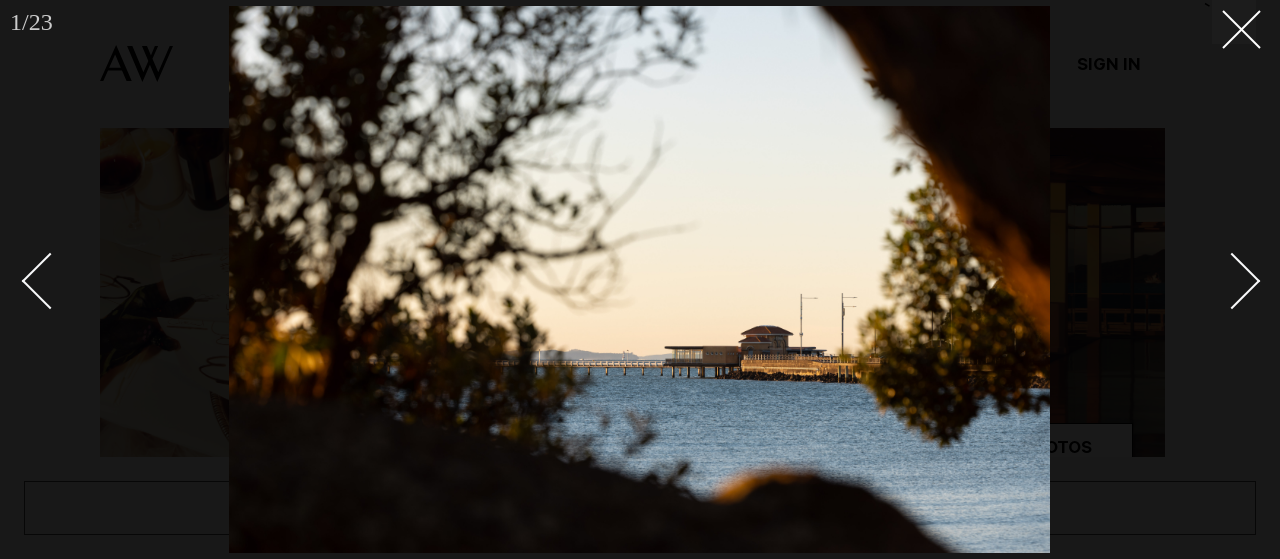 click at bounding box center (1232, 280) 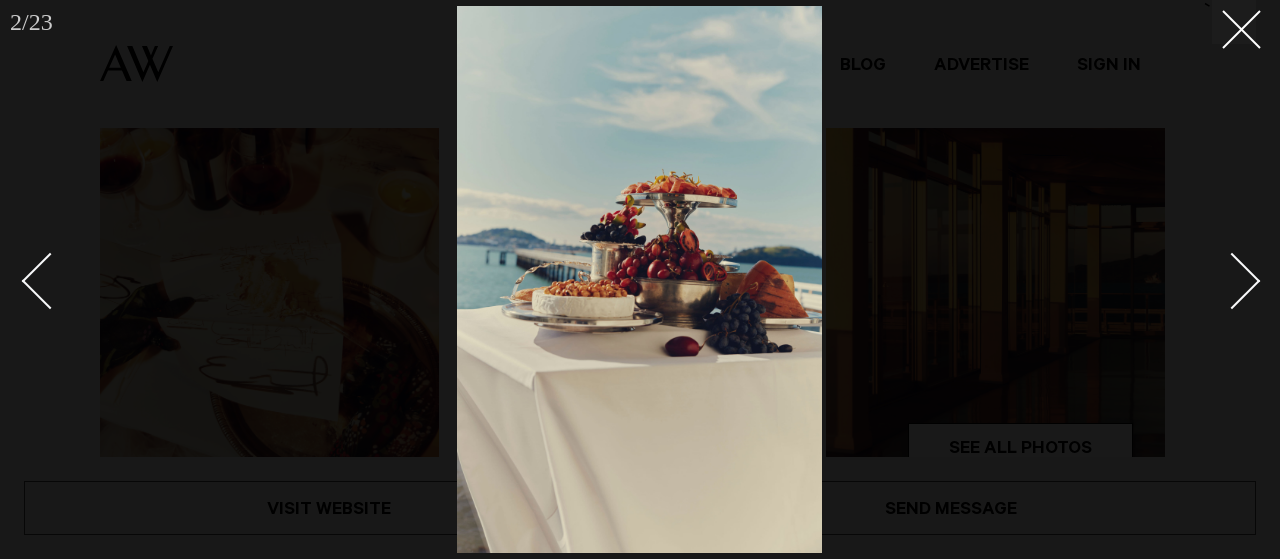 click at bounding box center (1232, 280) 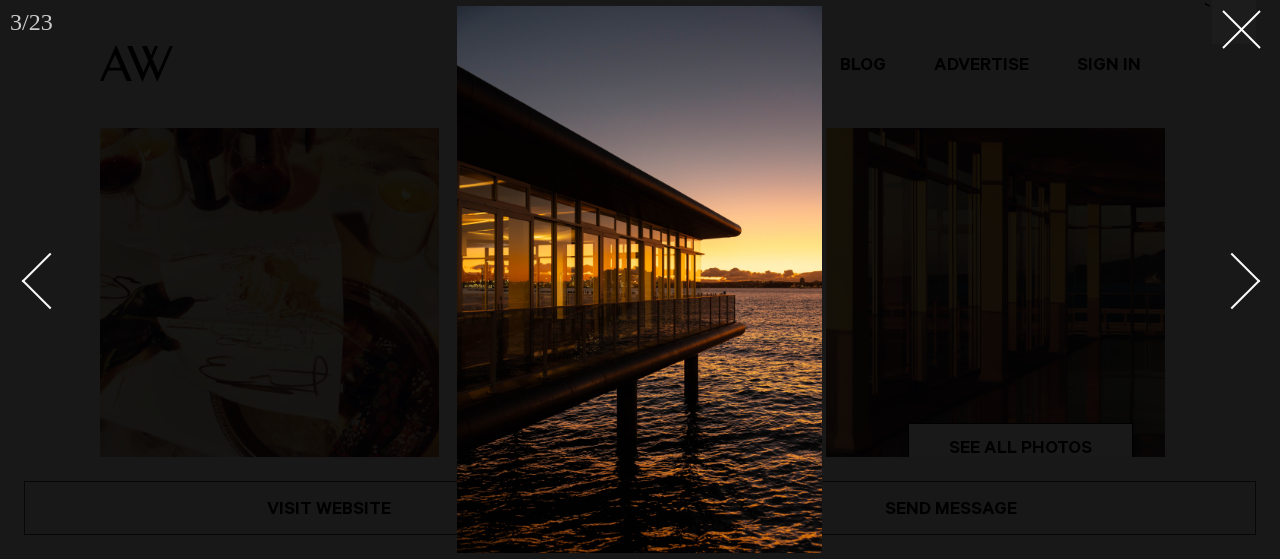 click at bounding box center [1232, 280] 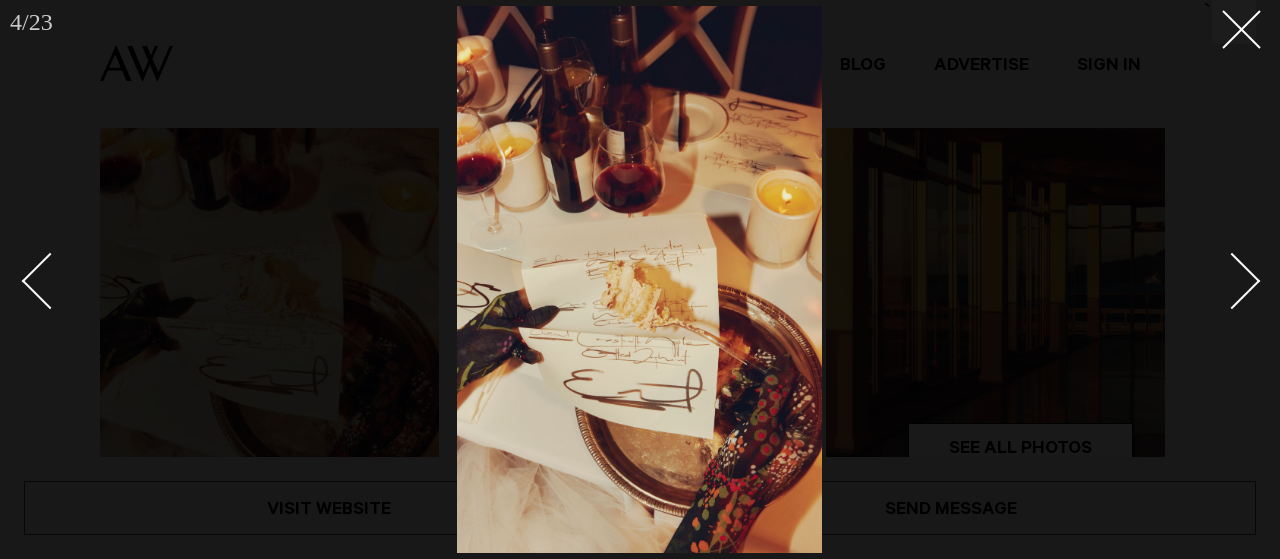 click at bounding box center [1232, 280] 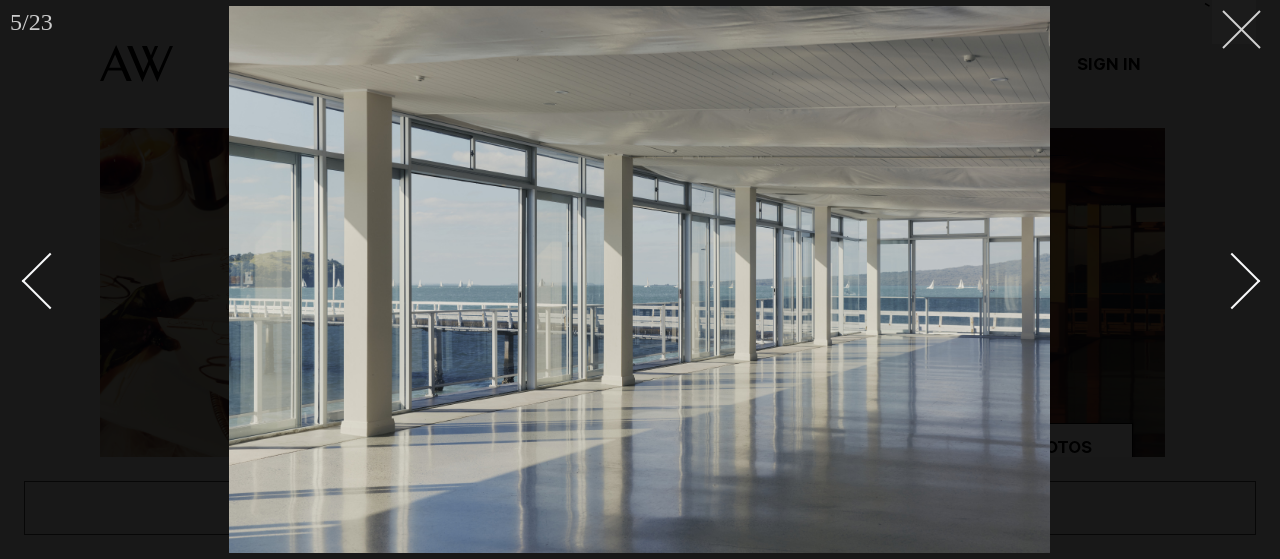 click 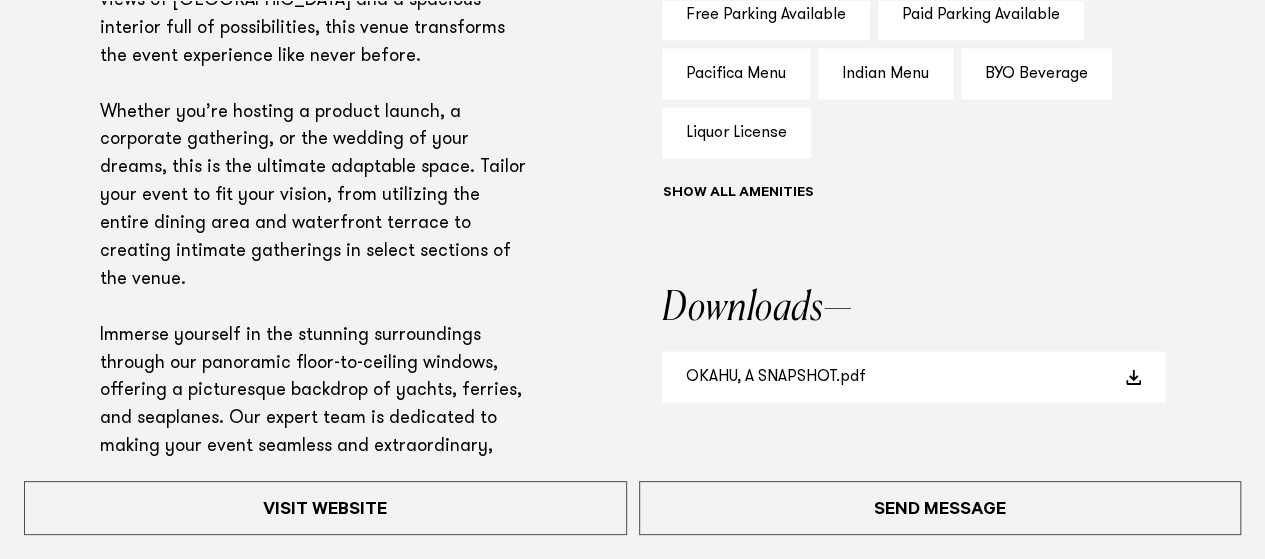 scroll, scrollTop: 1456, scrollLeft: 0, axis: vertical 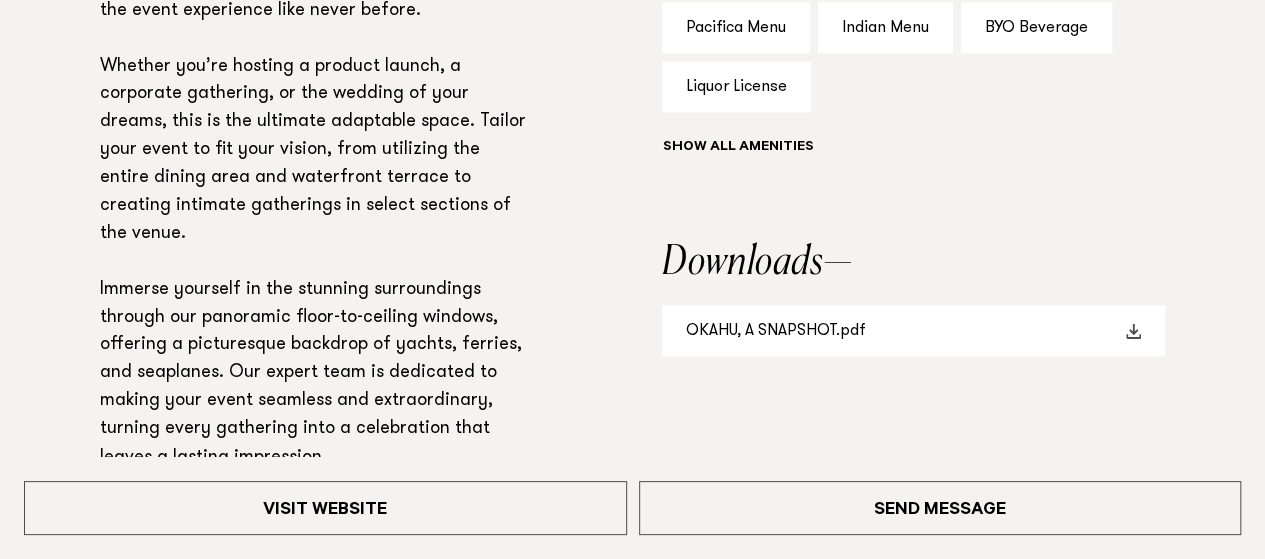 click on "OKAHU, A SNAPSHOT.pdf" at bounding box center (913, 330) 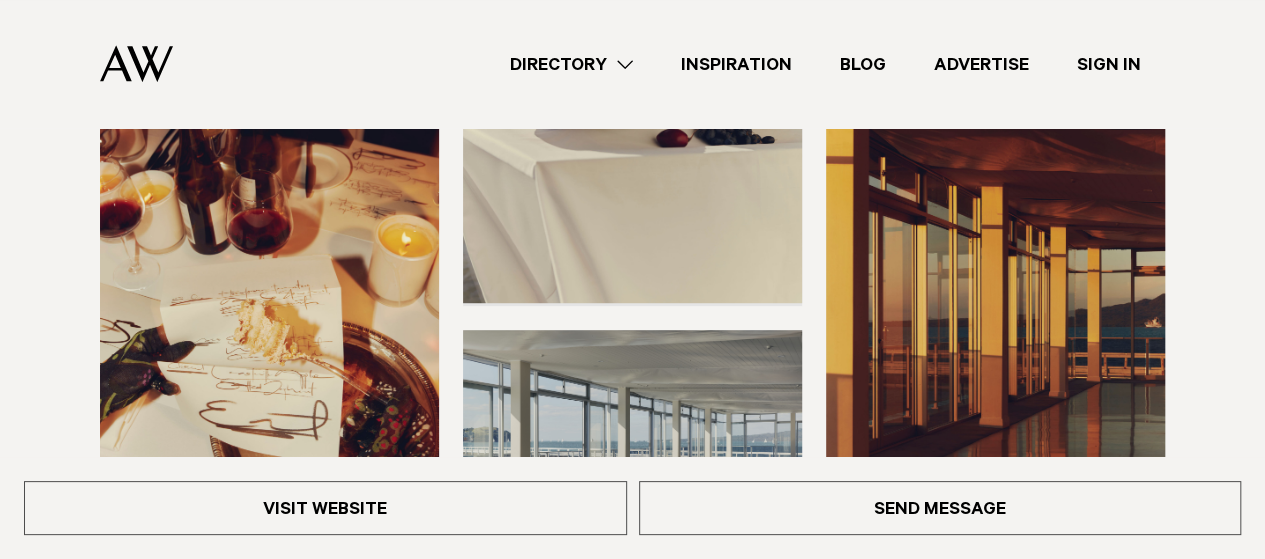 scroll, scrollTop: 556, scrollLeft: 0, axis: vertical 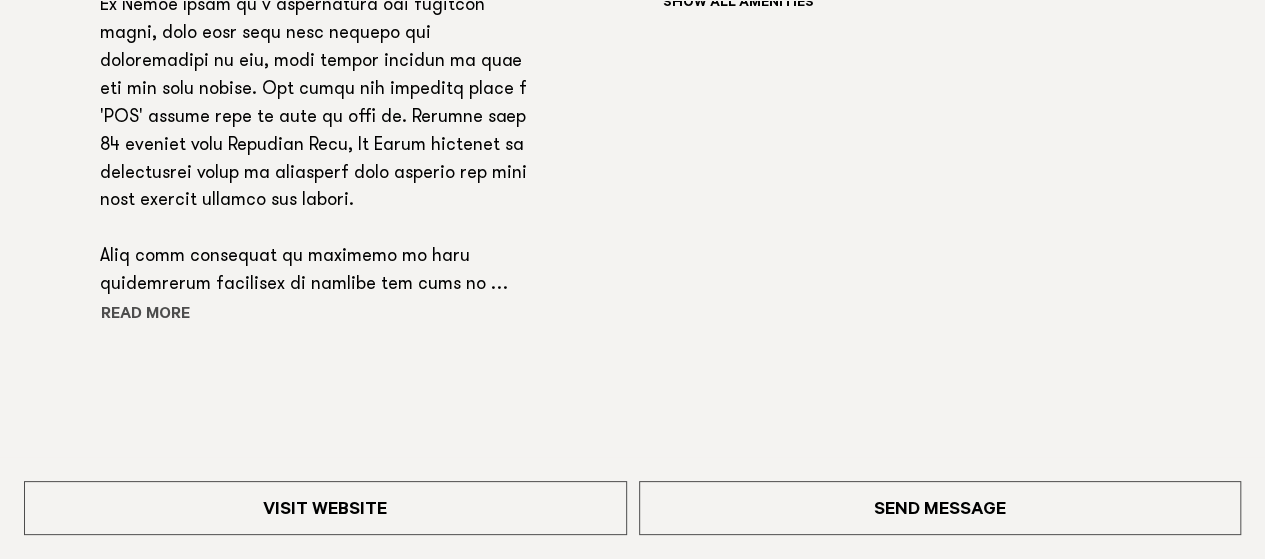 click on "Read more" at bounding box center [190, 315] 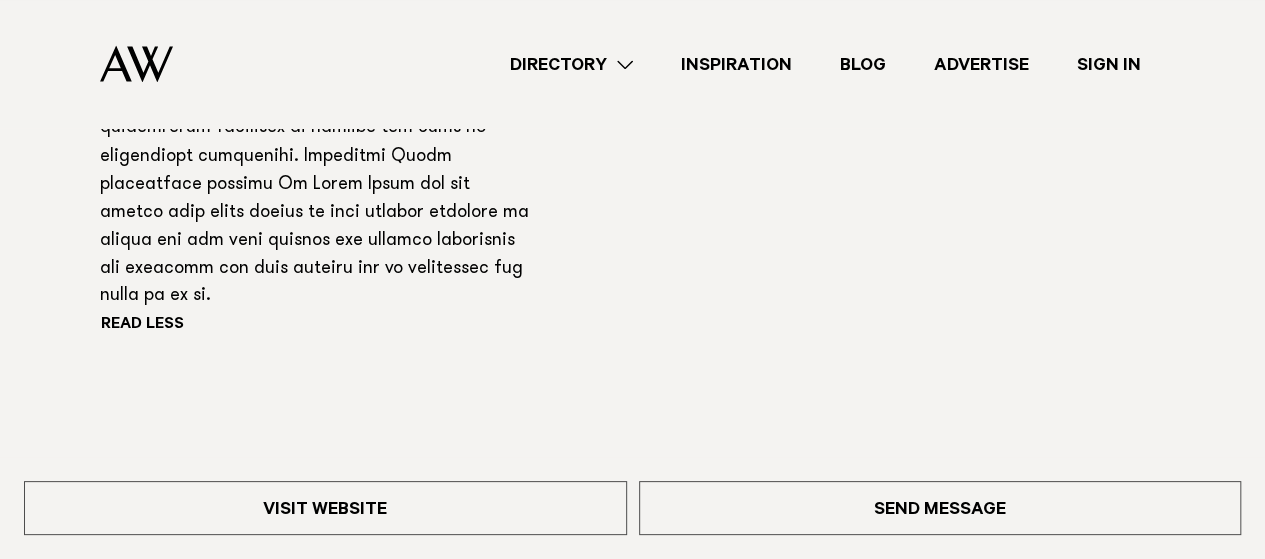 scroll, scrollTop: 1467, scrollLeft: 0, axis: vertical 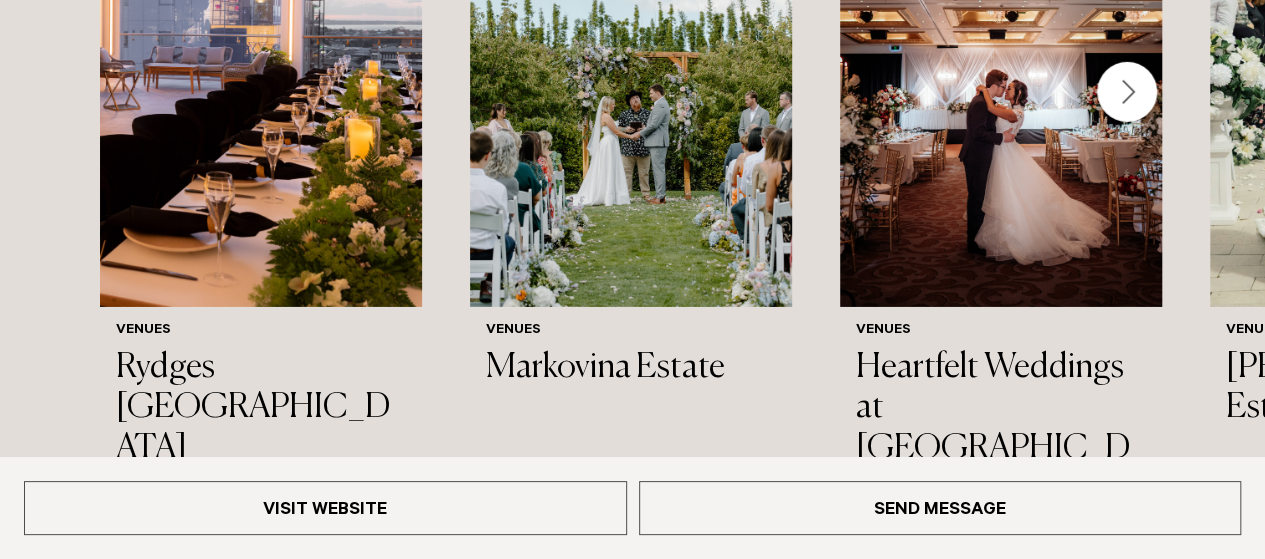 click at bounding box center [1127, 92] 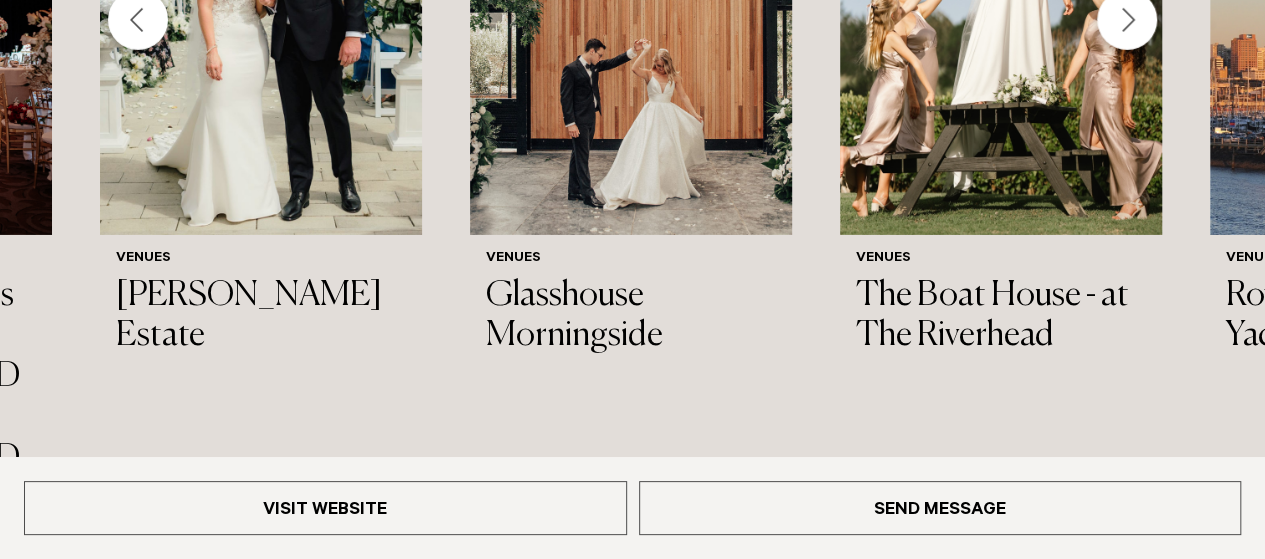 scroll, scrollTop: 3290, scrollLeft: 0, axis: vertical 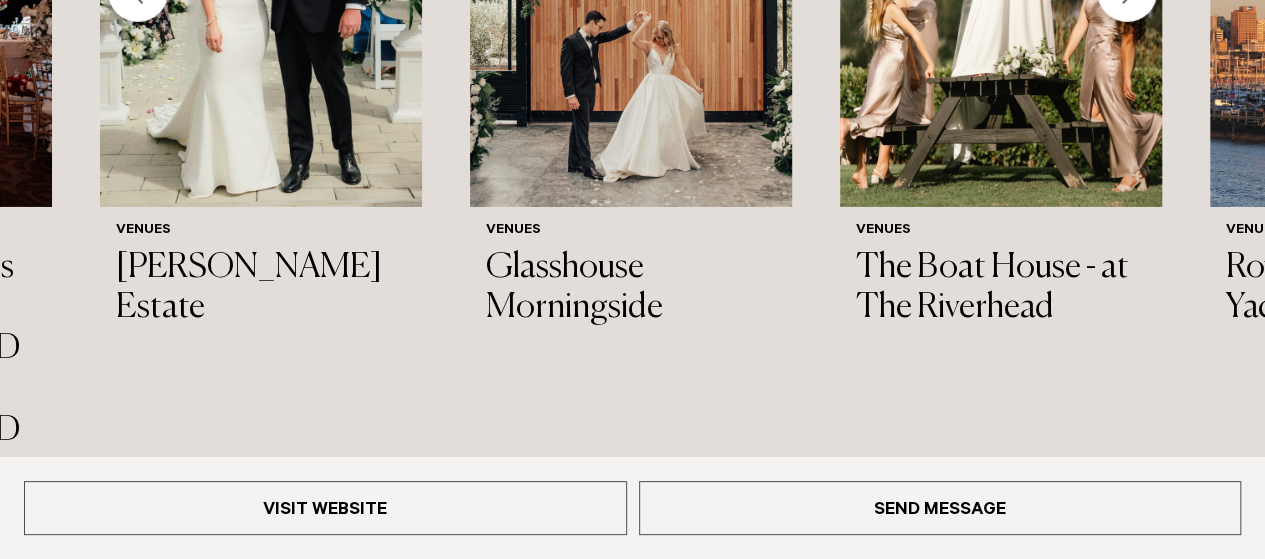 click at bounding box center (1127, -8) 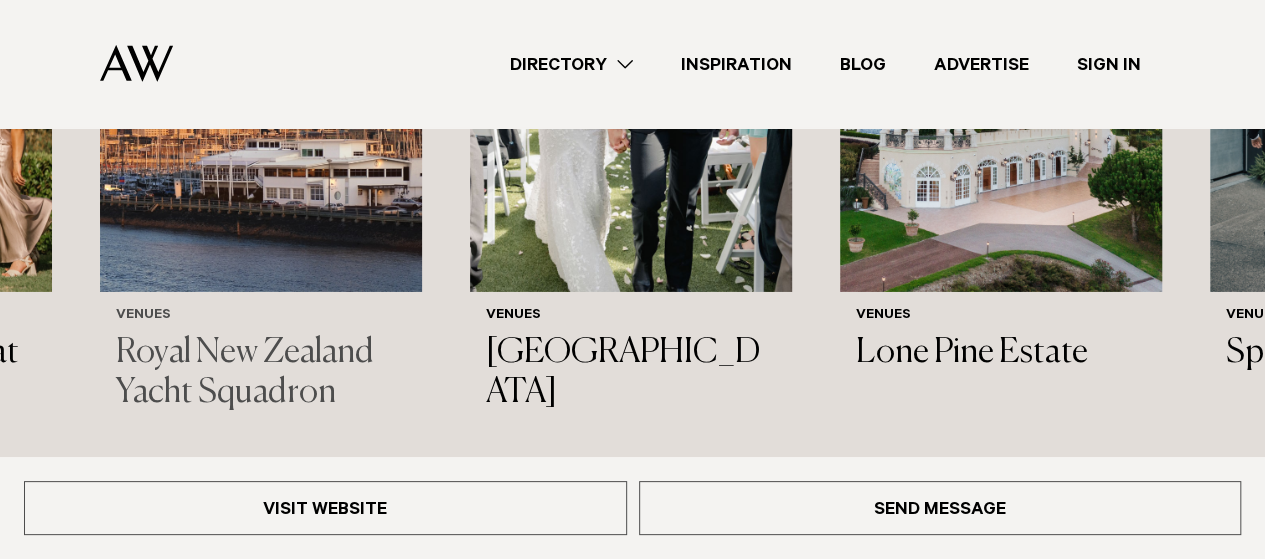 scroll, scrollTop: 3090, scrollLeft: 0, axis: vertical 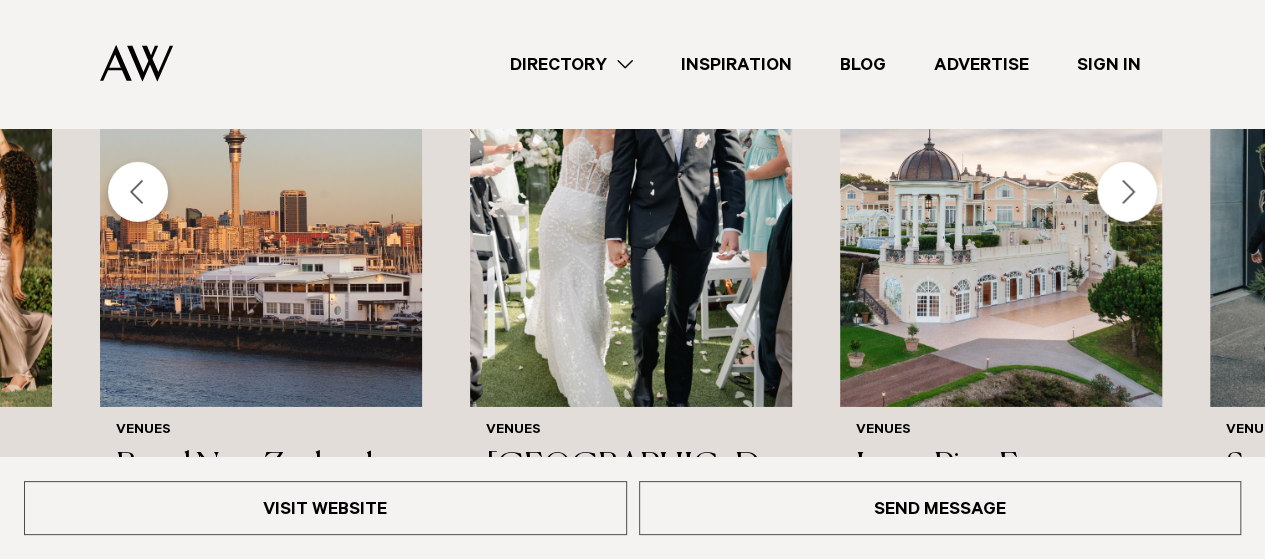 click at bounding box center (138, 192) 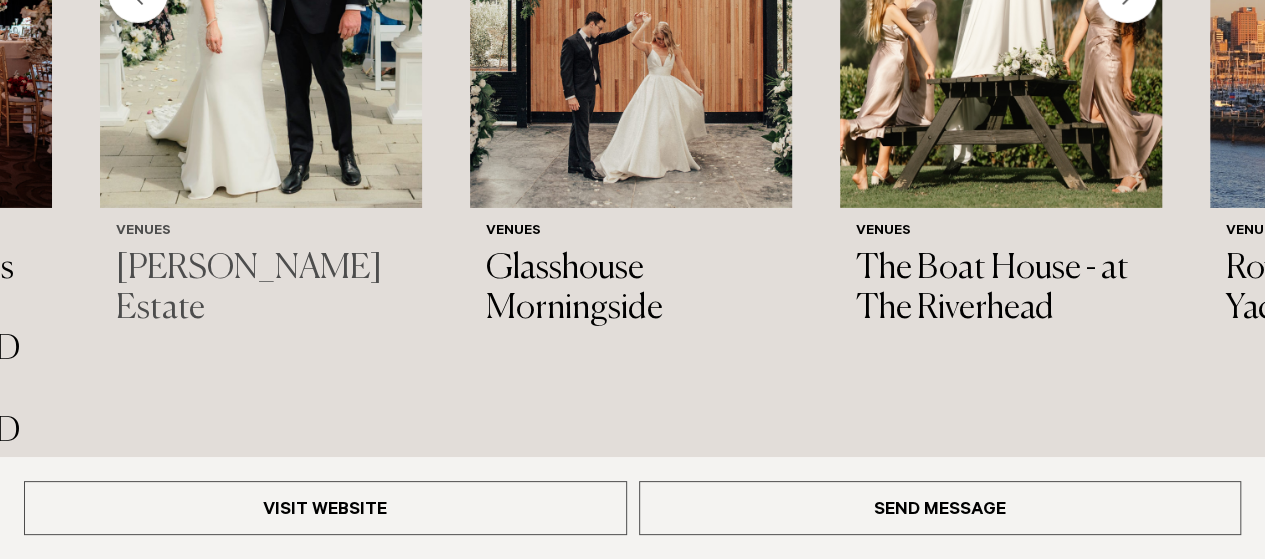scroll, scrollTop: 3290, scrollLeft: 0, axis: vertical 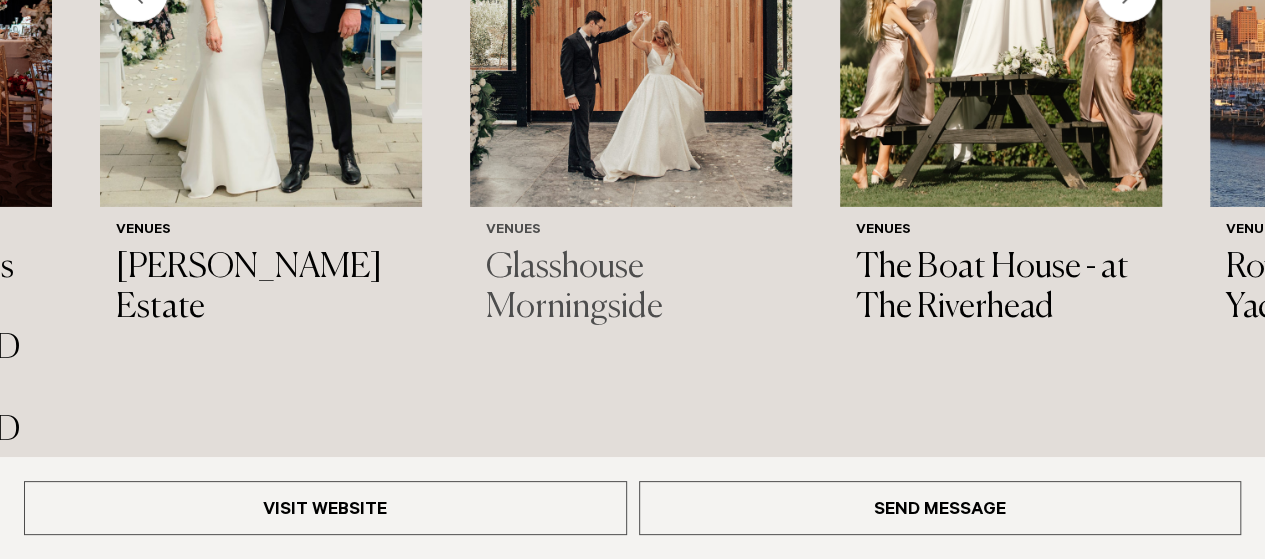 click on "Glasshouse Morningside" at bounding box center [631, 289] 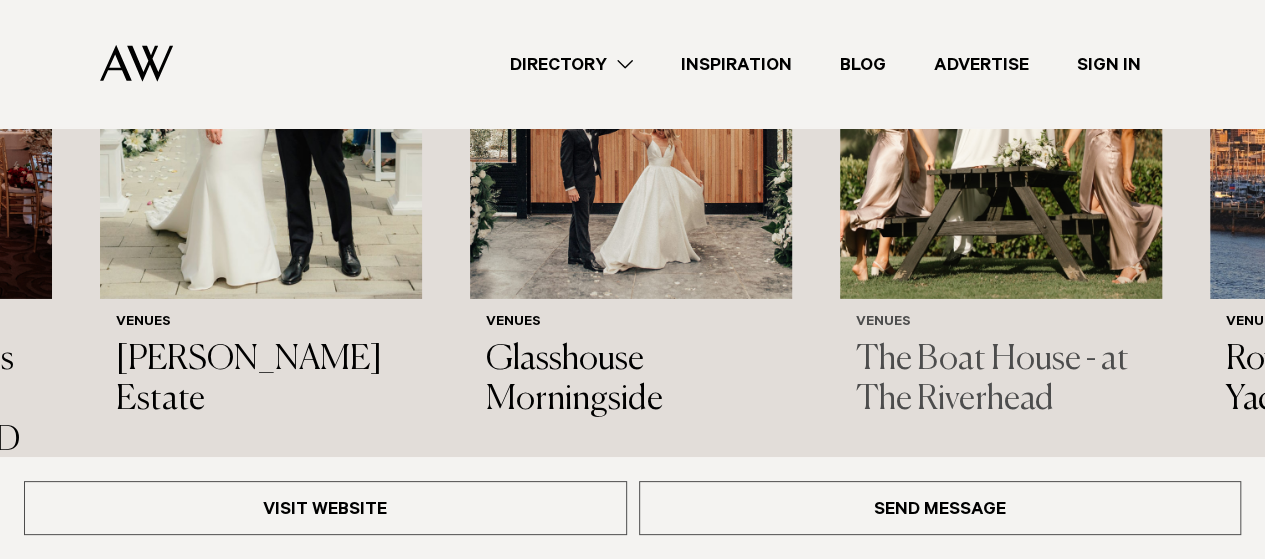 scroll, scrollTop: 3090, scrollLeft: 0, axis: vertical 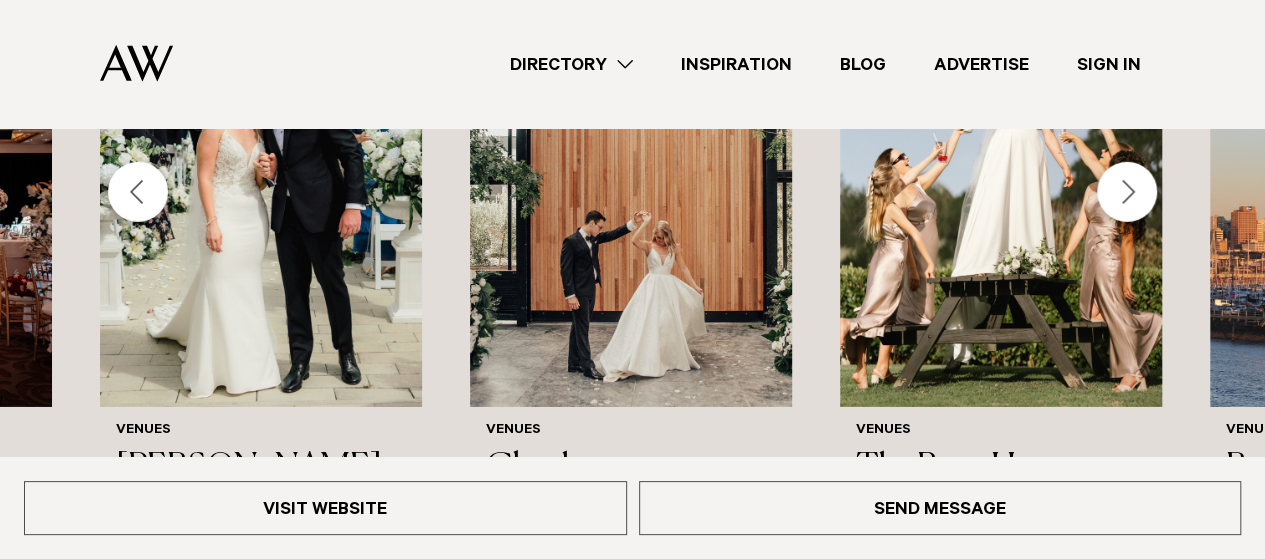 click at bounding box center [1127, 192] 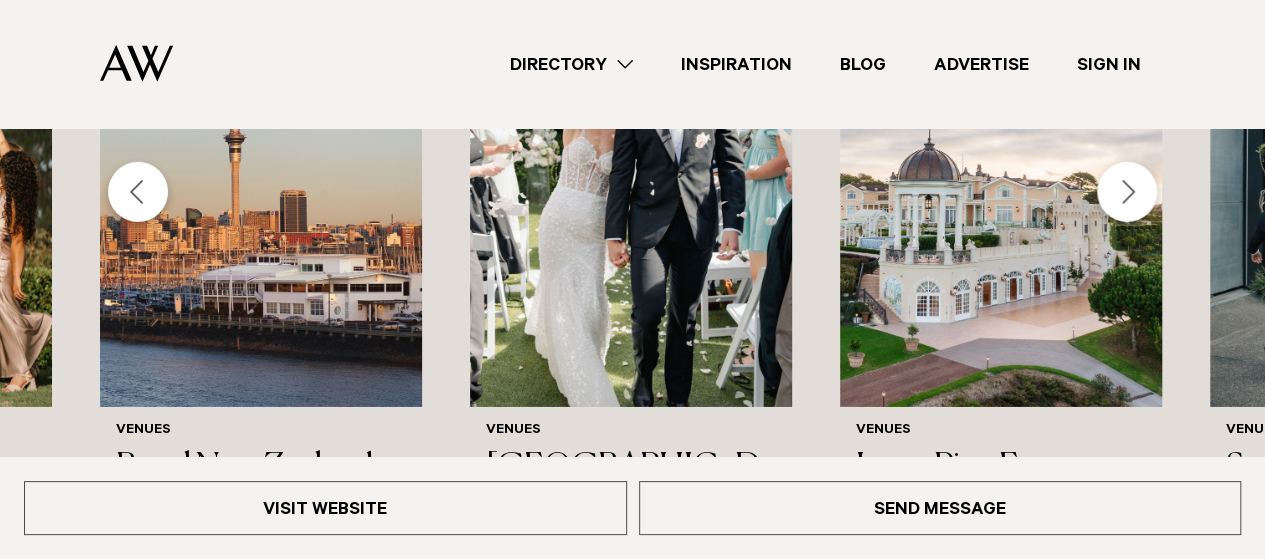 click at bounding box center [1127, 192] 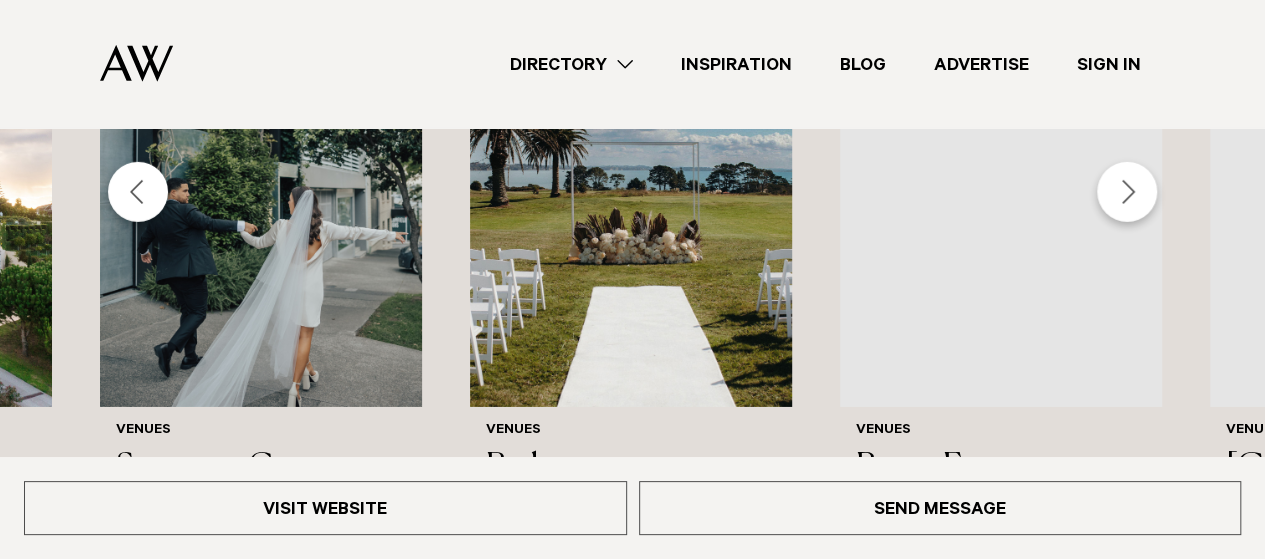 click at bounding box center [1127, 192] 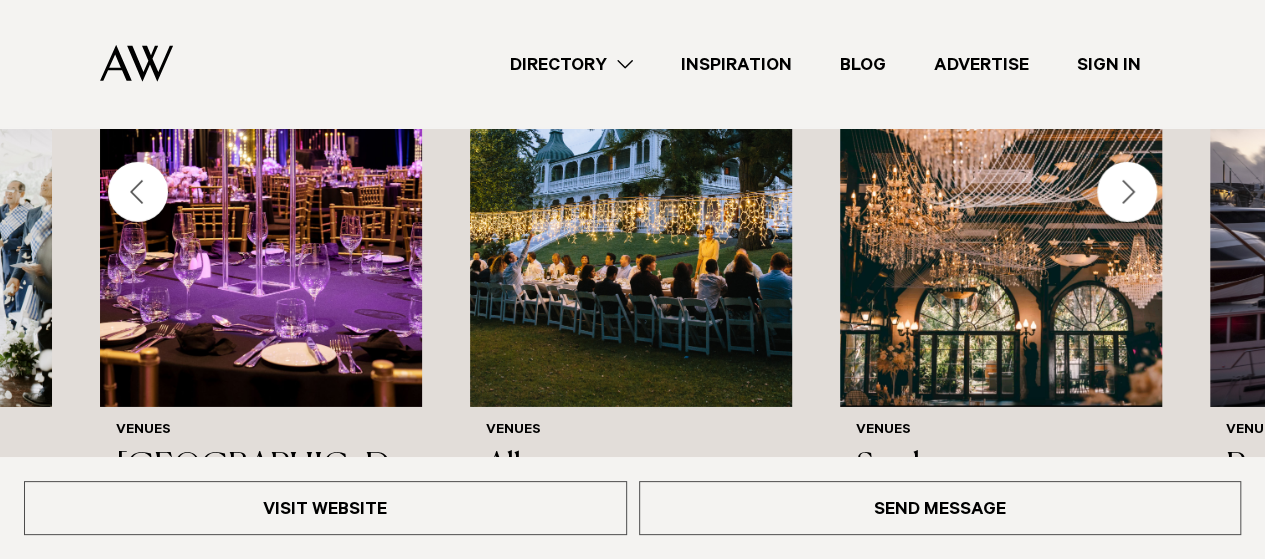 click at bounding box center [1127, 192] 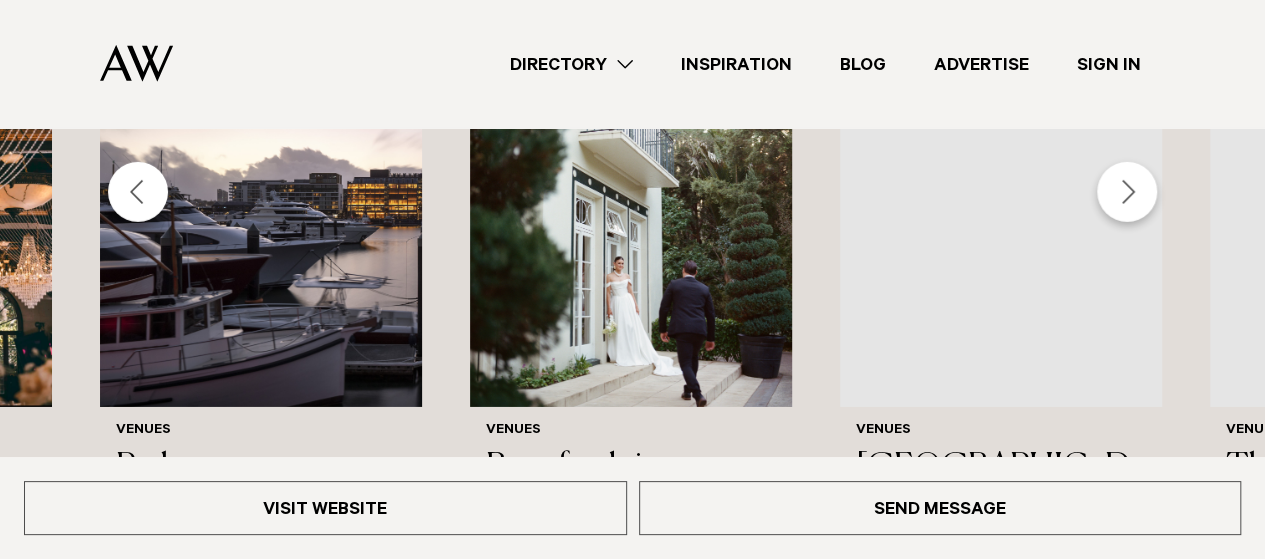 click at bounding box center [1127, 192] 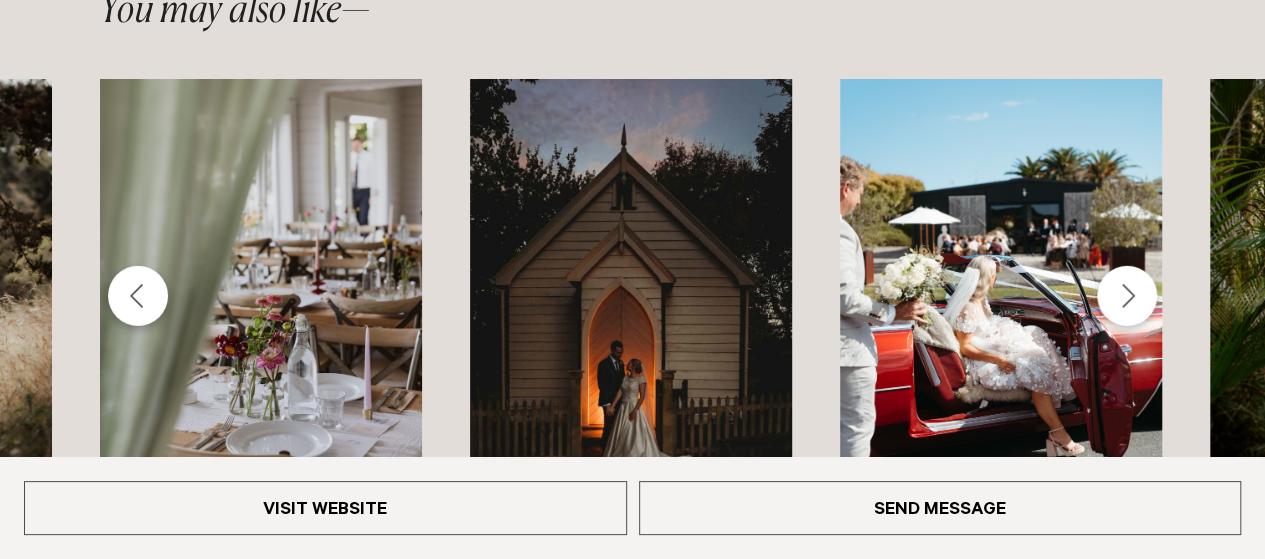 scroll, scrollTop: 2990, scrollLeft: 0, axis: vertical 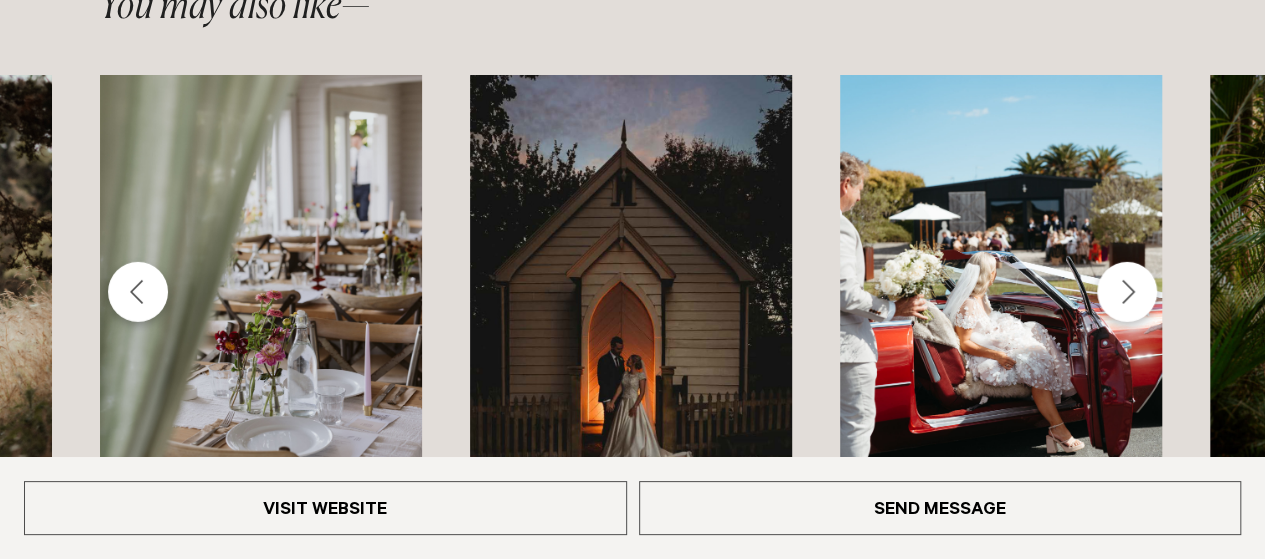 click at bounding box center [138, 292] 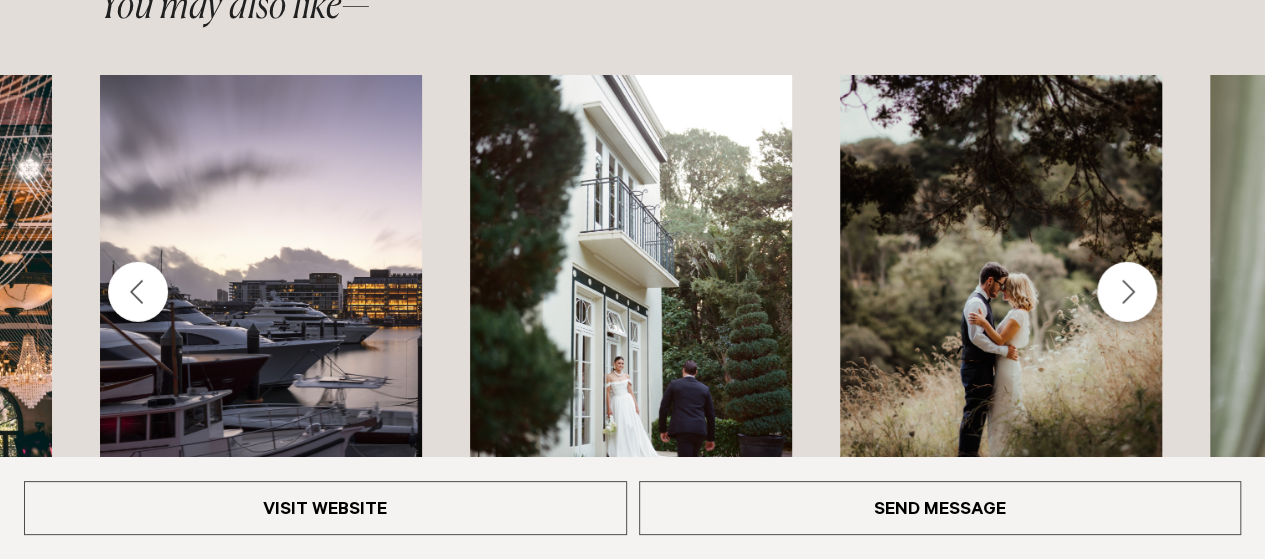 click at bounding box center (138, 292) 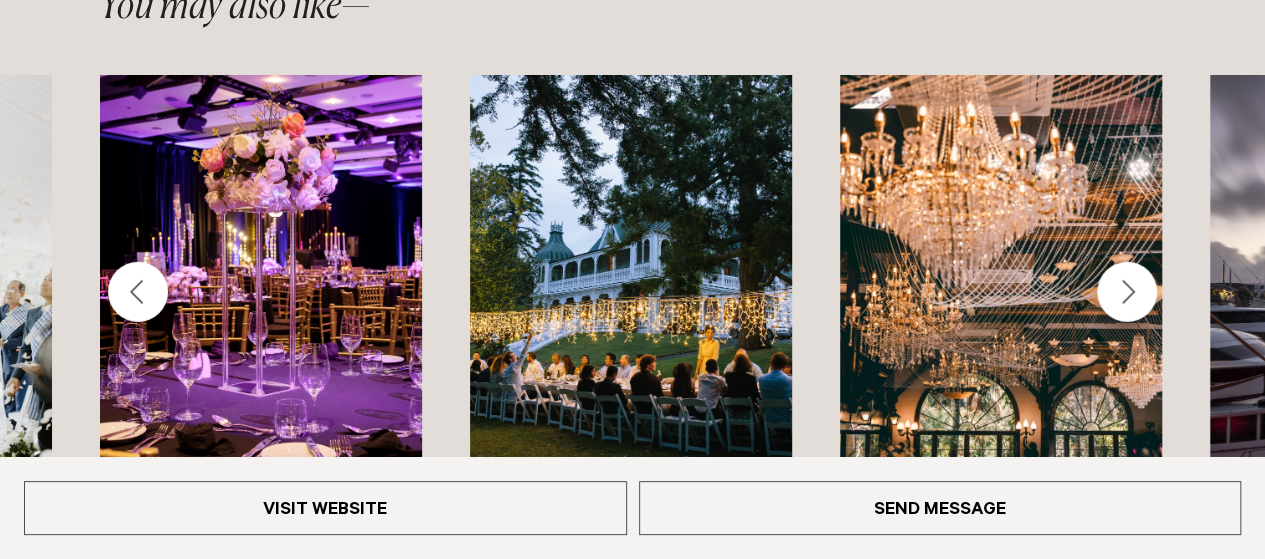 click at bounding box center (138, 292) 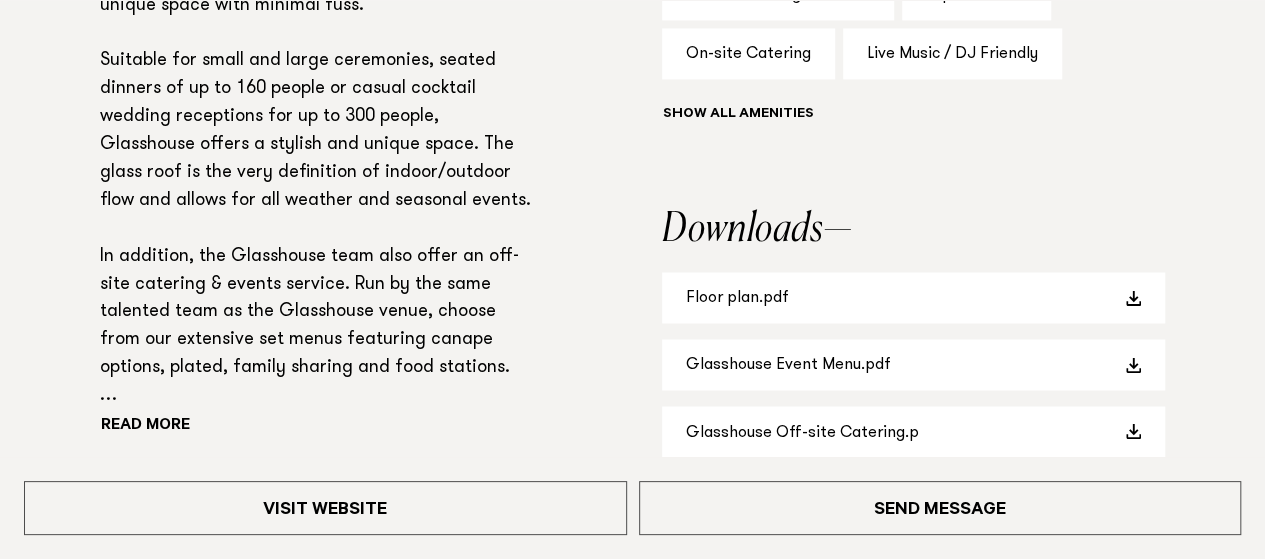 scroll, scrollTop: 1600, scrollLeft: 0, axis: vertical 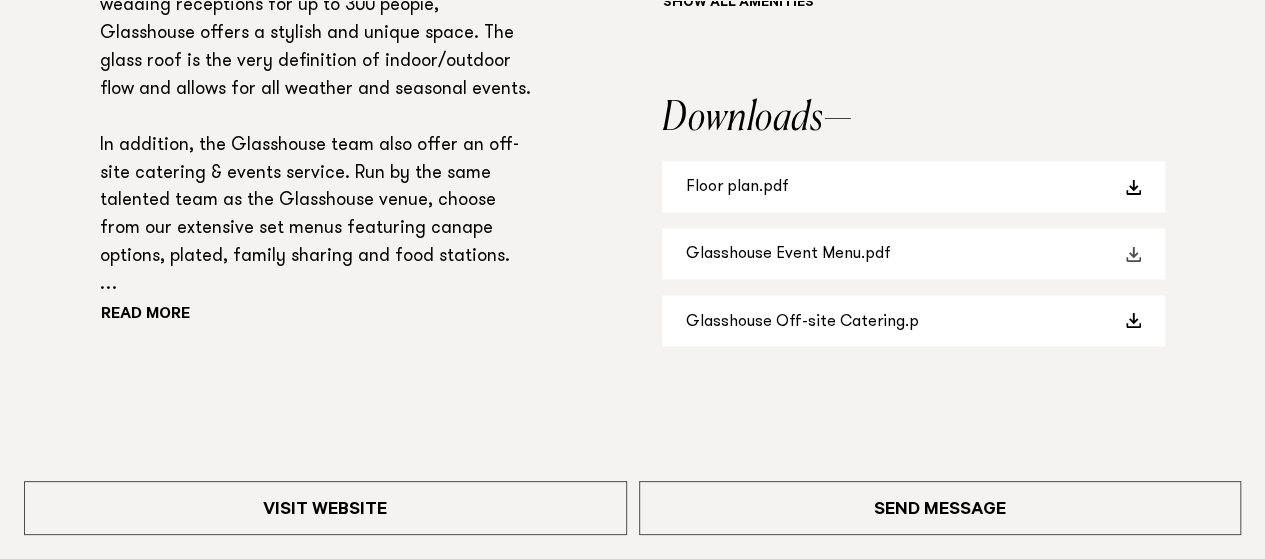 click on "Glasshouse Event Menu.pdf" at bounding box center (913, 253) 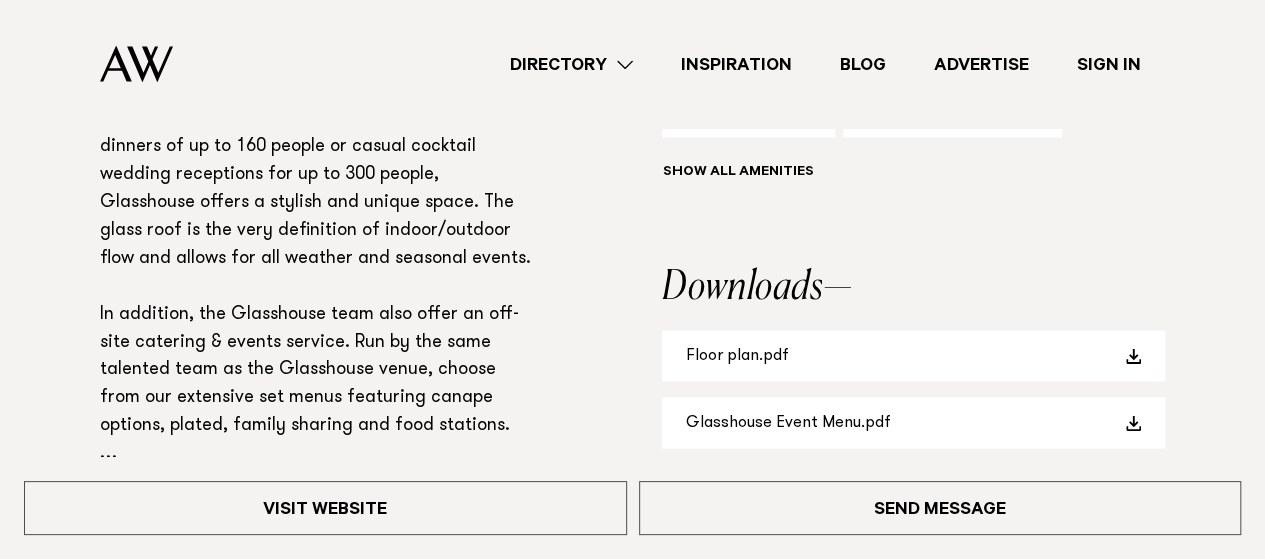 scroll, scrollTop: 1400, scrollLeft: 0, axis: vertical 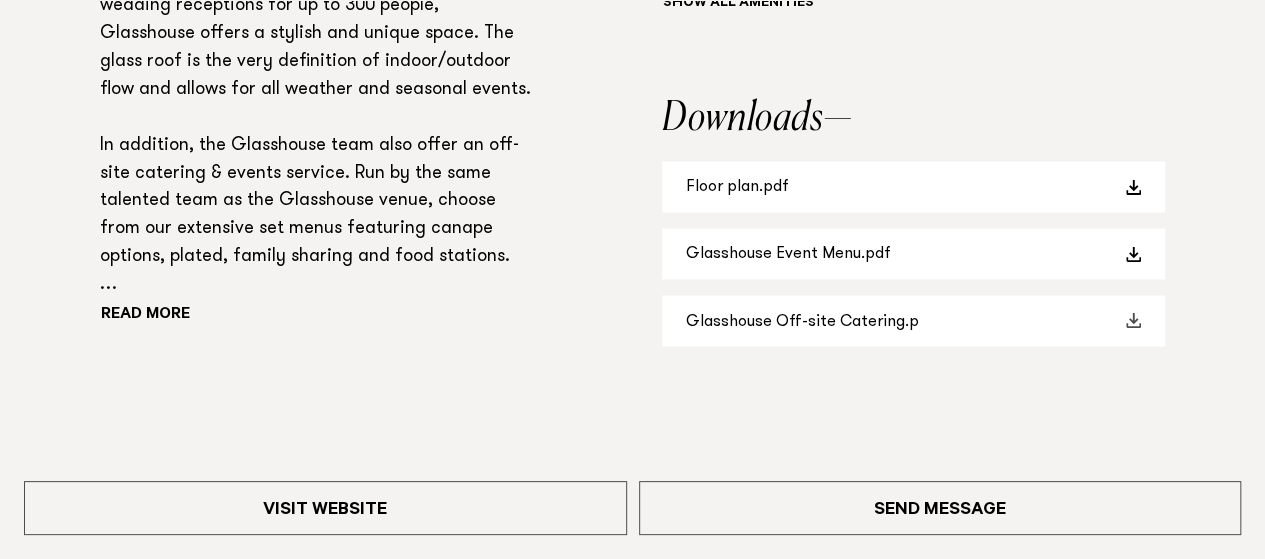 click on "Glasshouse Off-site Catering.p" at bounding box center [913, 320] 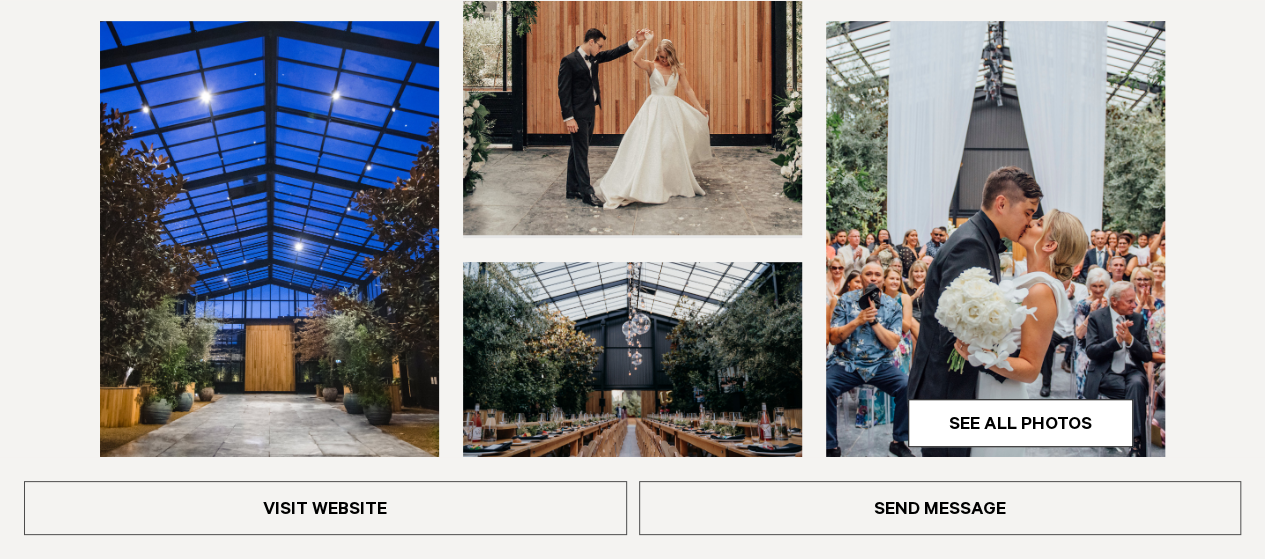 scroll, scrollTop: 800, scrollLeft: 0, axis: vertical 